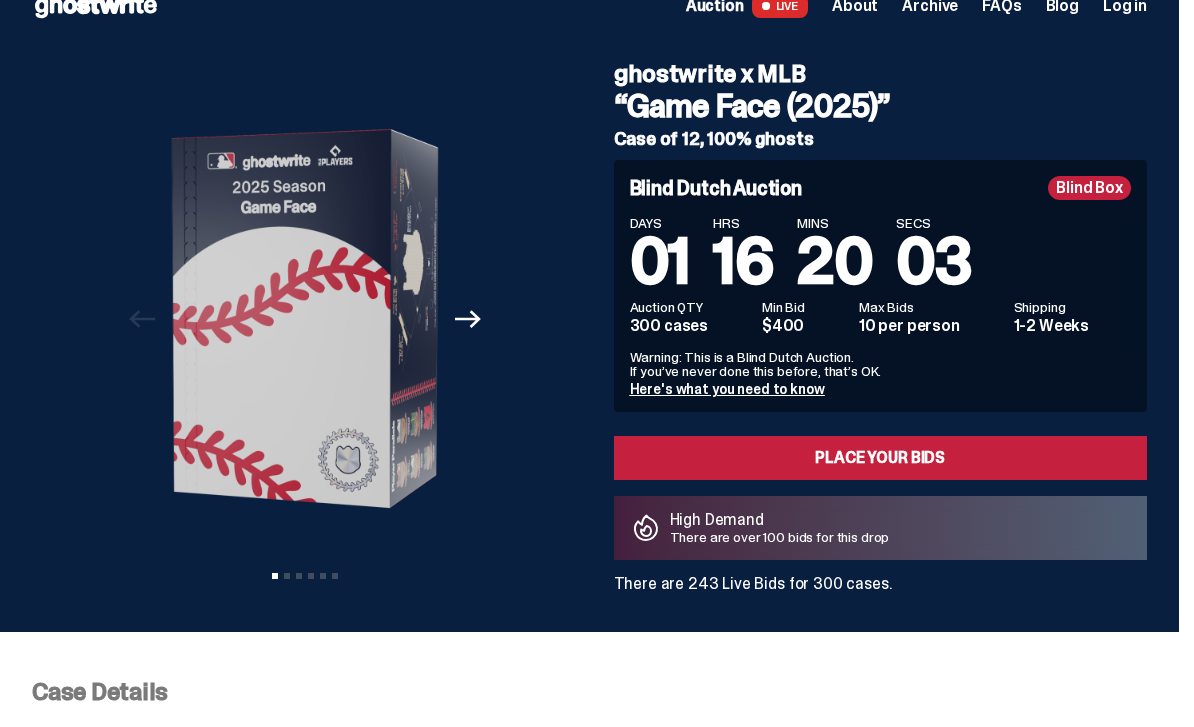 scroll, scrollTop: 33, scrollLeft: 0, axis: vertical 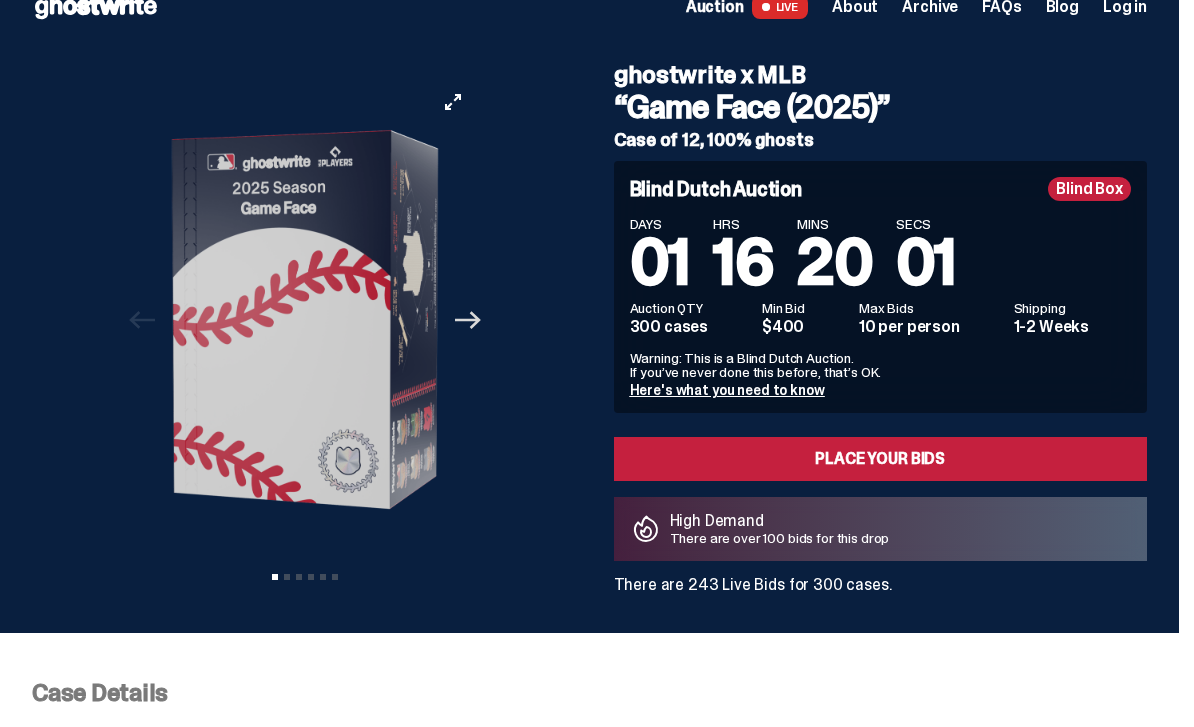 click on "Next" 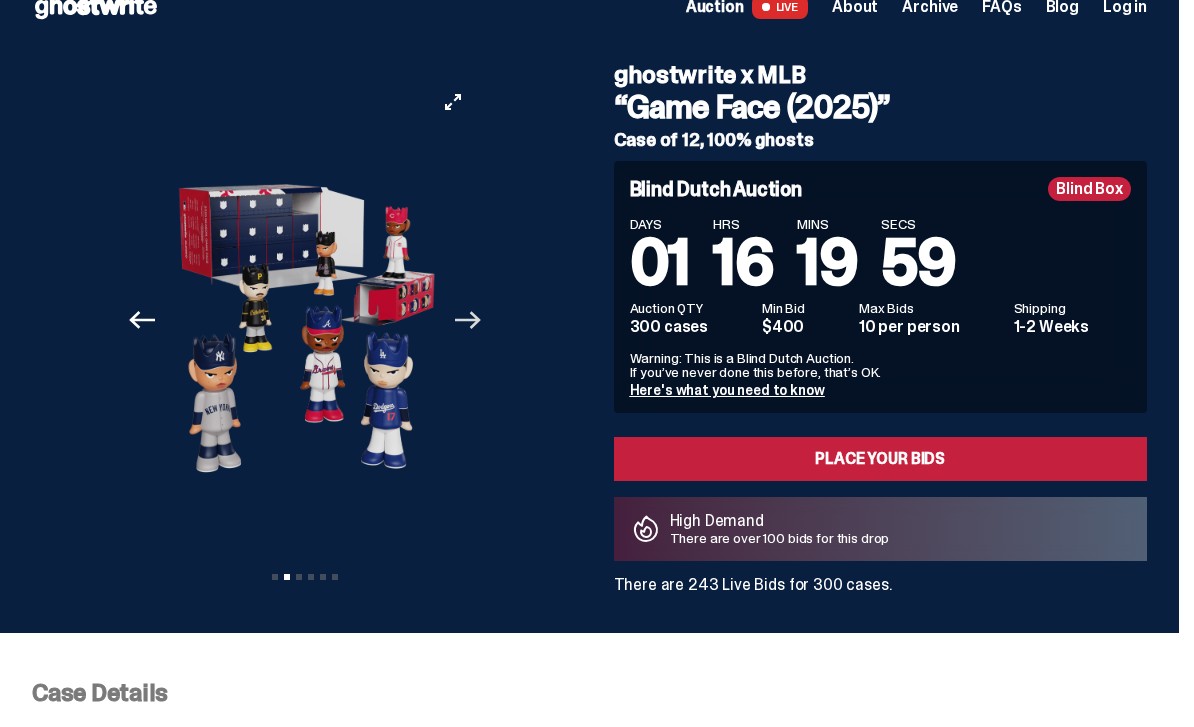 click on "Next" 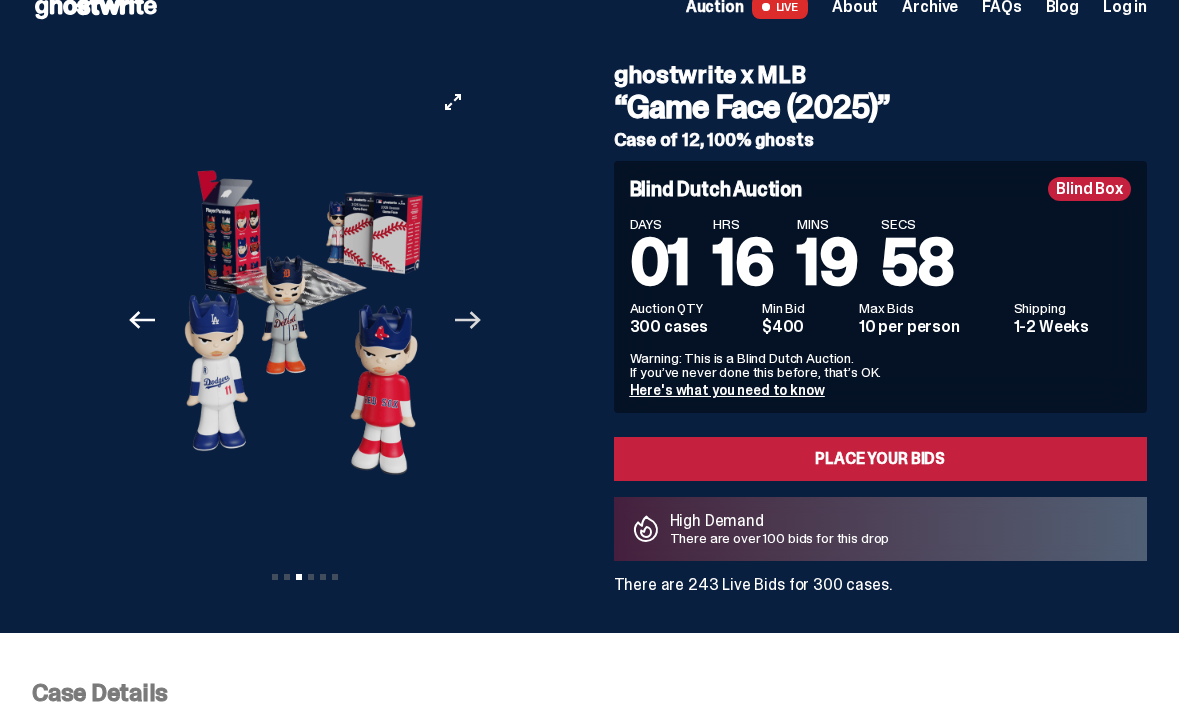 click on "Next" 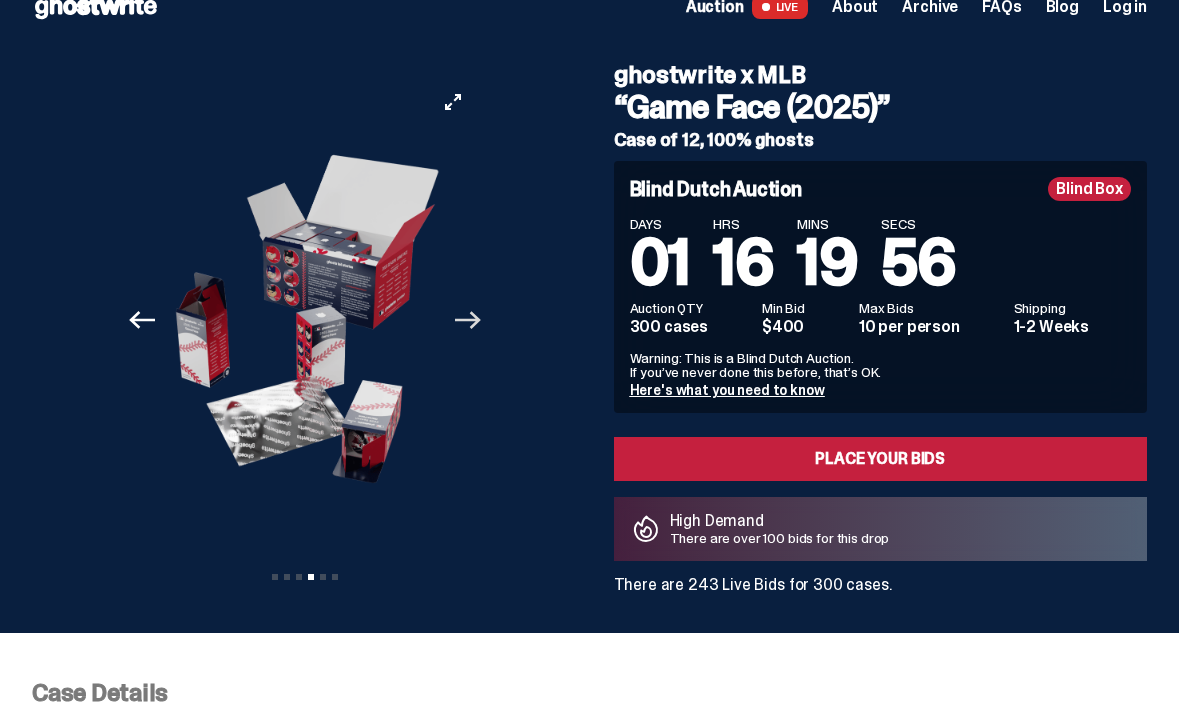 click on "Next" 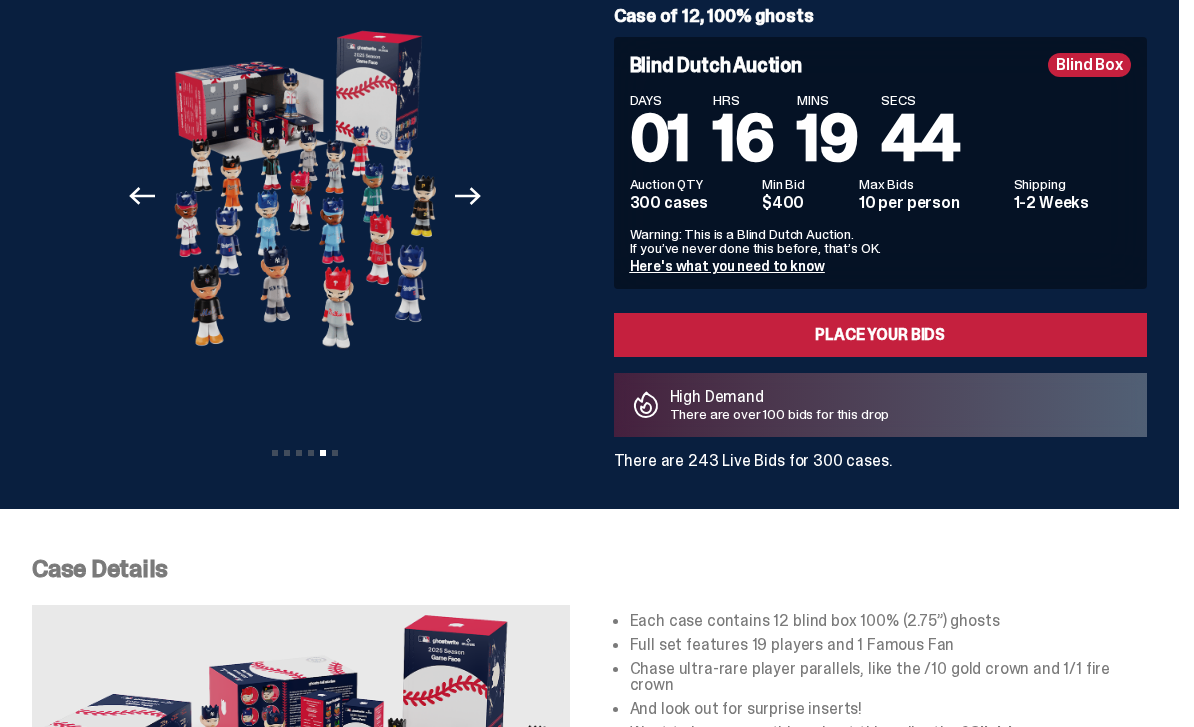 scroll, scrollTop: 81, scrollLeft: 0, axis: vertical 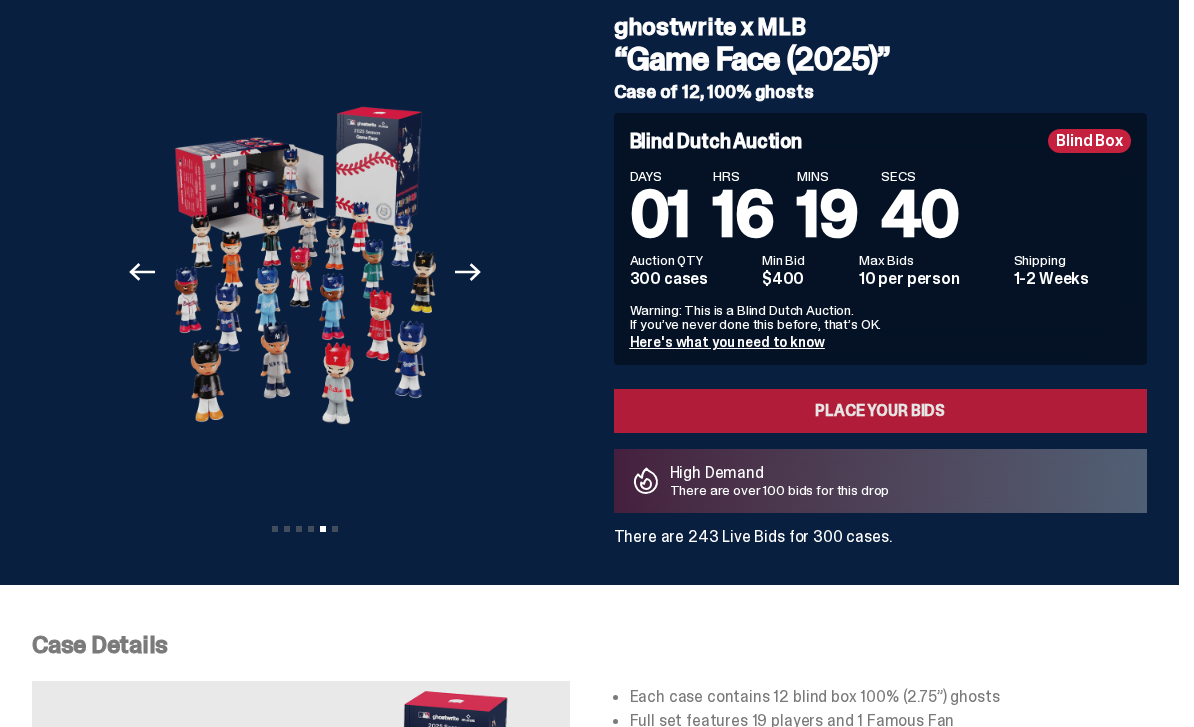 click on "Place your Bids" at bounding box center [881, 411] 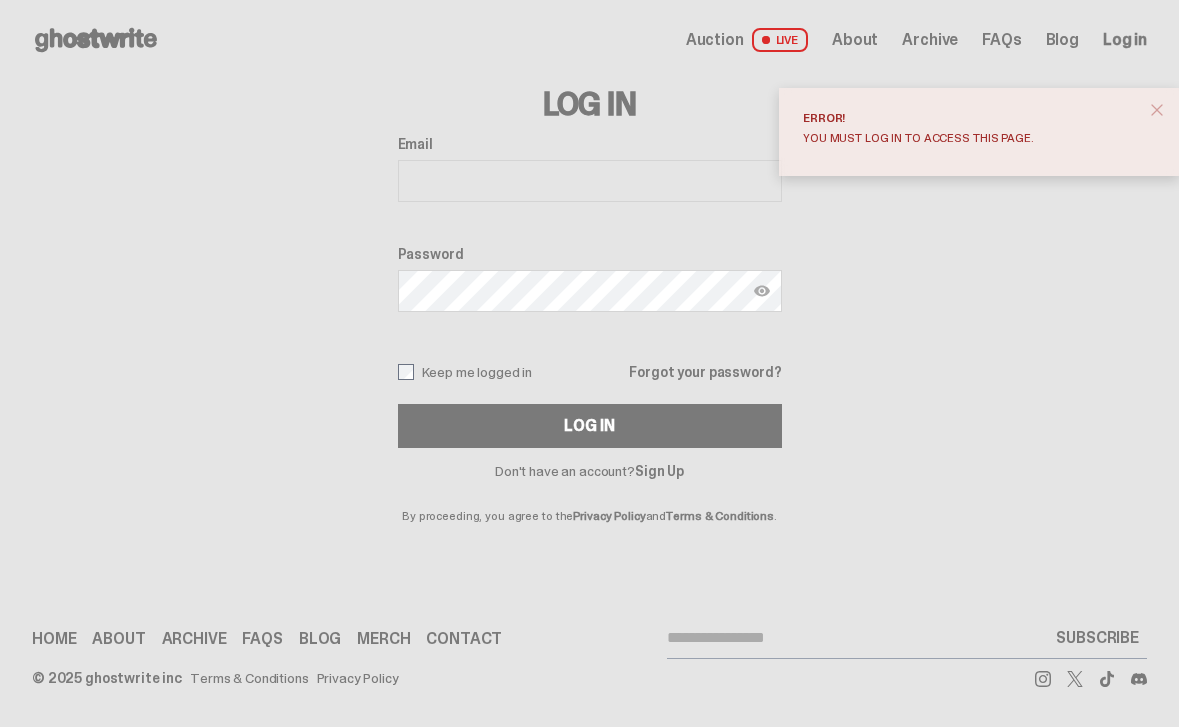 scroll, scrollTop: 0, scrollLeft: 0, axis: both 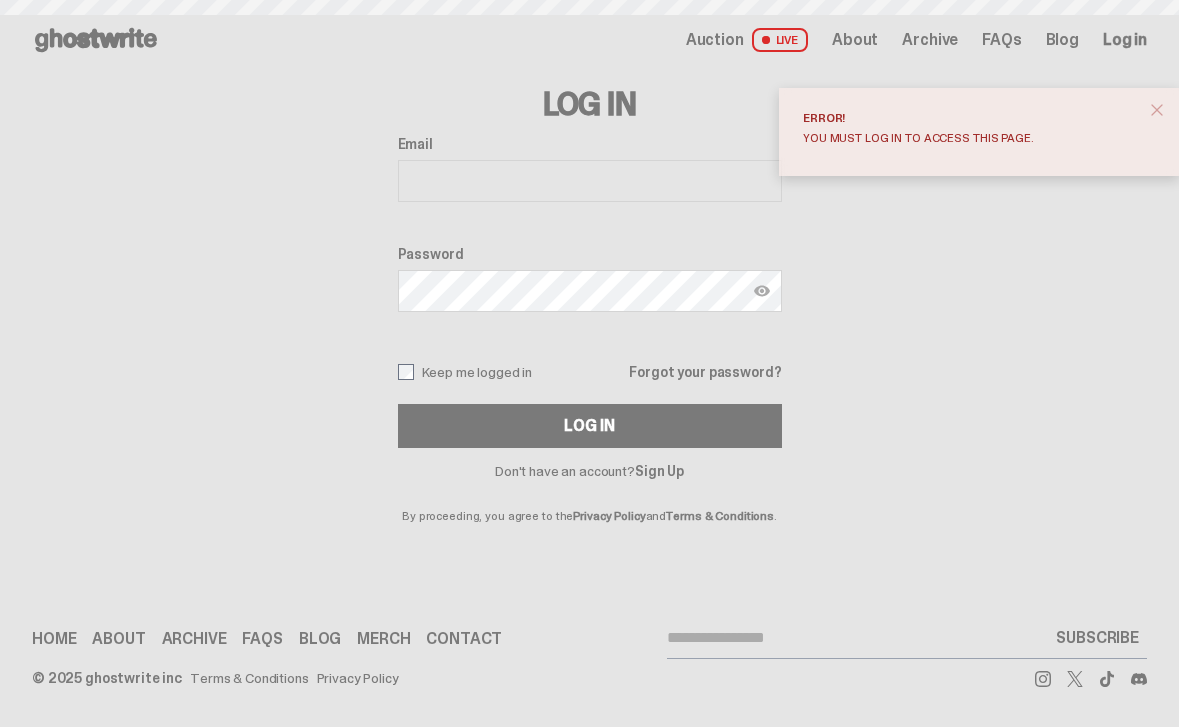 click on "Email" at bounding box center (590, 181) 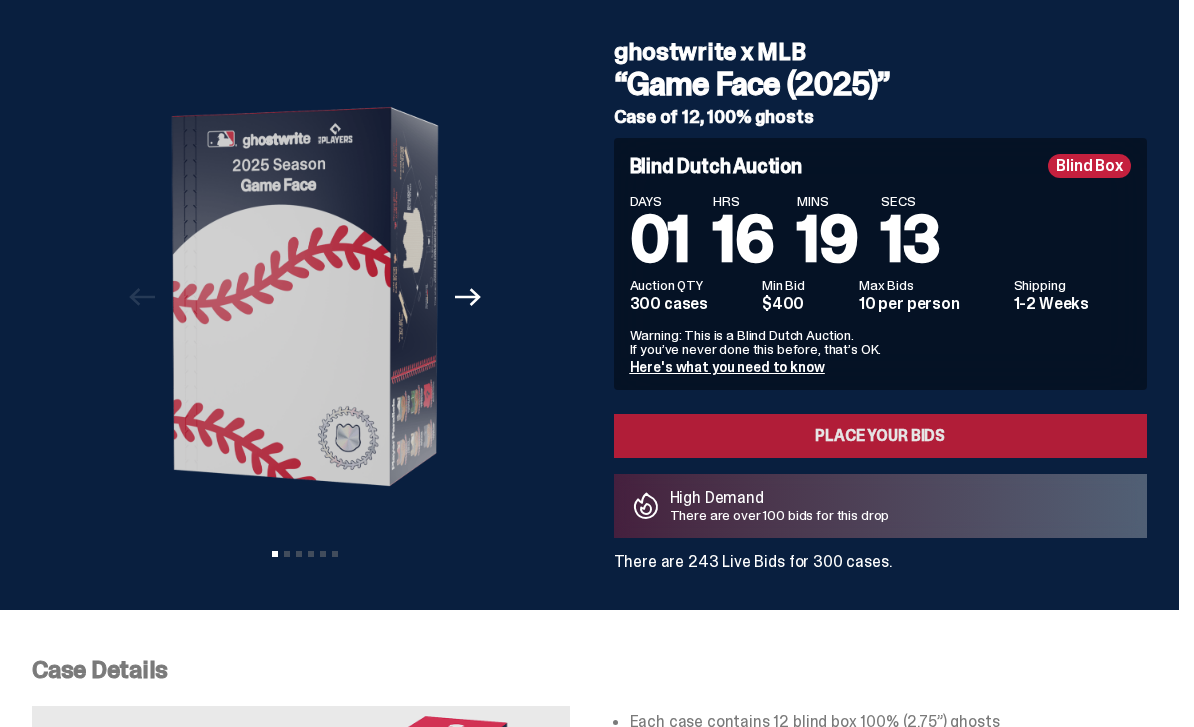 scroll, scrollTop: 56, scrollLeft: 0, axis: vertical 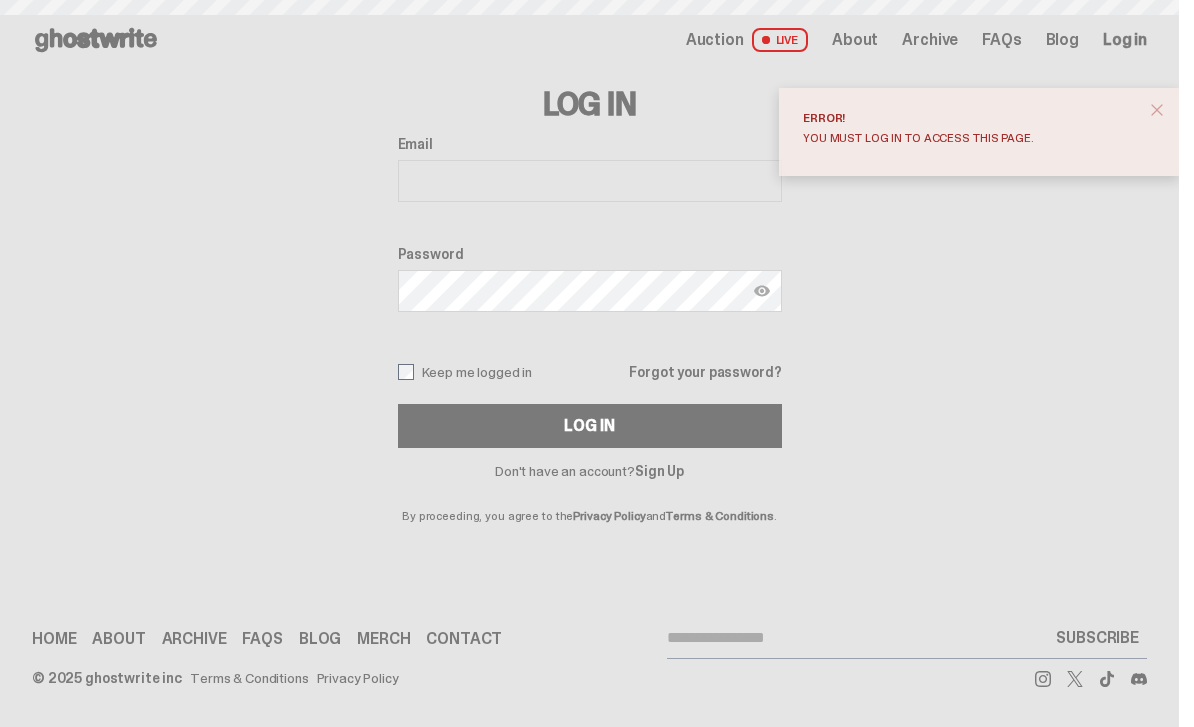 click on "Sign Up" at bounding box center [659, 471] 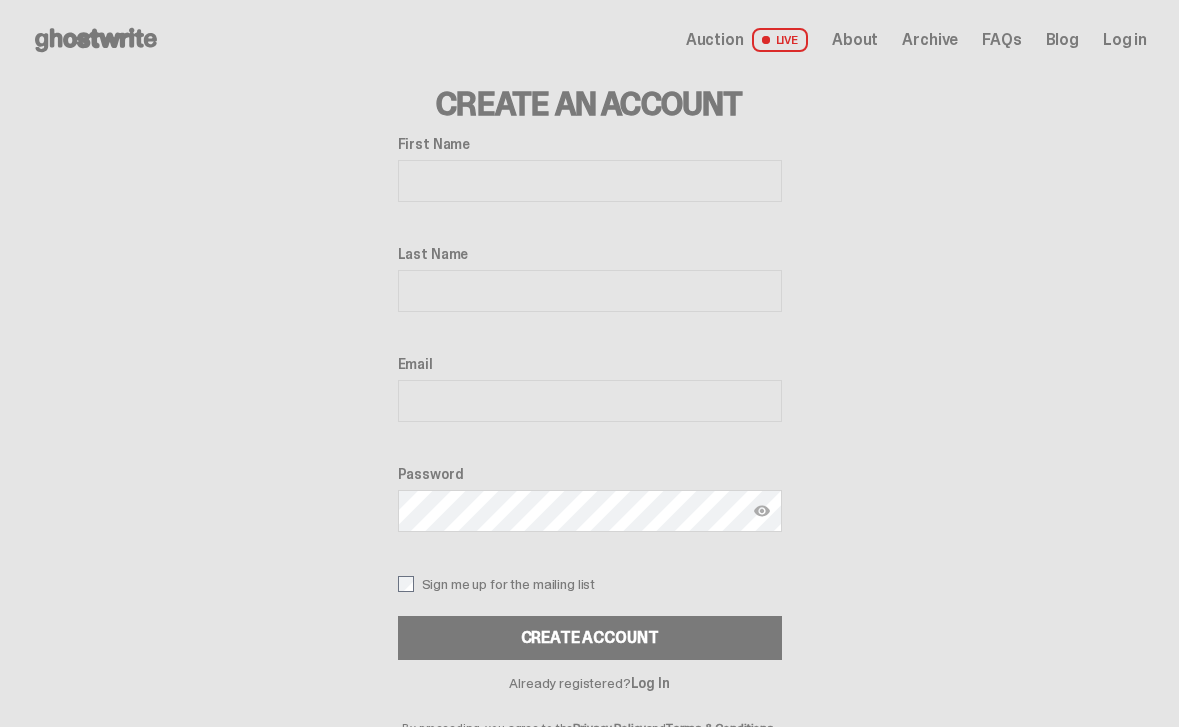 scroll, scrollTop: 0, scrollLeft: 0, axis: both 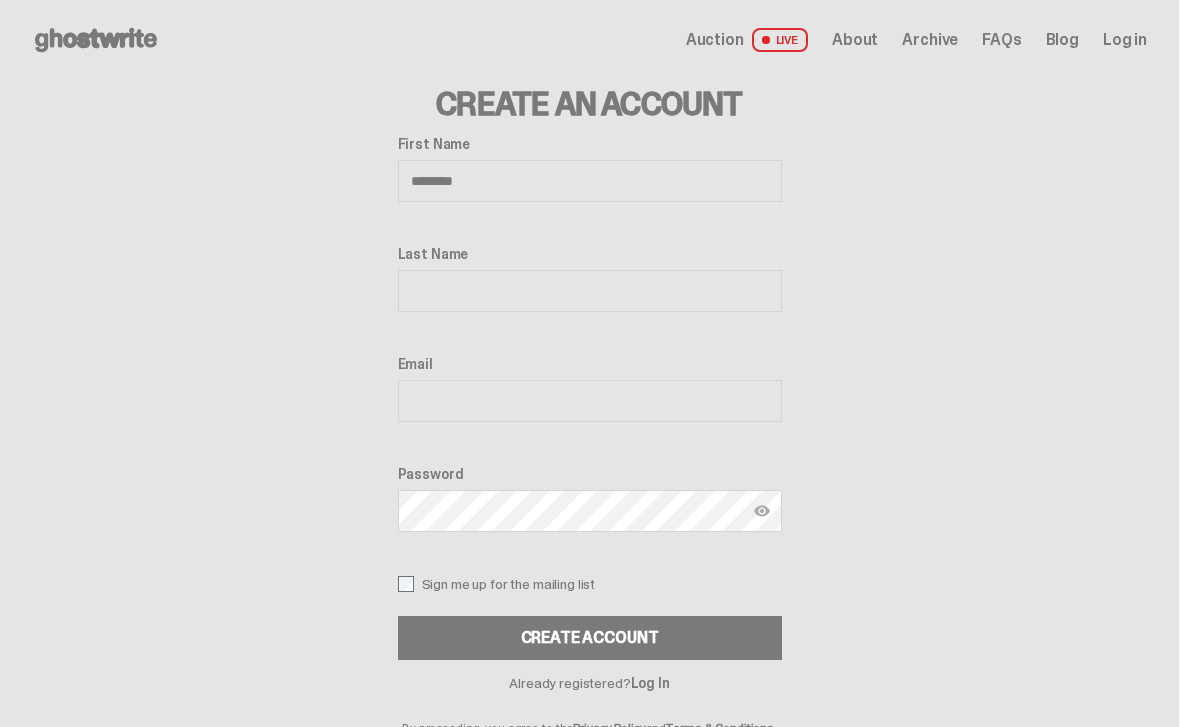 click on "Last Name" at bounding box center (590, 291) 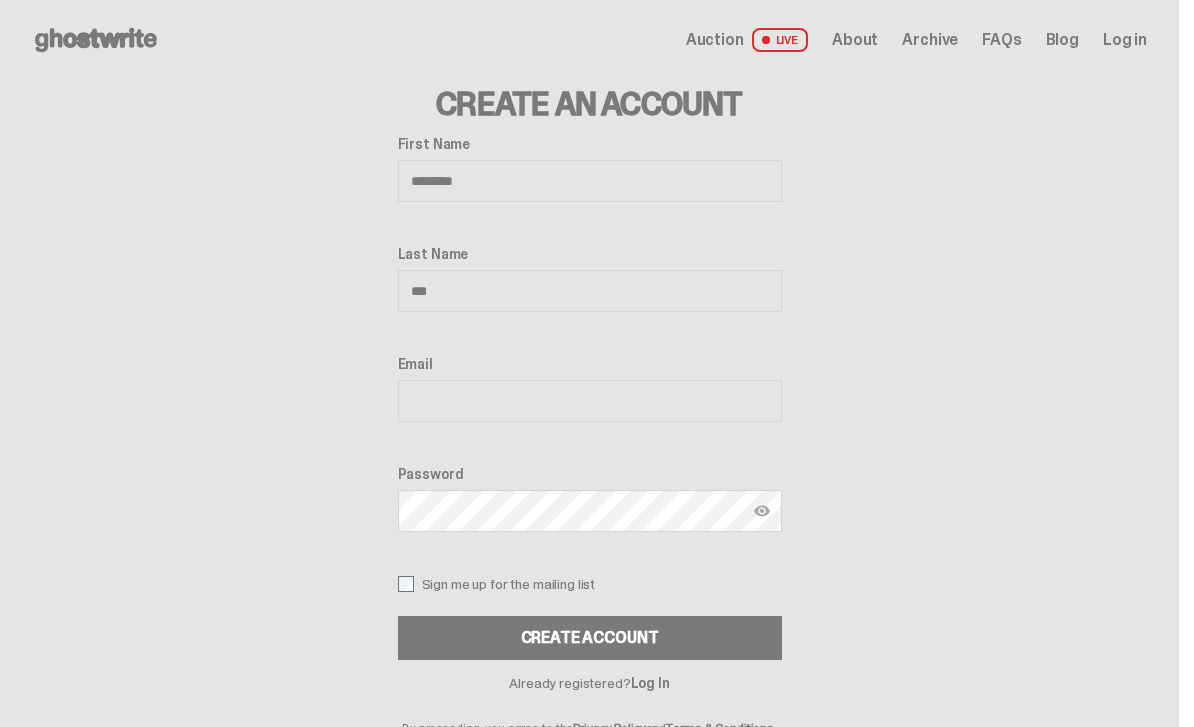 type on "***" 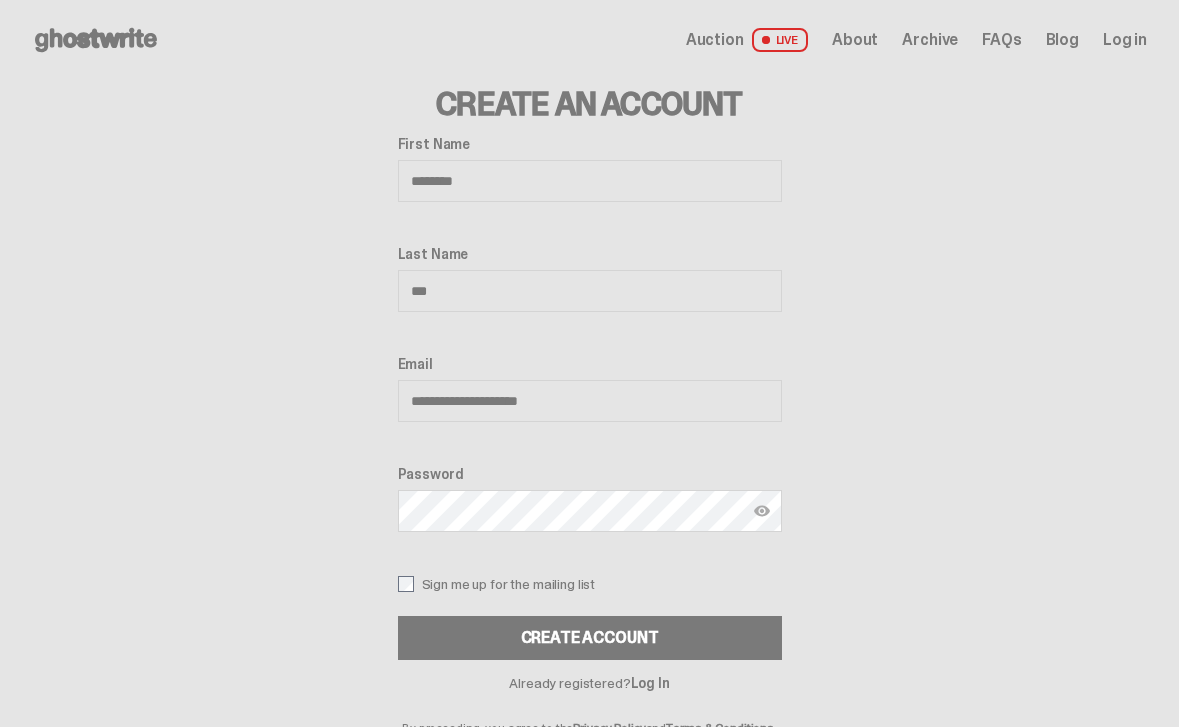type on "**********" 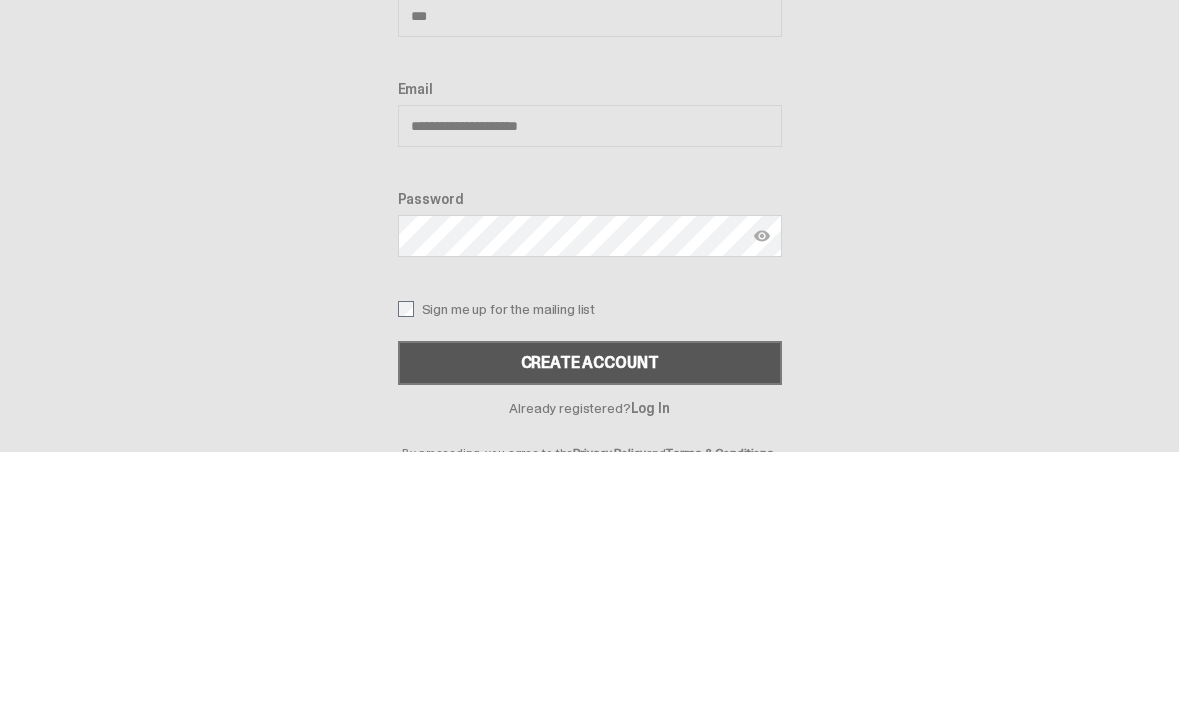 scroll, scrollTop: 156, scrollLeft: 0, axis: vertical 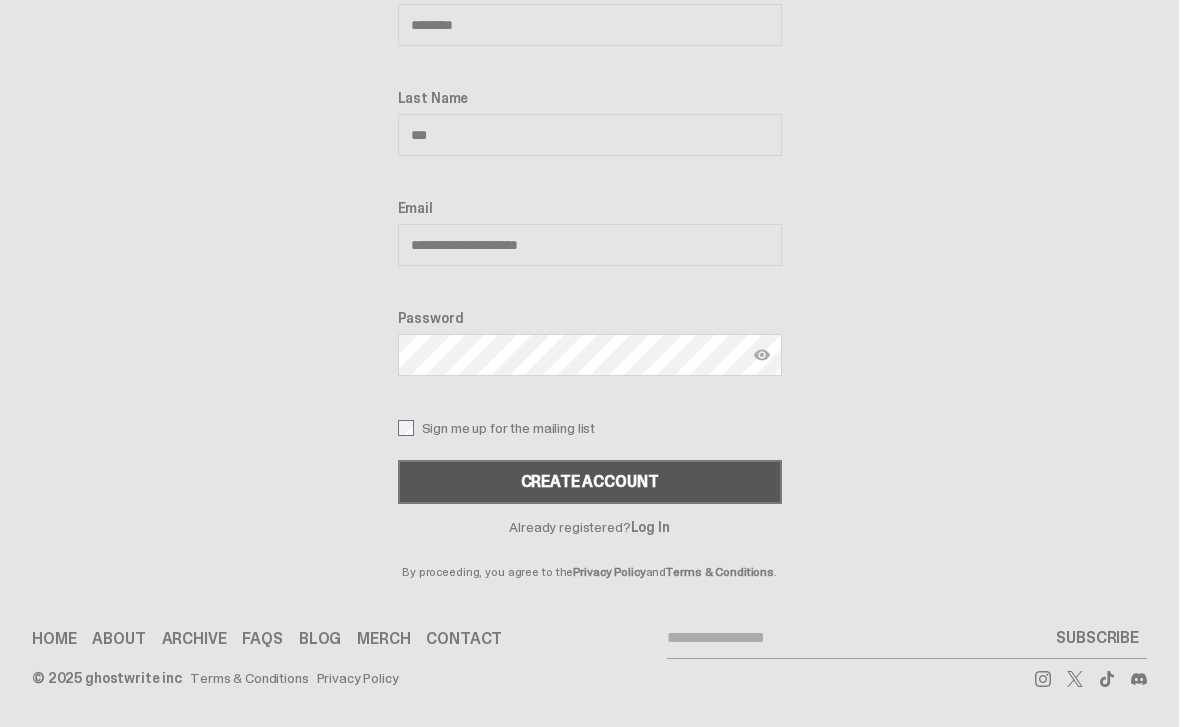 drag, startPoint x: 785, startPoint y: 378, endPoint x: 710, endPoint y: 495, distance: 138.97482 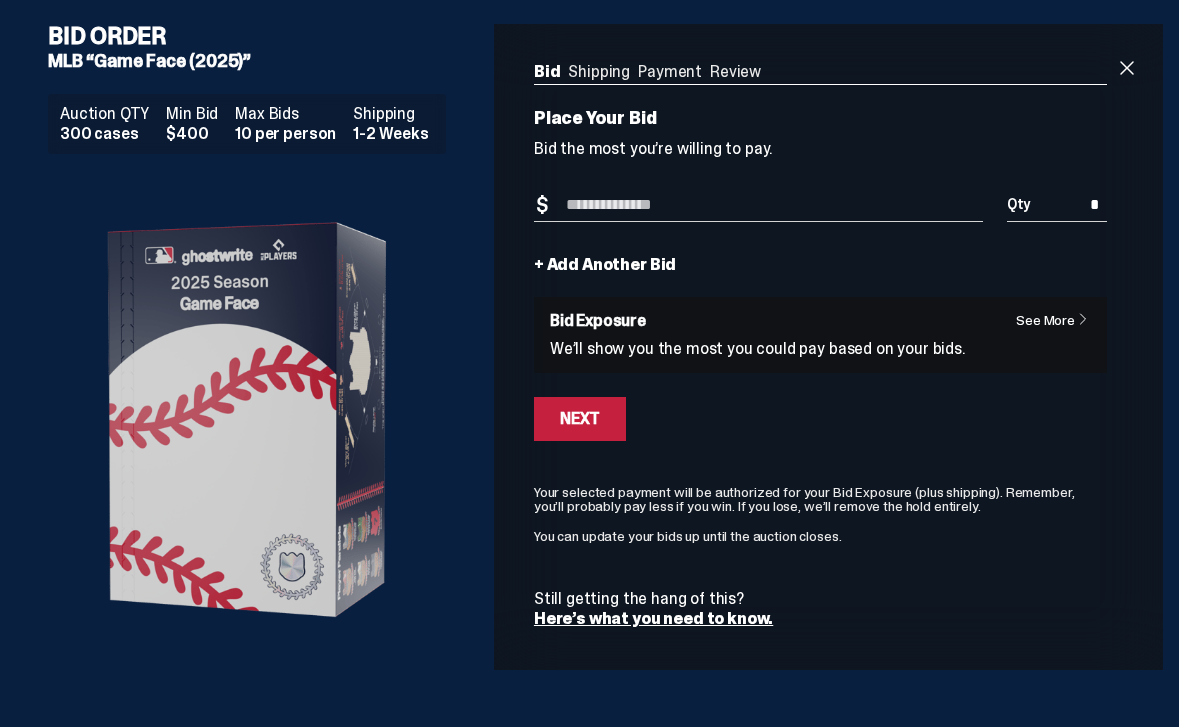 scroll, scrollTop: 0, scrollLeft: 0, axis: both 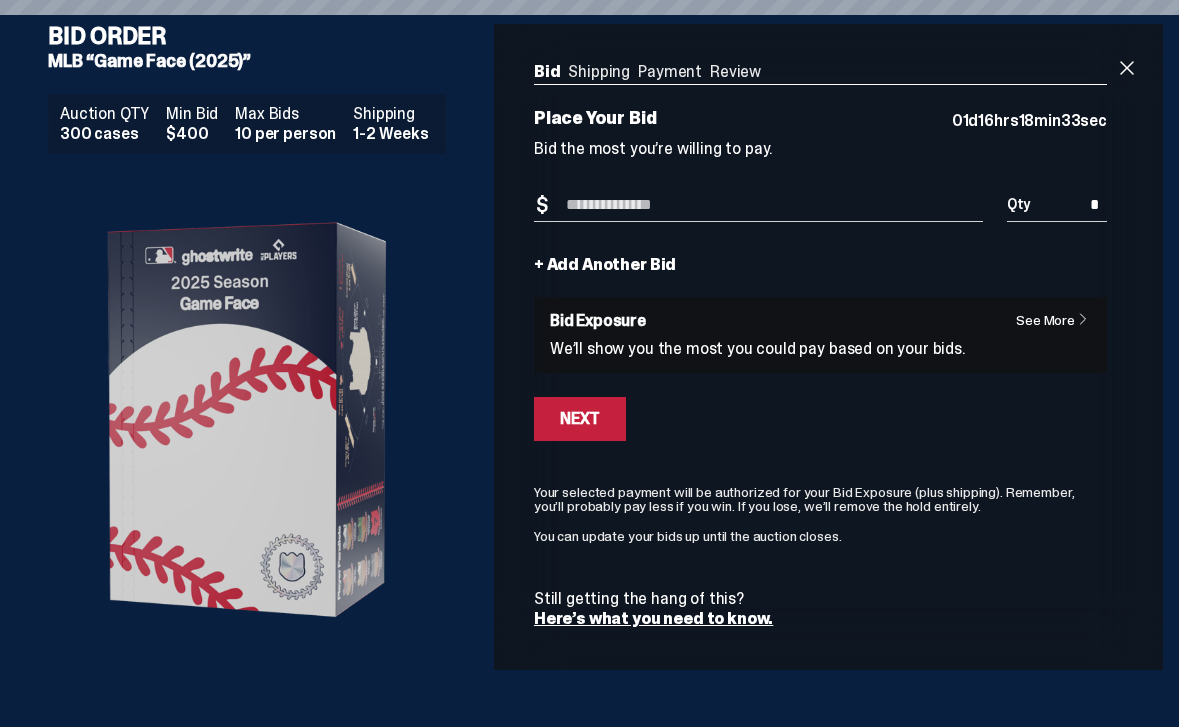 drag, startPoint x: 0, startPoint y: 0, endPoint x: 1048, endPoint y: 311, distance: 1093.172 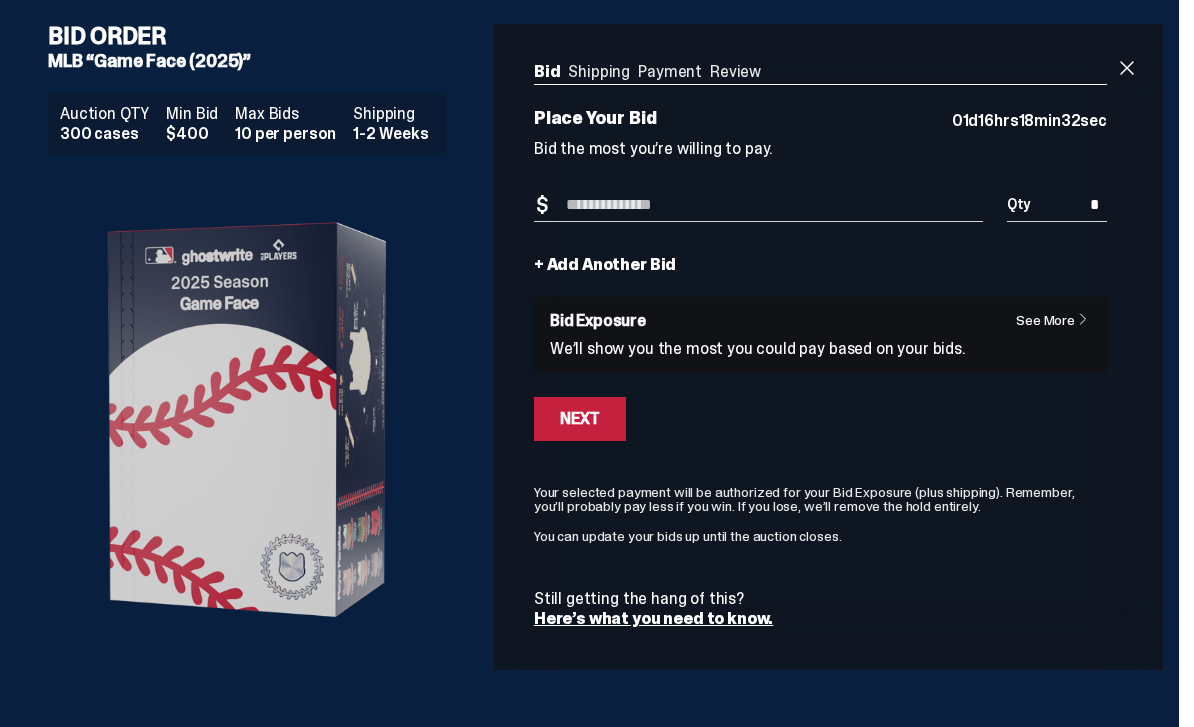 click on "See More" at bounding box center (1057, 320) 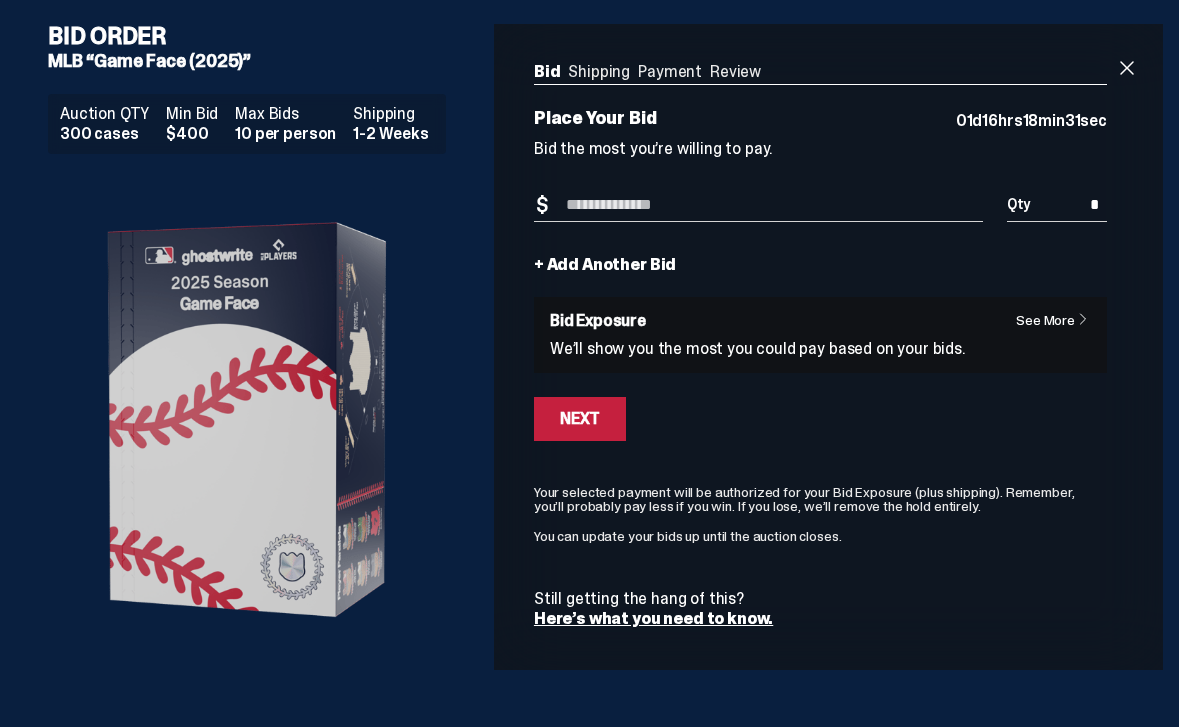 drag, startPoint x: 1051, startPoint y: 316, endPoint x: 1051, endPoint y: 433, distance: 117 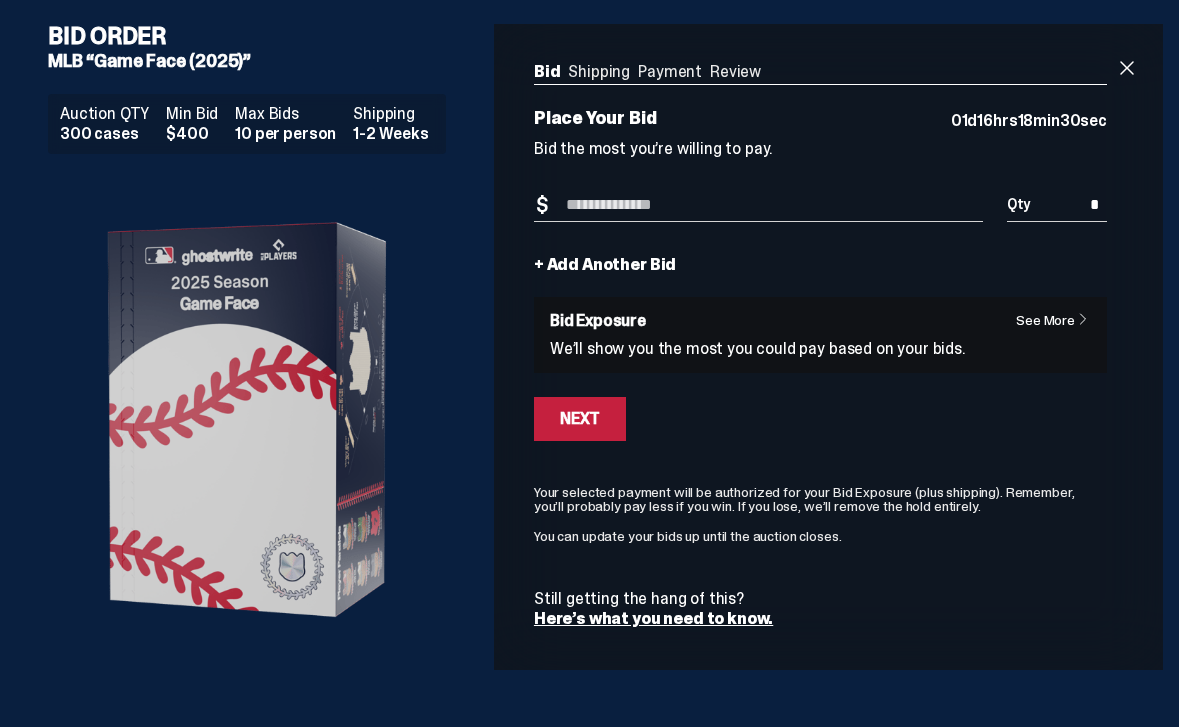 drag, startPoint x: 1051, startPoint y: 433, endPoint x: 1087, endPoint y: 301, distance: 136.82104 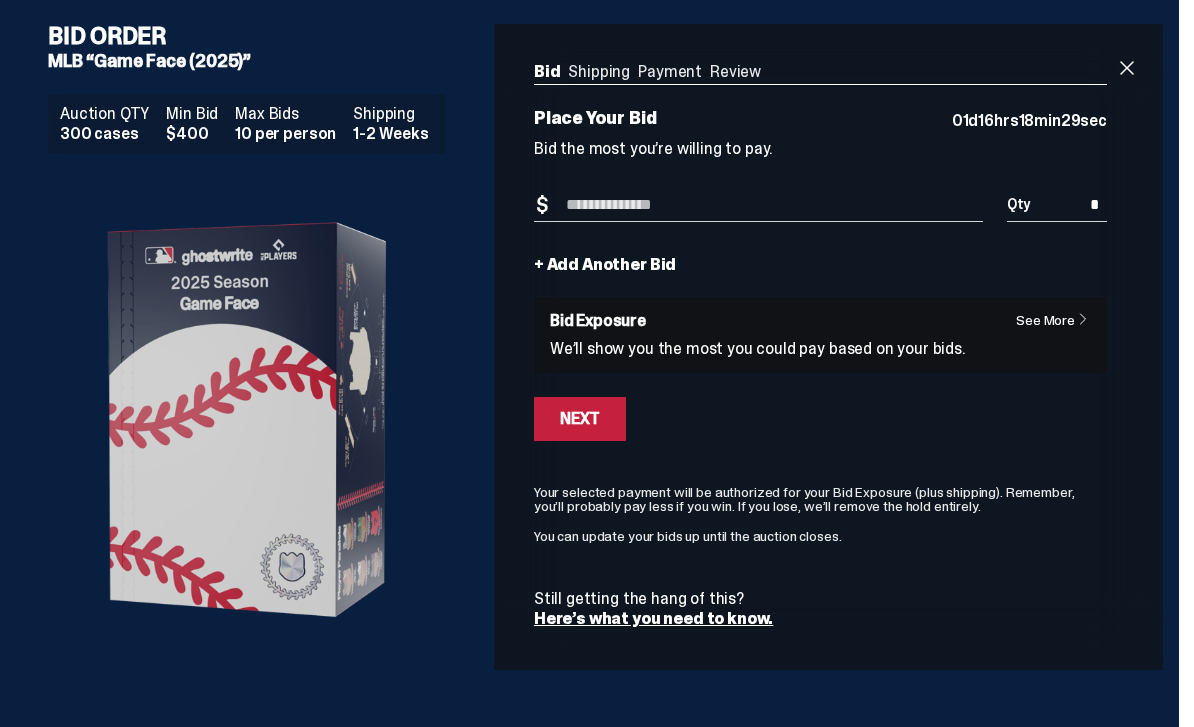 drag, startPoint x: 1087, startPoint y: 301, endPoint x: 1072, endPoint y: 310, distance: 17.492855 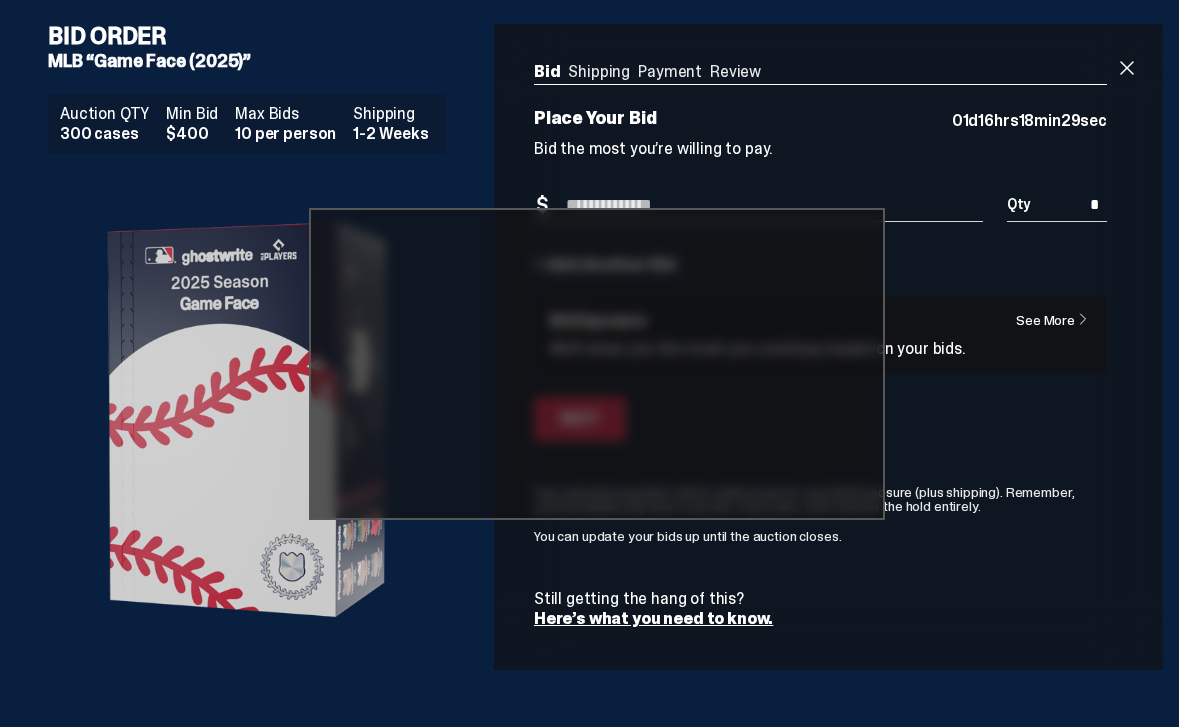 click on "Bid Exposure
Some ghostwrite auctions support multiple bids, while others are limited to one-bid-per-person.
If you place one bid, your Bid Exposure equals the amount of your bid. Simple.
If you place multiple bids, we calculate the most you could pay under different scenarios. That number is your Bid Exposure.
After you place your bid(s), we place a hold on your credit card for your Bid Exposure plus shipping. If the Clearing Price is lower than your bid(s), we’ll charge you the lower amount. If you don’t win, the hold will be removed.
The Most You Could Pay
Your Bid Exposure is $0. This is the most you could pay" at bounding box center (597, 363) 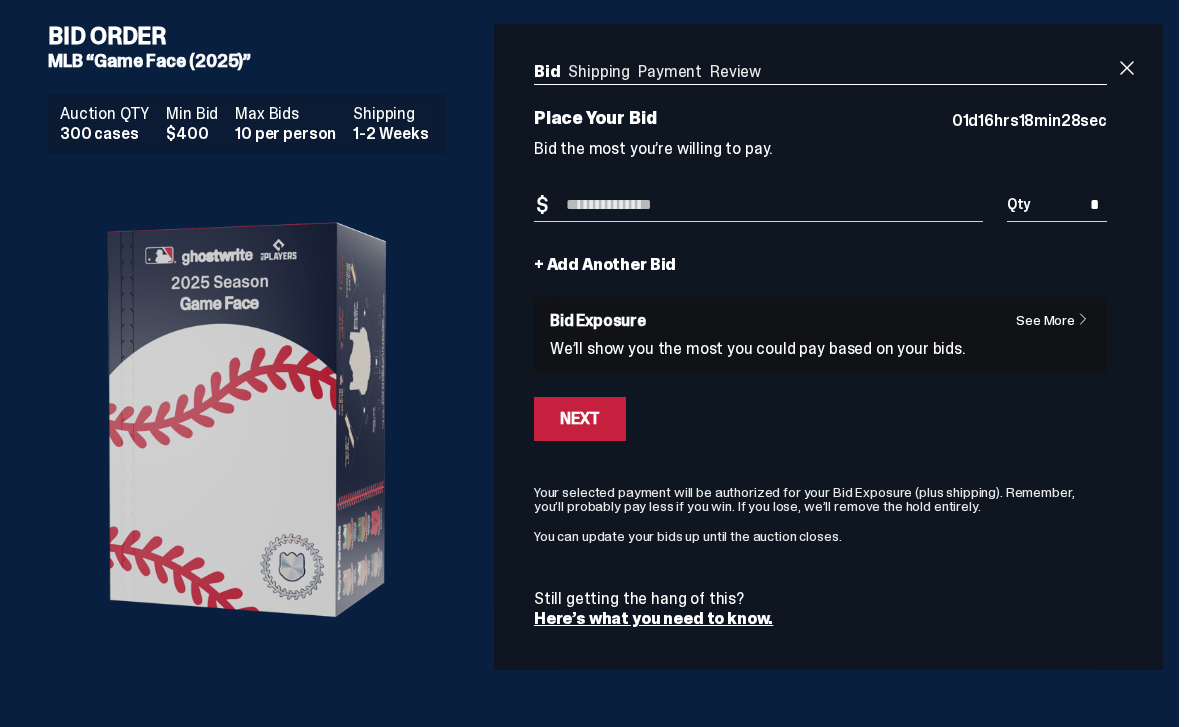 click on "See More
Bid Exposure
We’ll show you the most you could pay based on your bids." at bounding box center [820, 335] 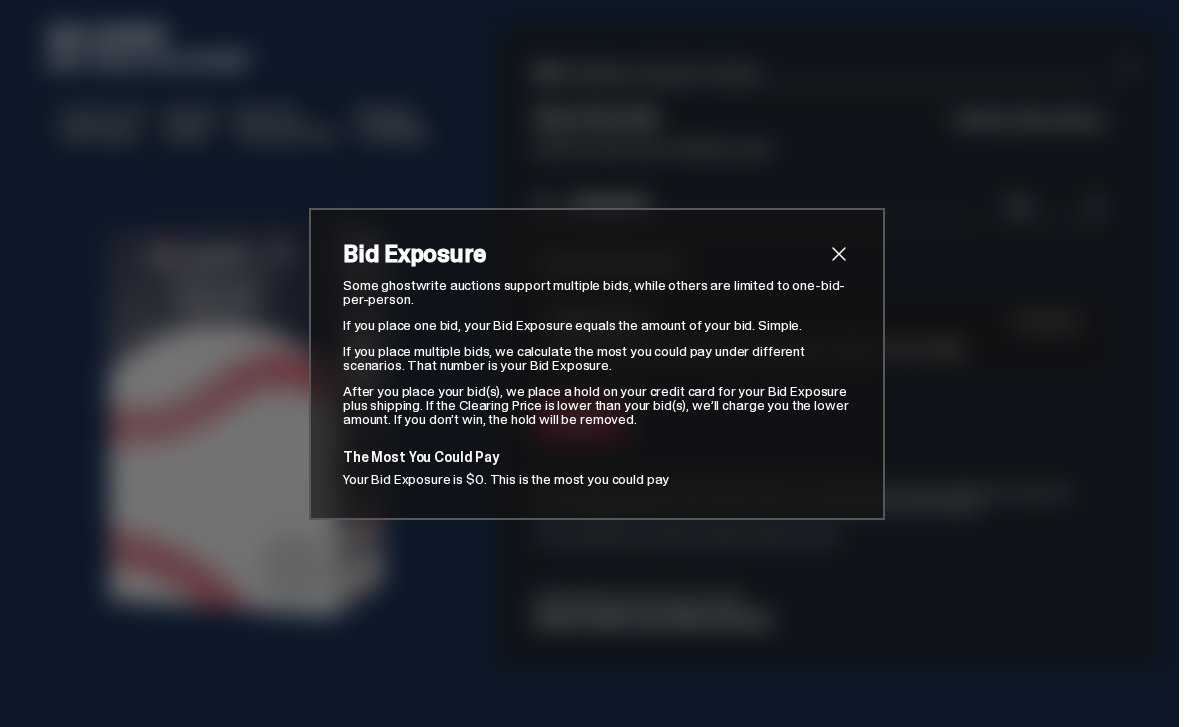 click at bounding box center (839, 254) 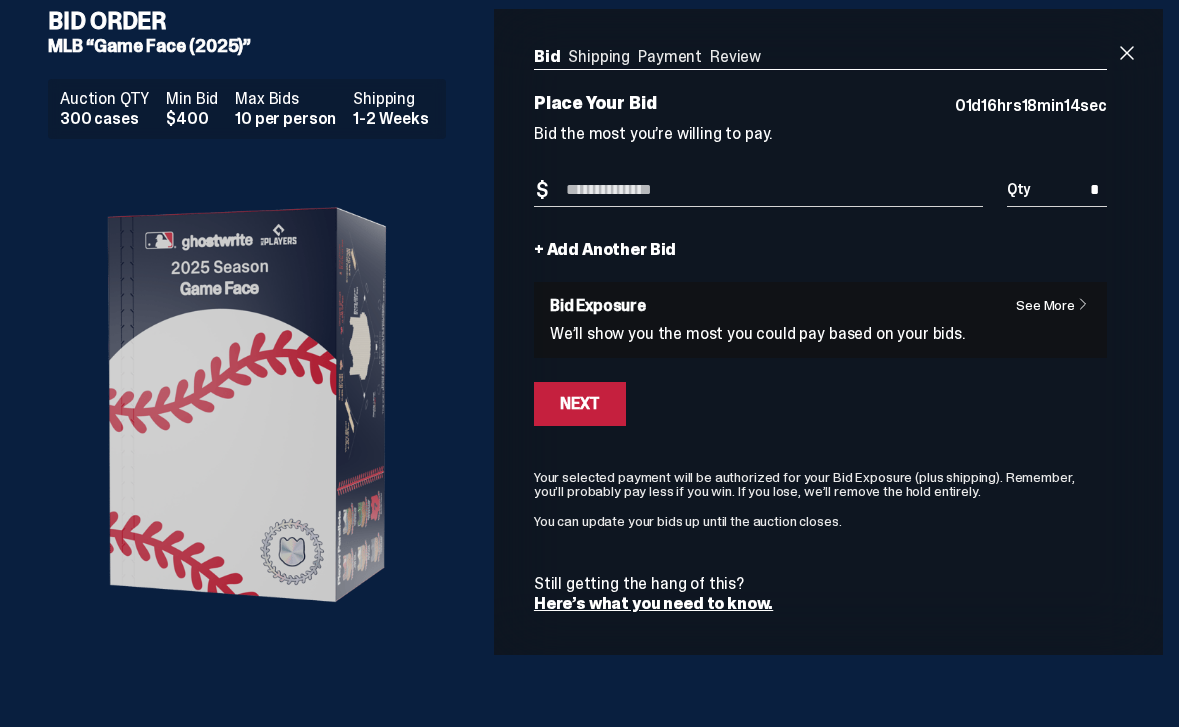 scroll, scrollTop: 0, scrollLeft: 0, axis: both 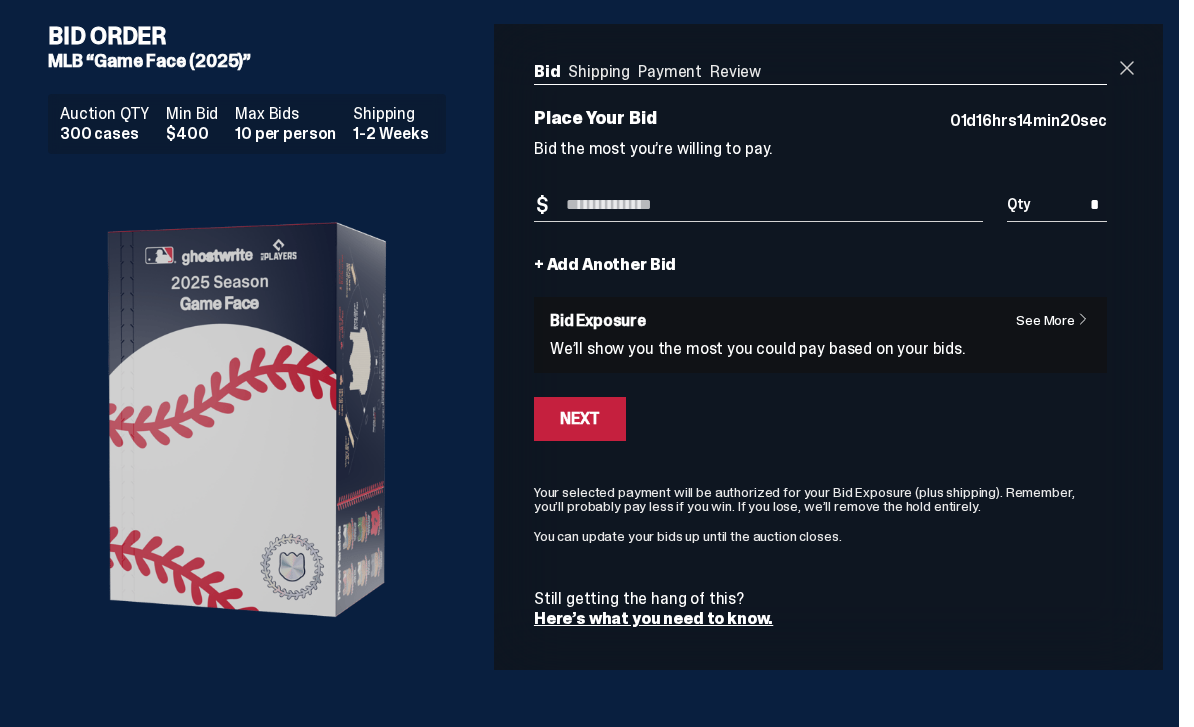 drag, startPoint x: 849, startPoint y: 247, endPoint x: 1151, endPoint y: 60, distance: 355.2084 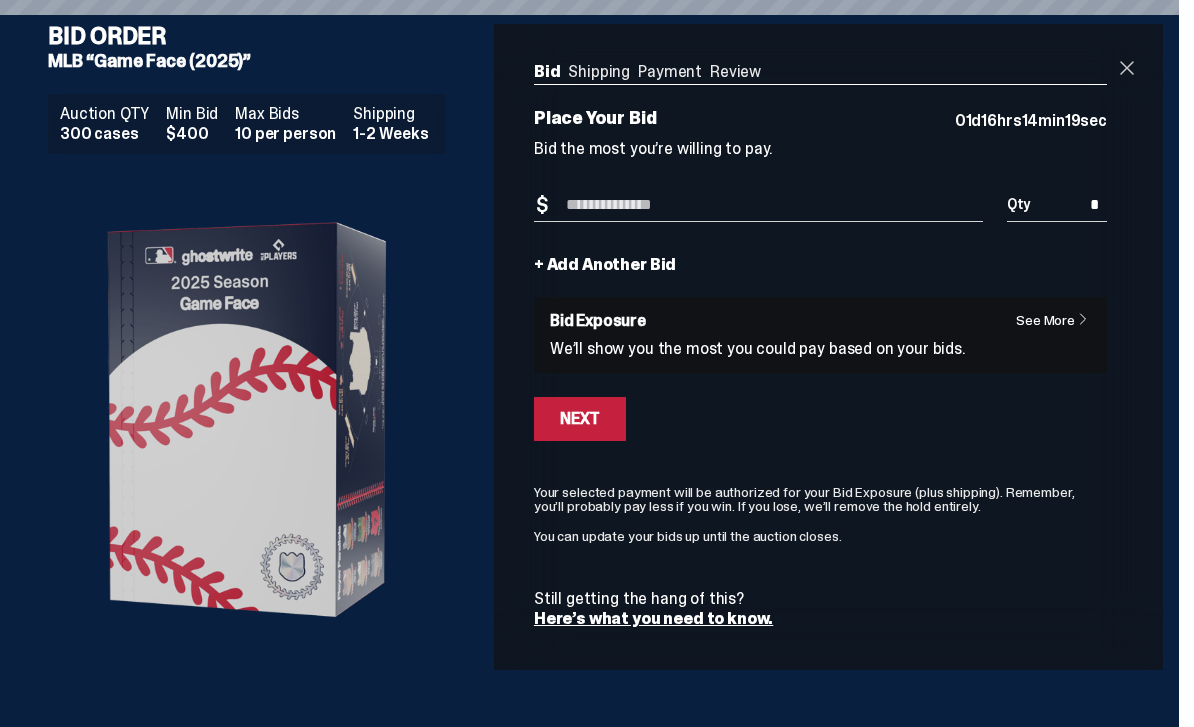 click at bounding box center (1127, 68) 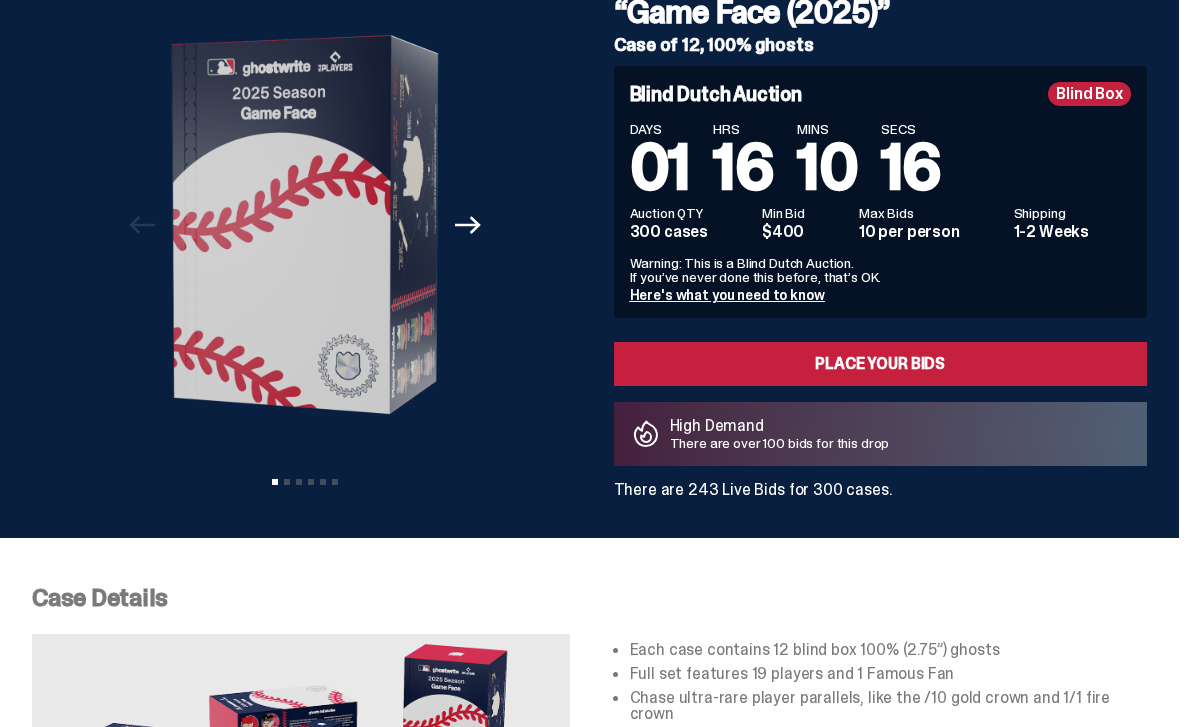 scroll, scrollTop: 126, scrollLeft: 0, axis: vertical 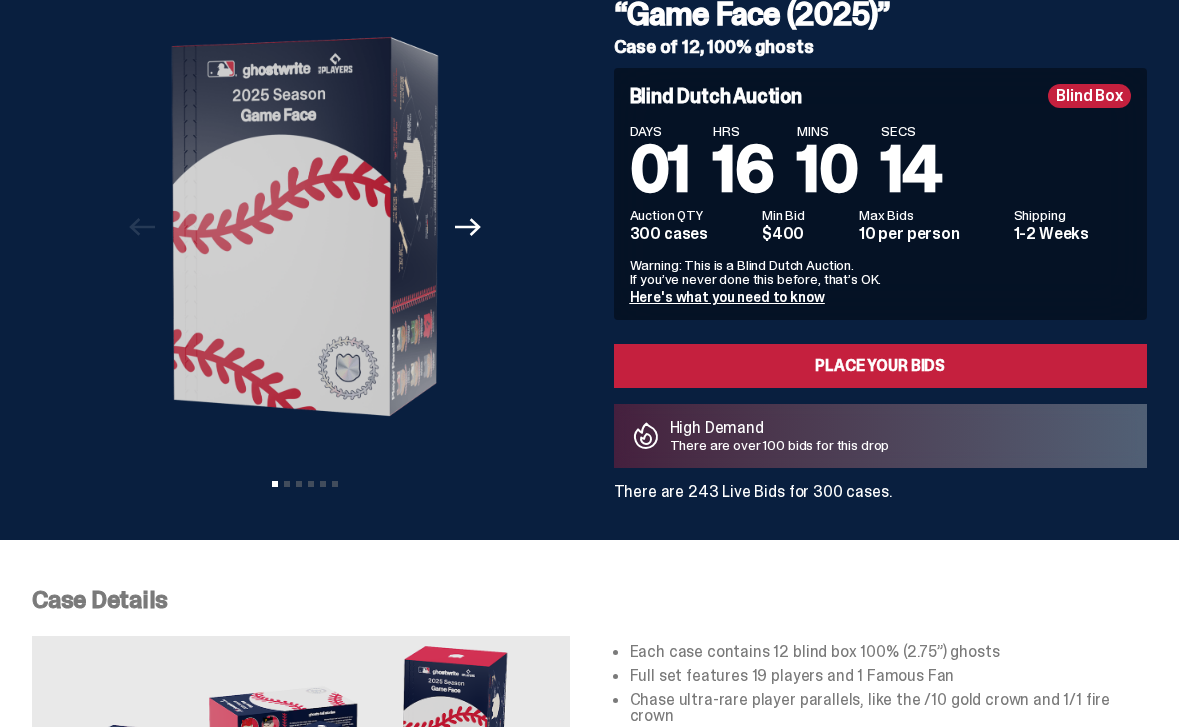 click on "Here's what you need to know" at bounding box center [727, 297] 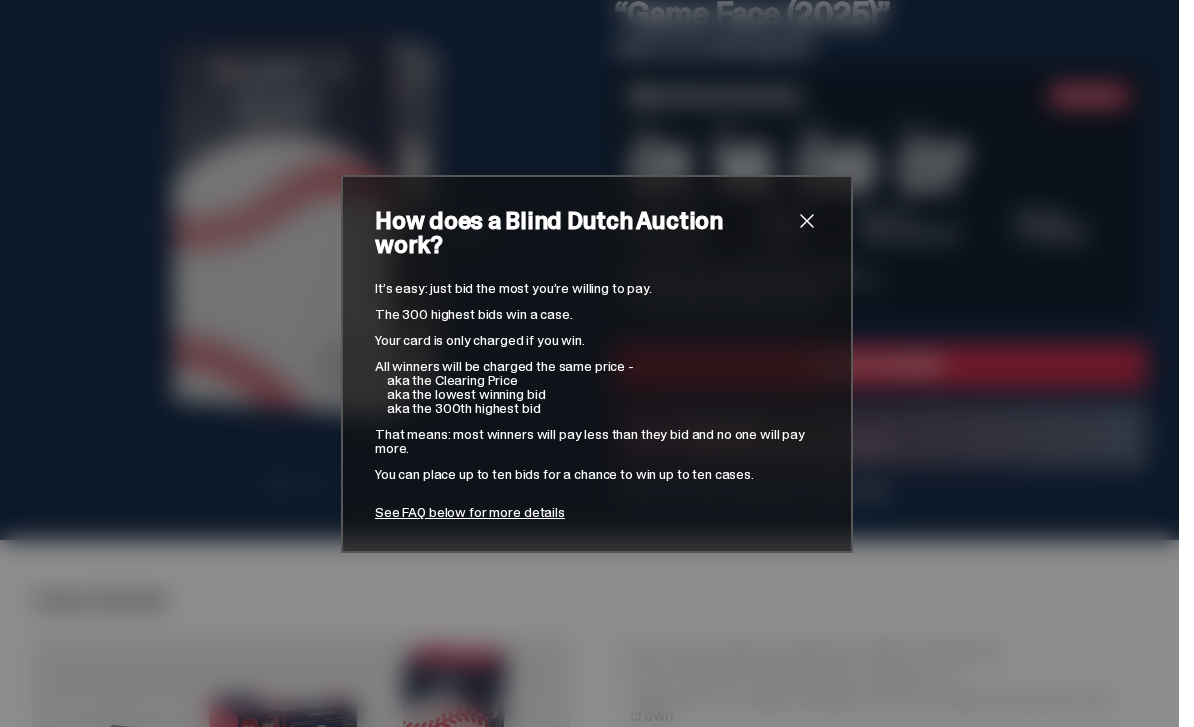drag, startPoint x: 747, startPoint y: 298, endPoint x: 693, endPoint y: 336, distance: 66.0303 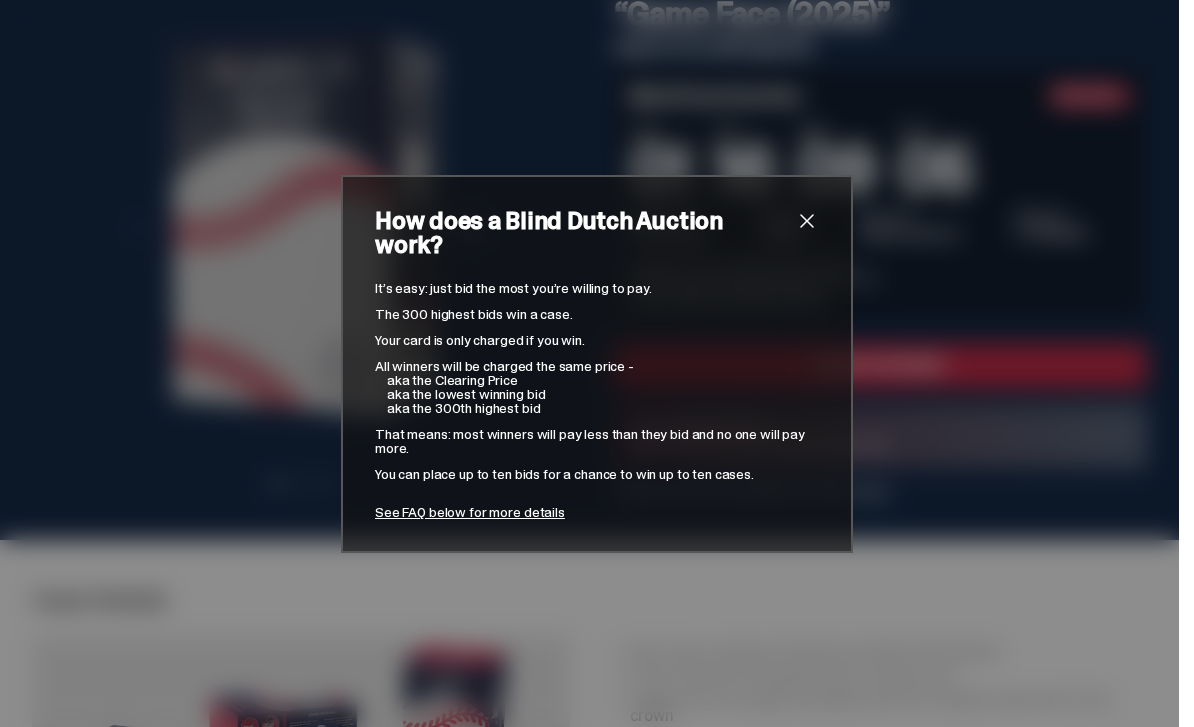 click at bounding box center [807, 221] 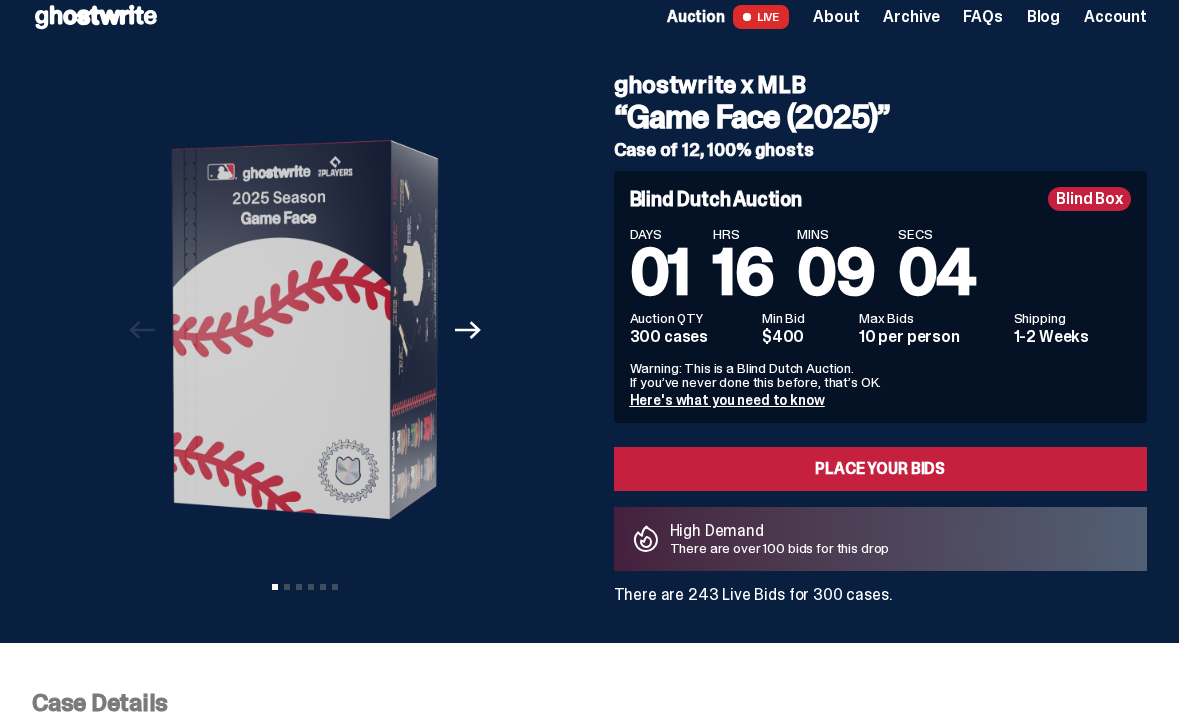 scroll, scrollTop: 0, scrollLeft: 0, axis: both 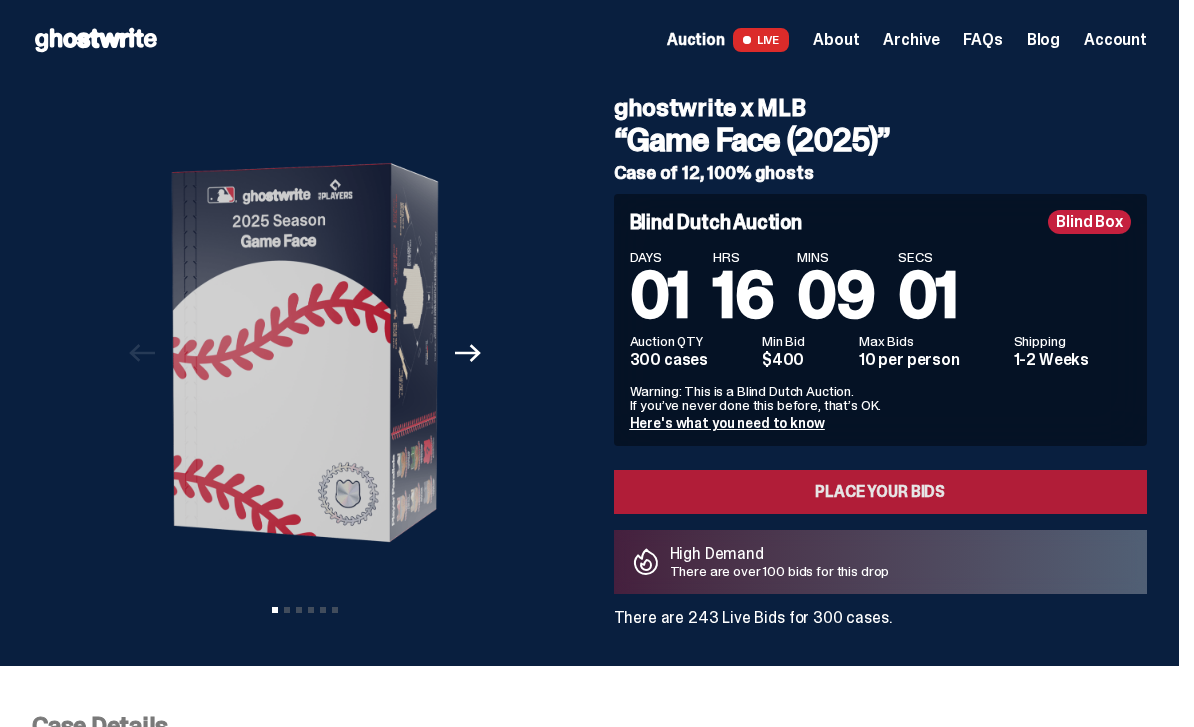 drag, startPoint x: 803, startPoint y: 235, endPoint x: 905, endPoint y: 480, distance: 265.3846 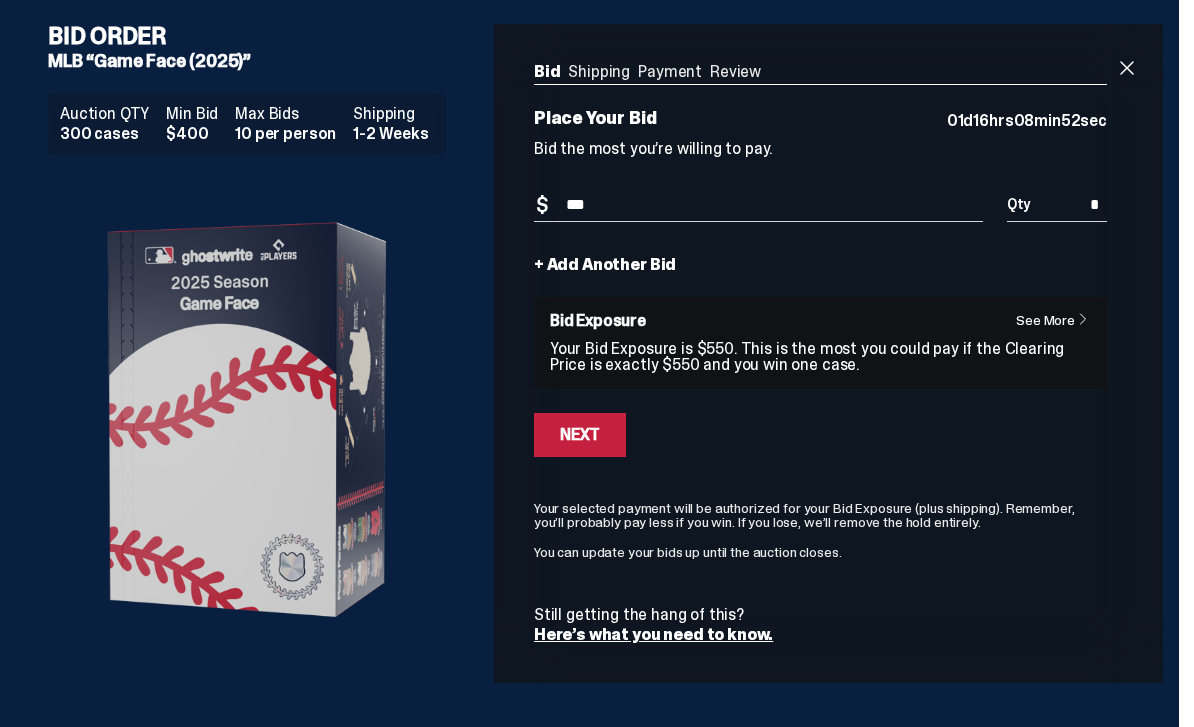 type on "***" 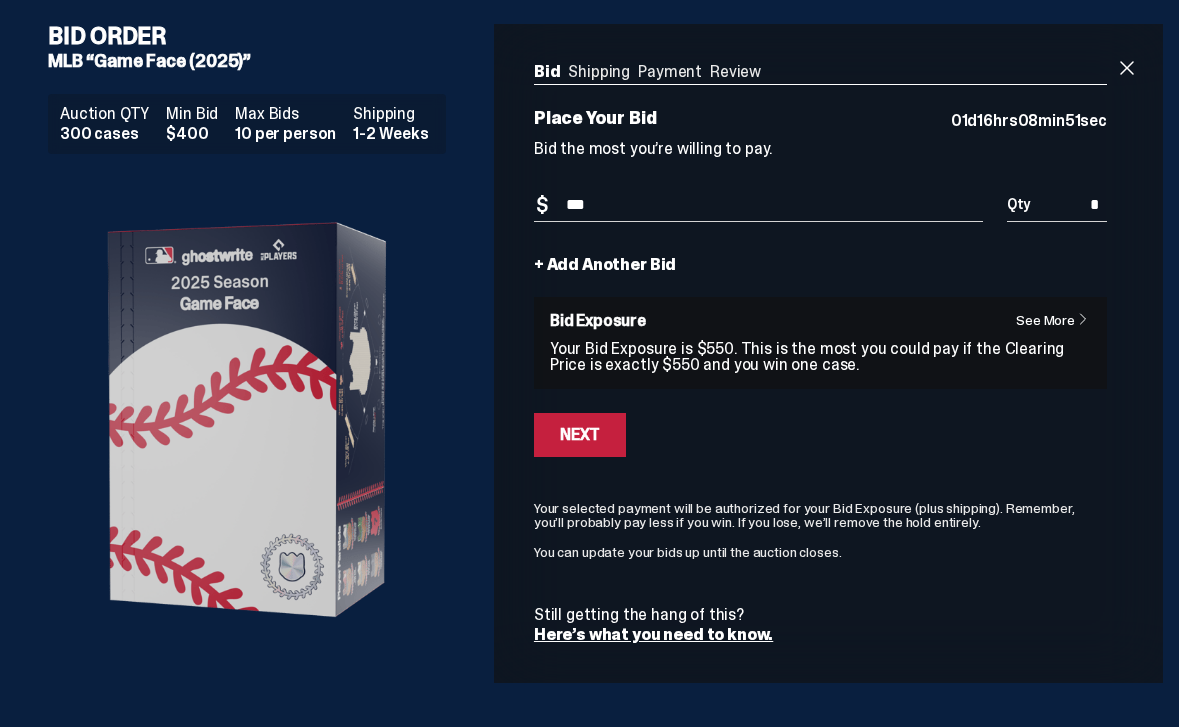 click on "*" at bounding box center [1057, 205] 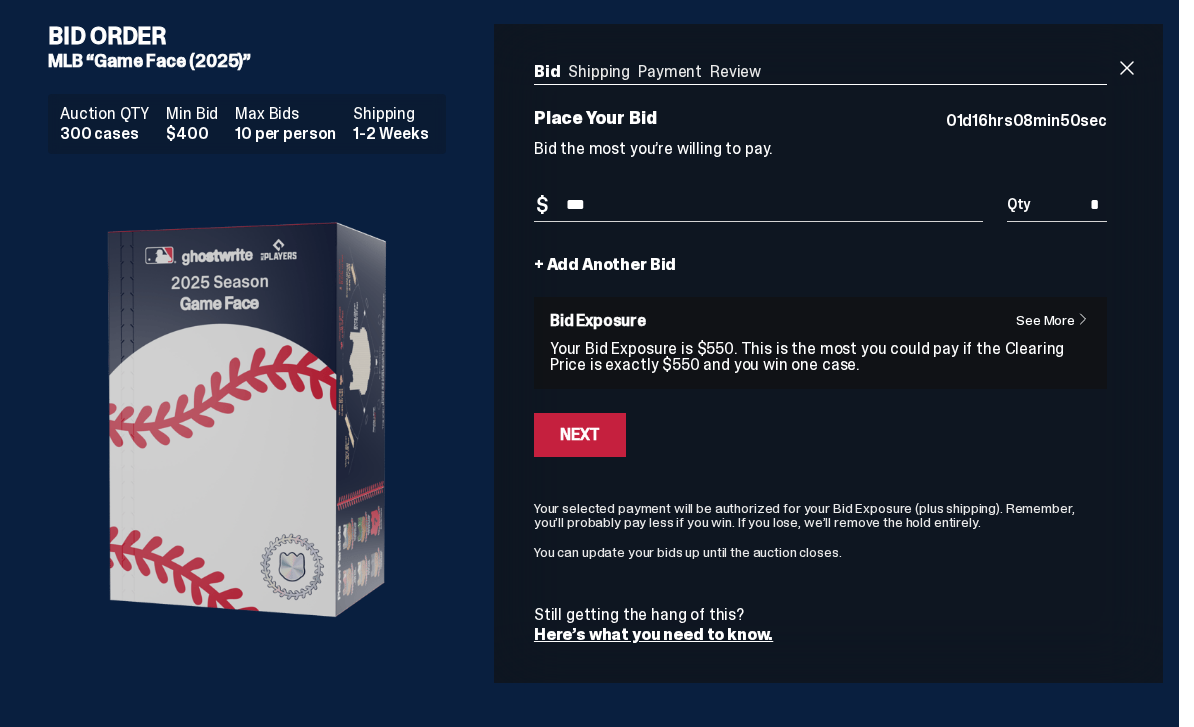click on "+ Add Another Bid" at bounding box center [605, 265] 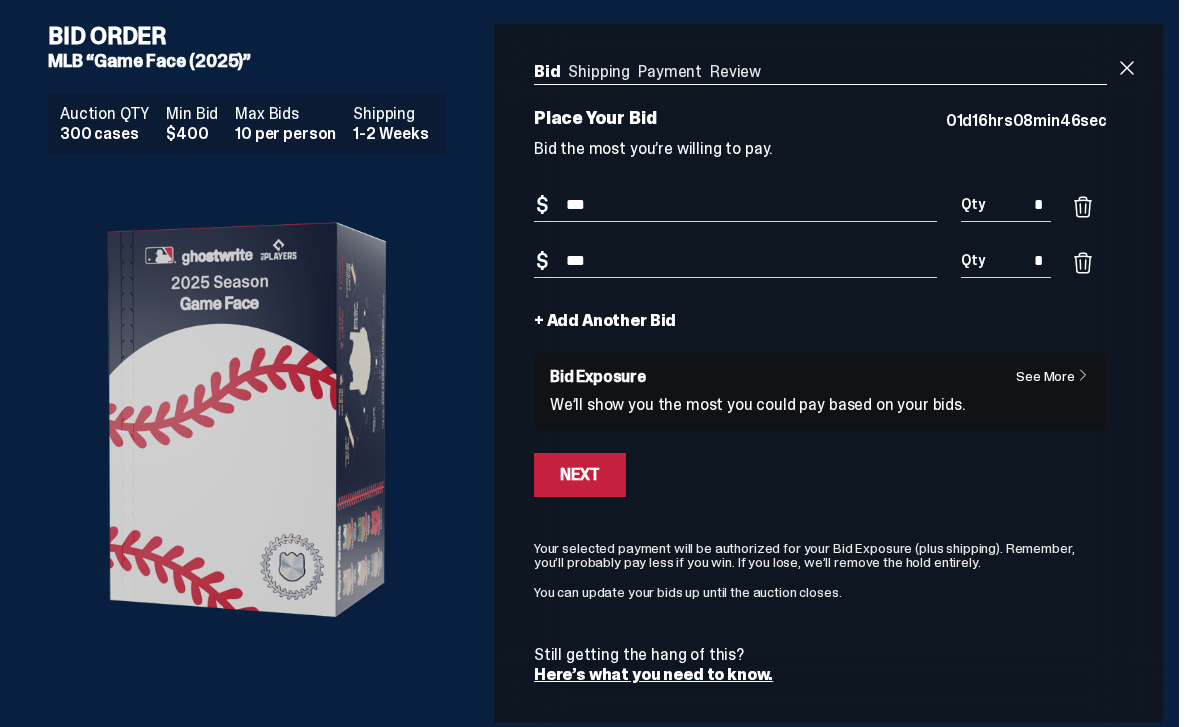 drag, startPoint x: 652, startPoint y: 263, endPoint x: 616, endPoint y: 332, distance: 77.82673 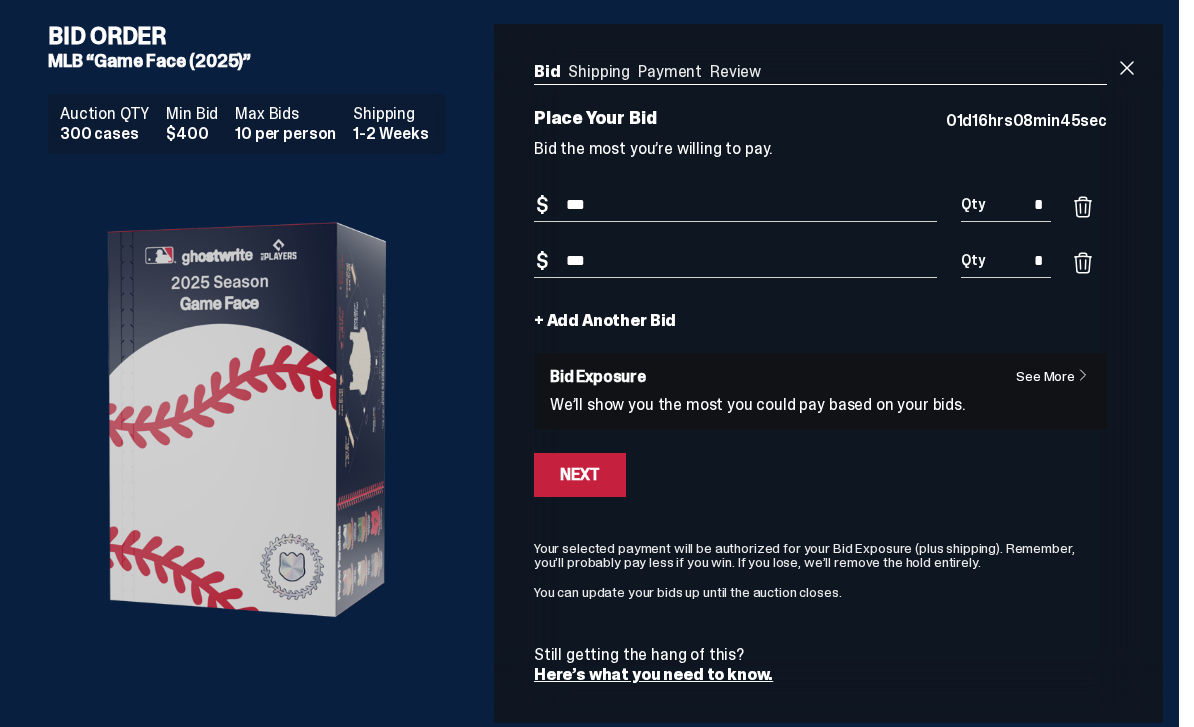 type on "***" 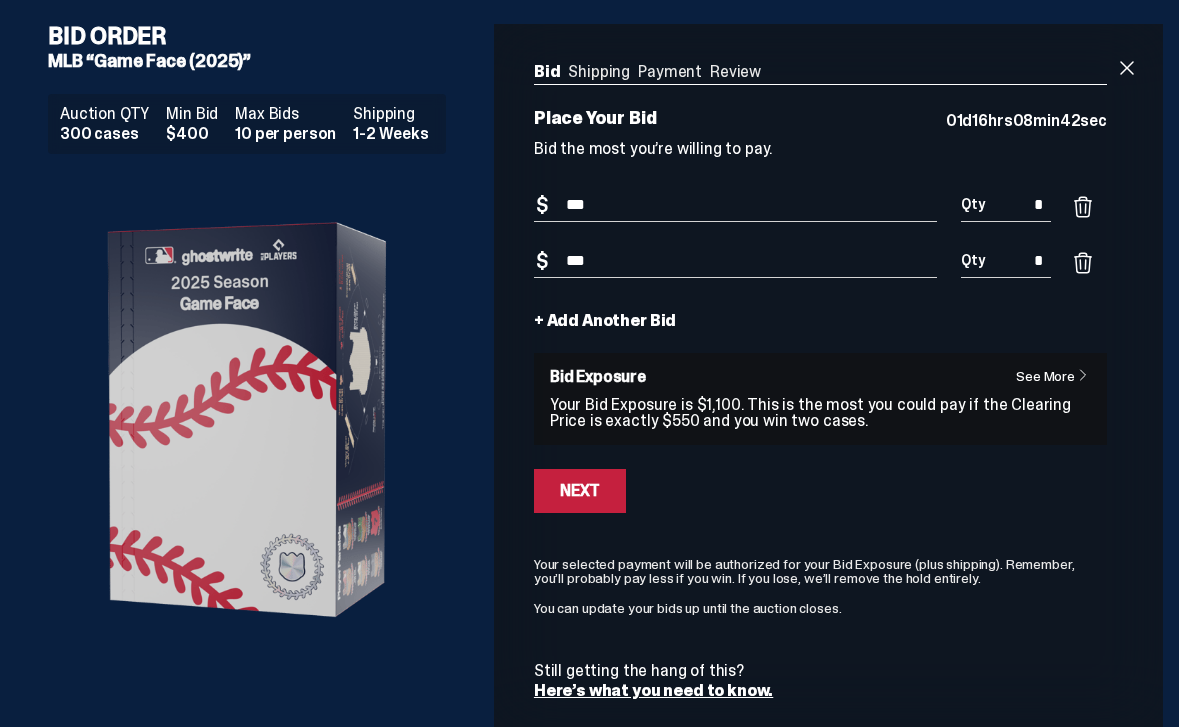 drag, startPoint x: 616, startPoint y: 332, endPoint x: 542, endPoint y: 323, distance: 74.54529 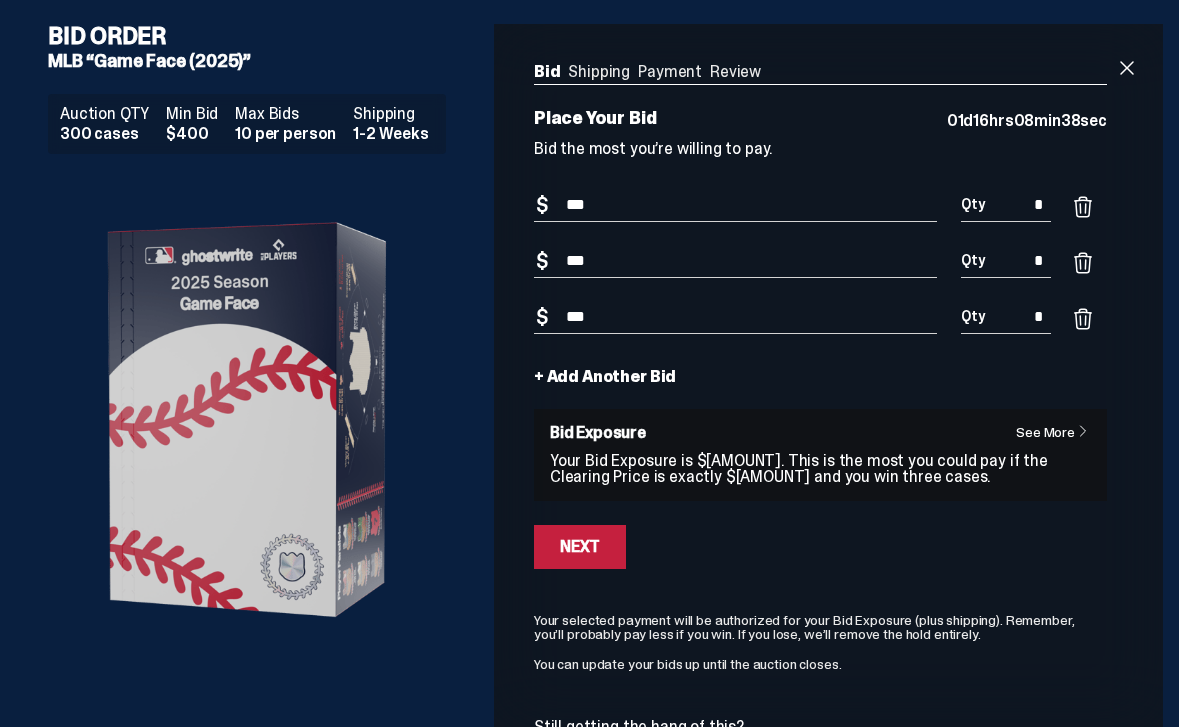 type on "***" 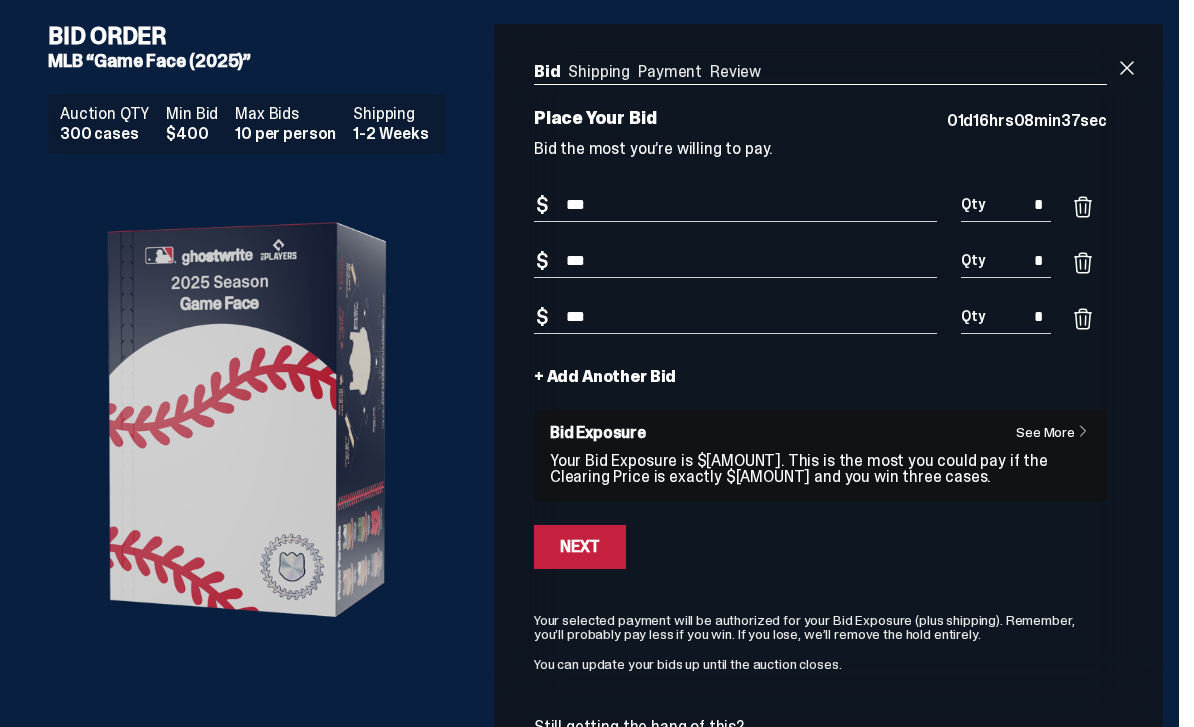 drag, startPoint x: 542, startPoint y: 323, endPoint x: 547, endPoint y: 383, distance: 60.207973 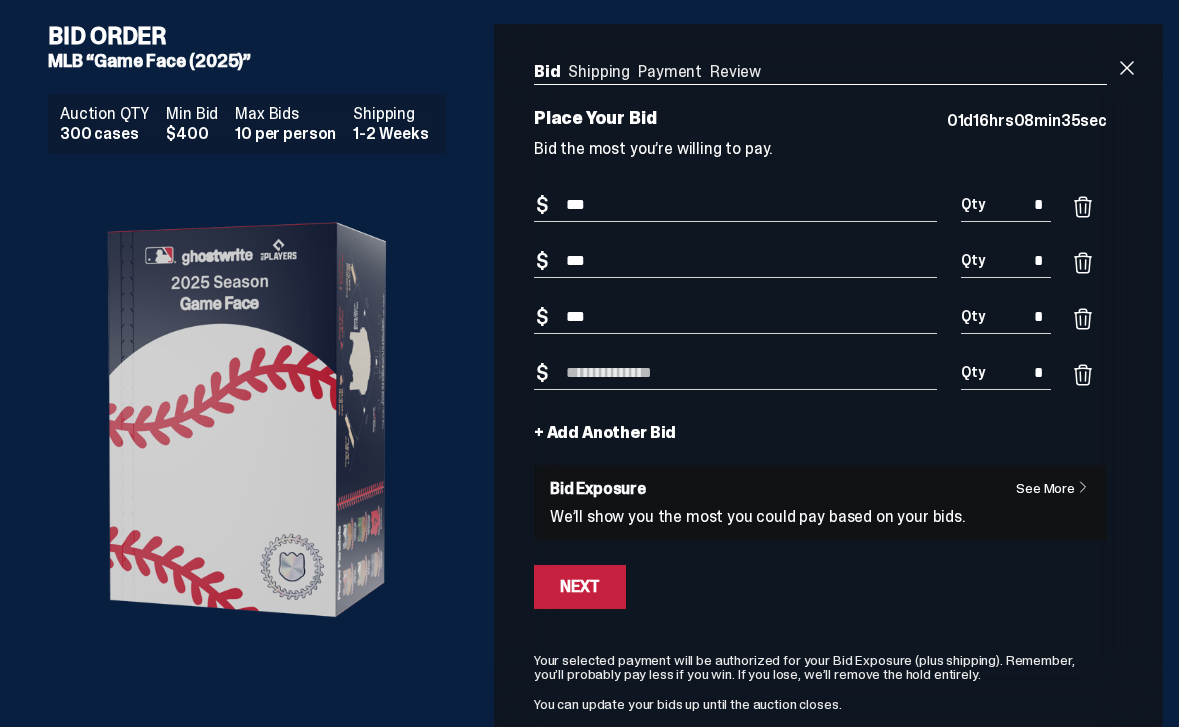 click on "$" at bounding box center (542, 373) 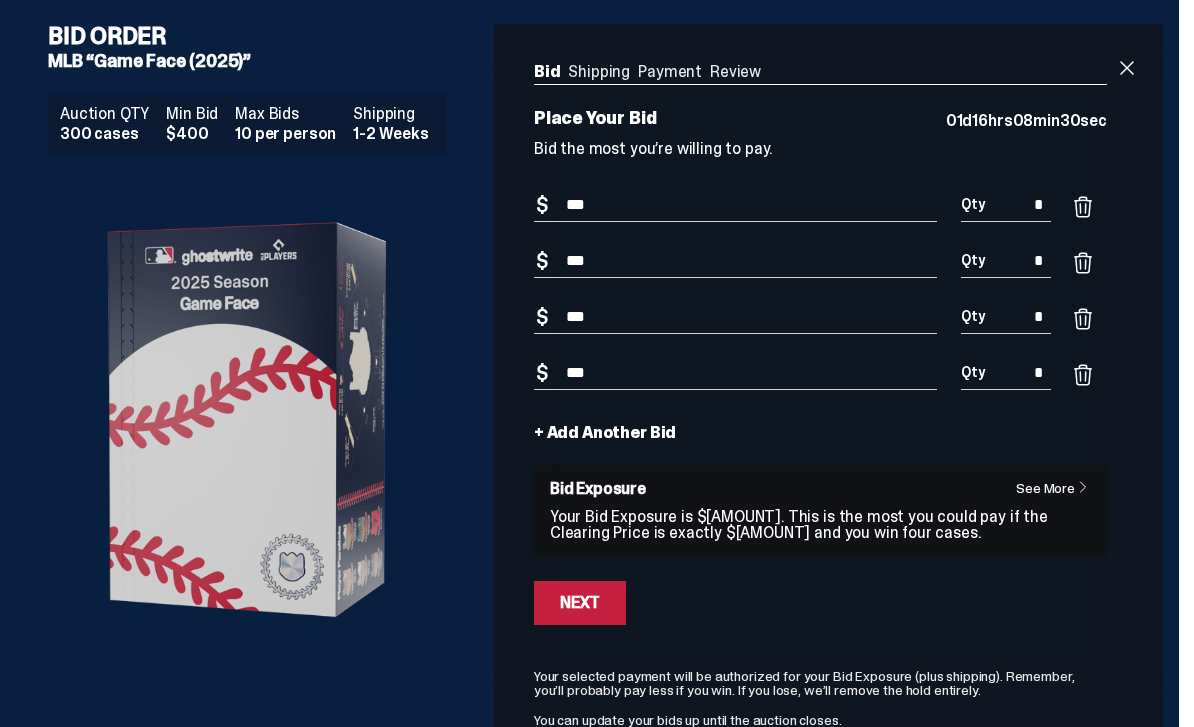 type on "***" 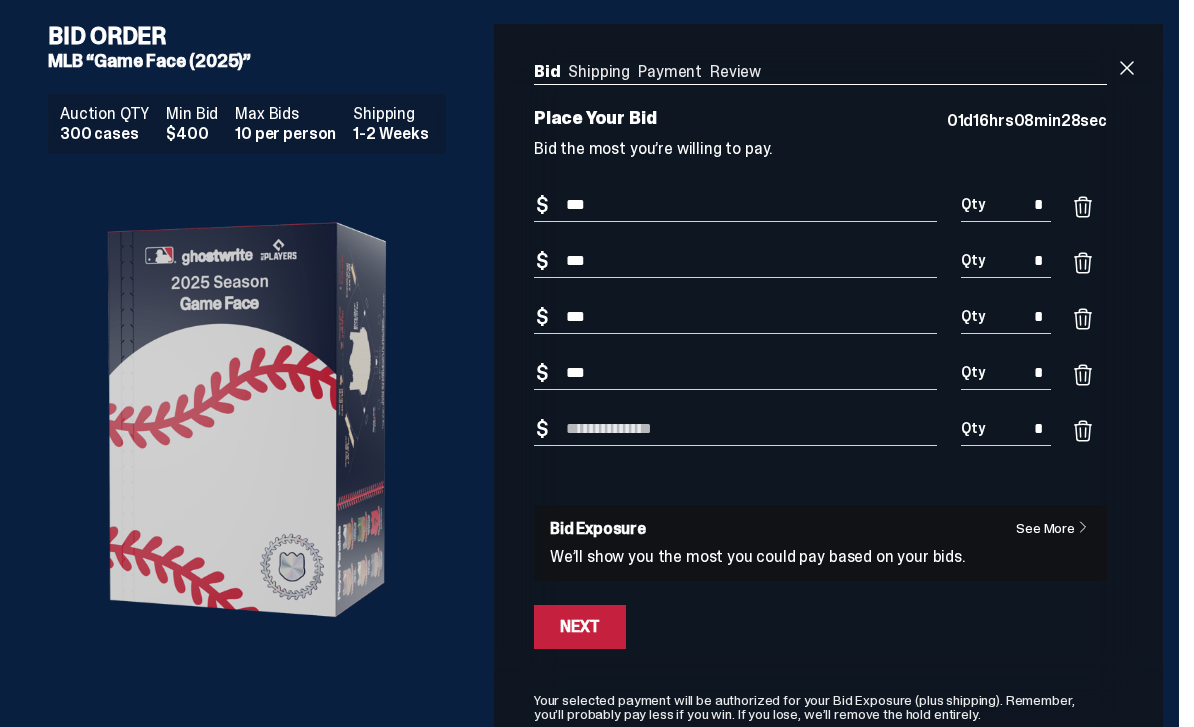 click on "Bid Amount" at bounding box center (735, 429) 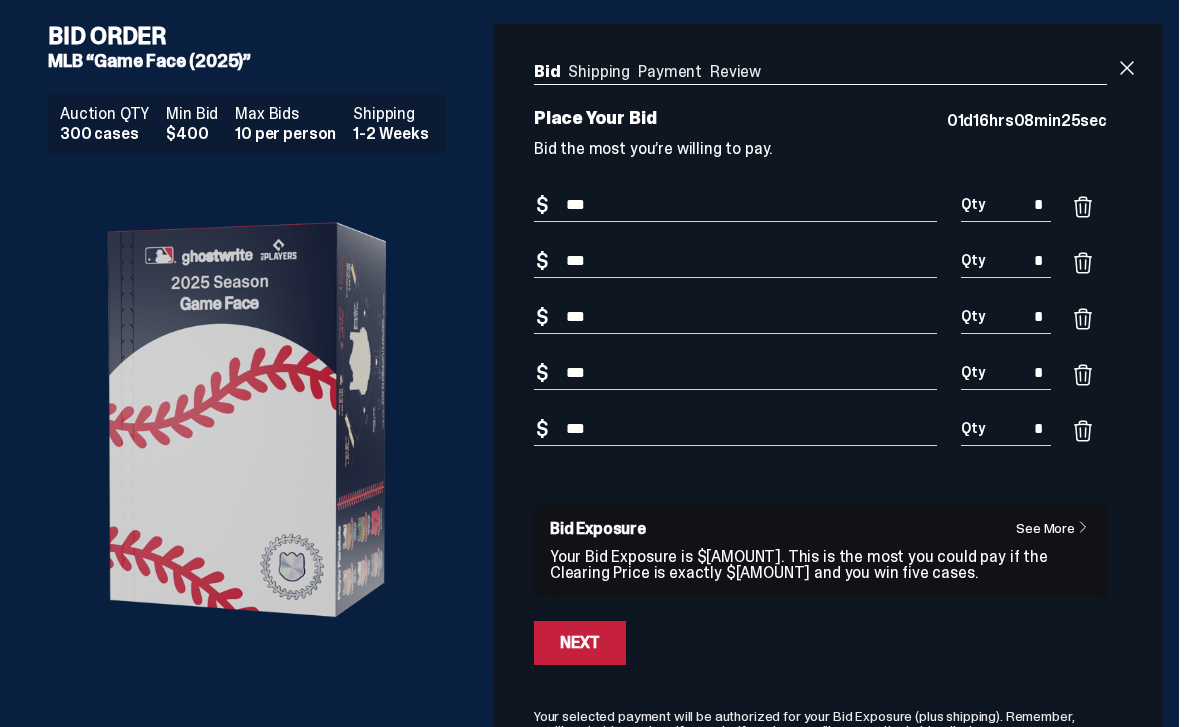 type on "***" 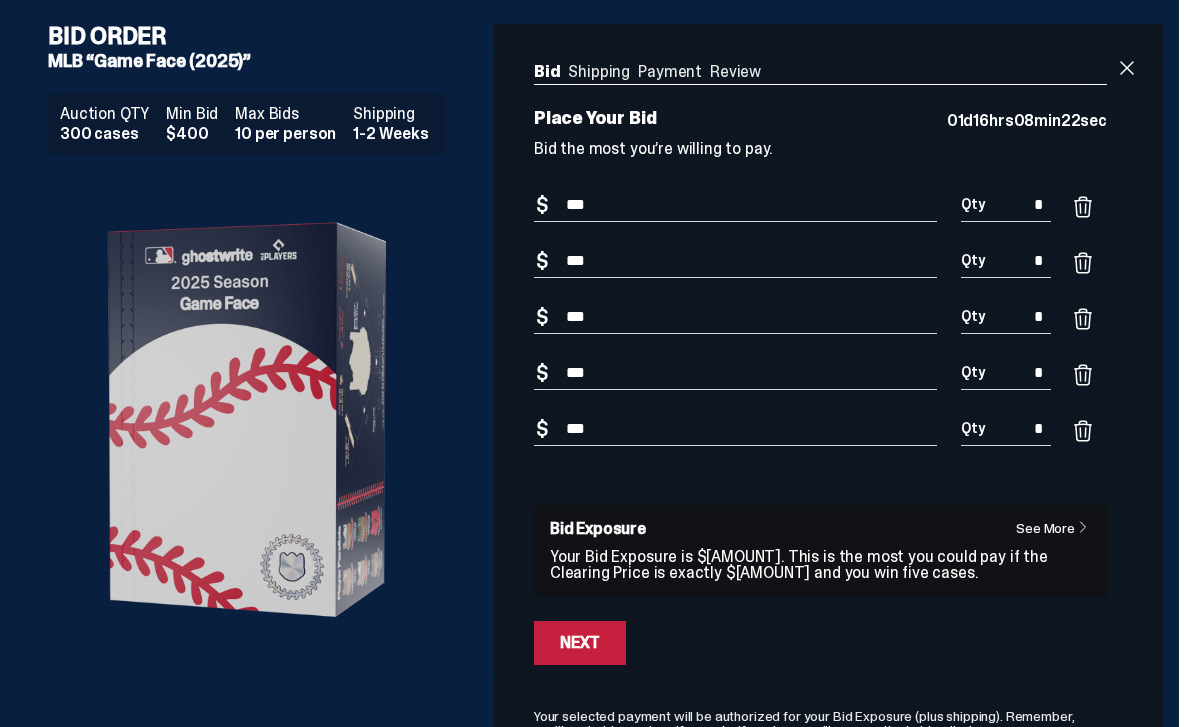 type on "*" 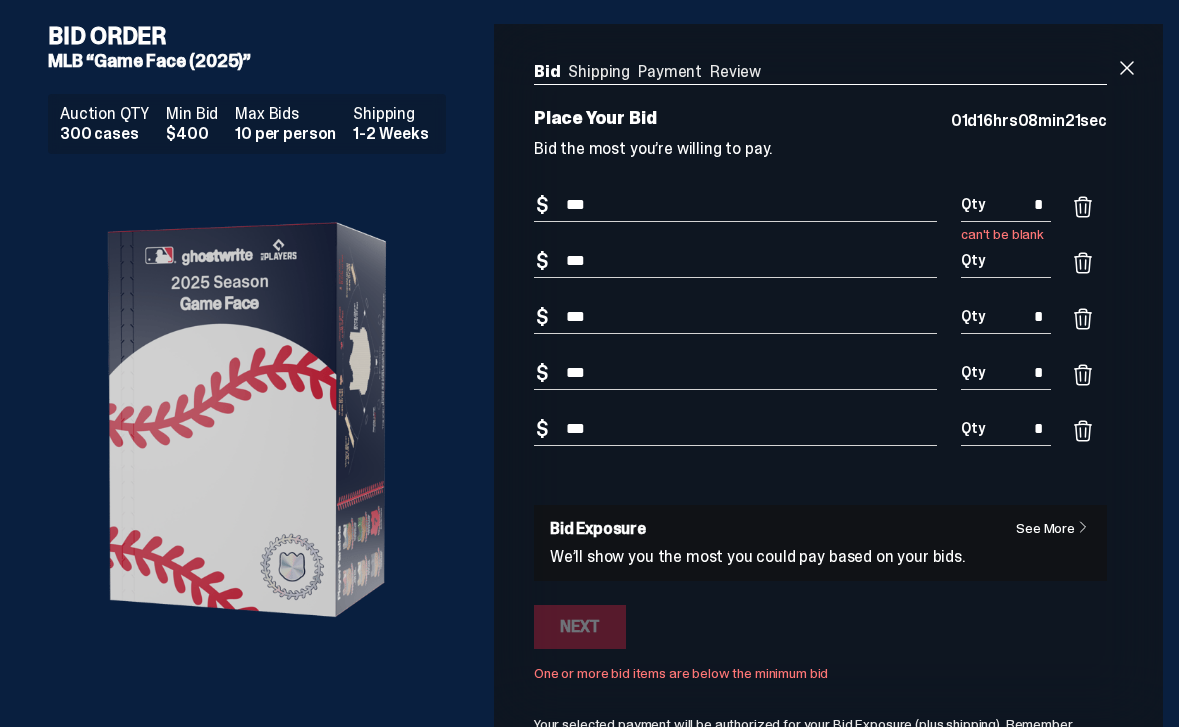 type on "*" 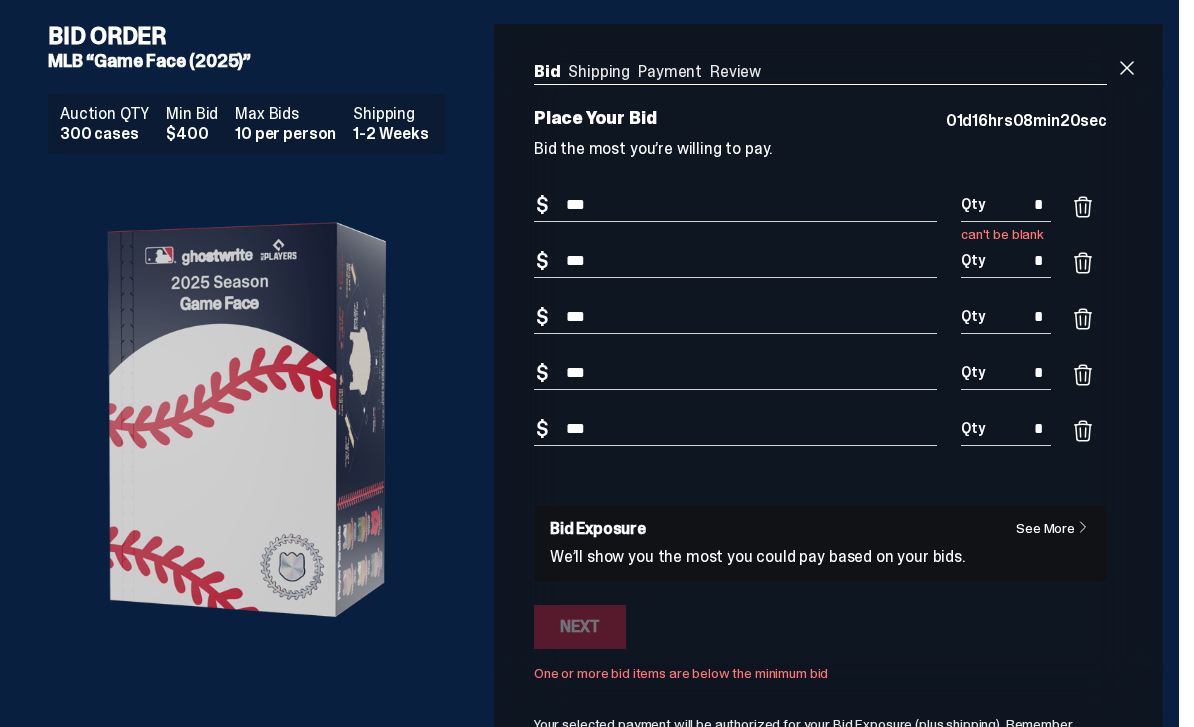 type 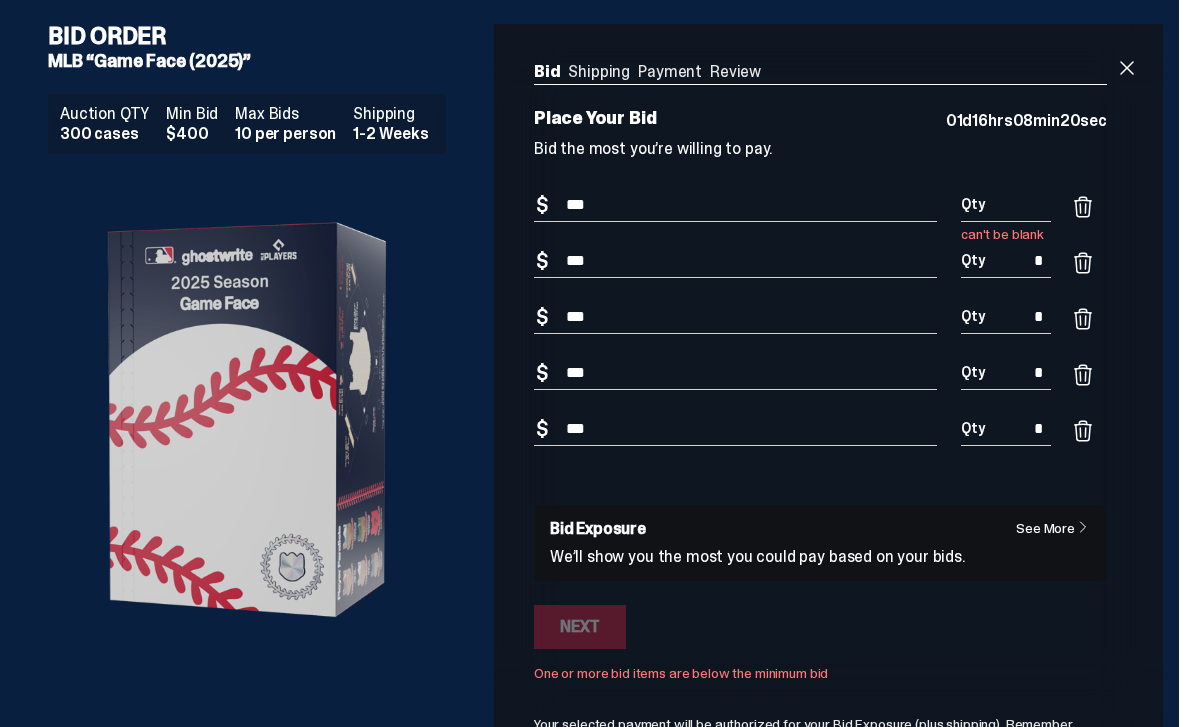 type on "*" 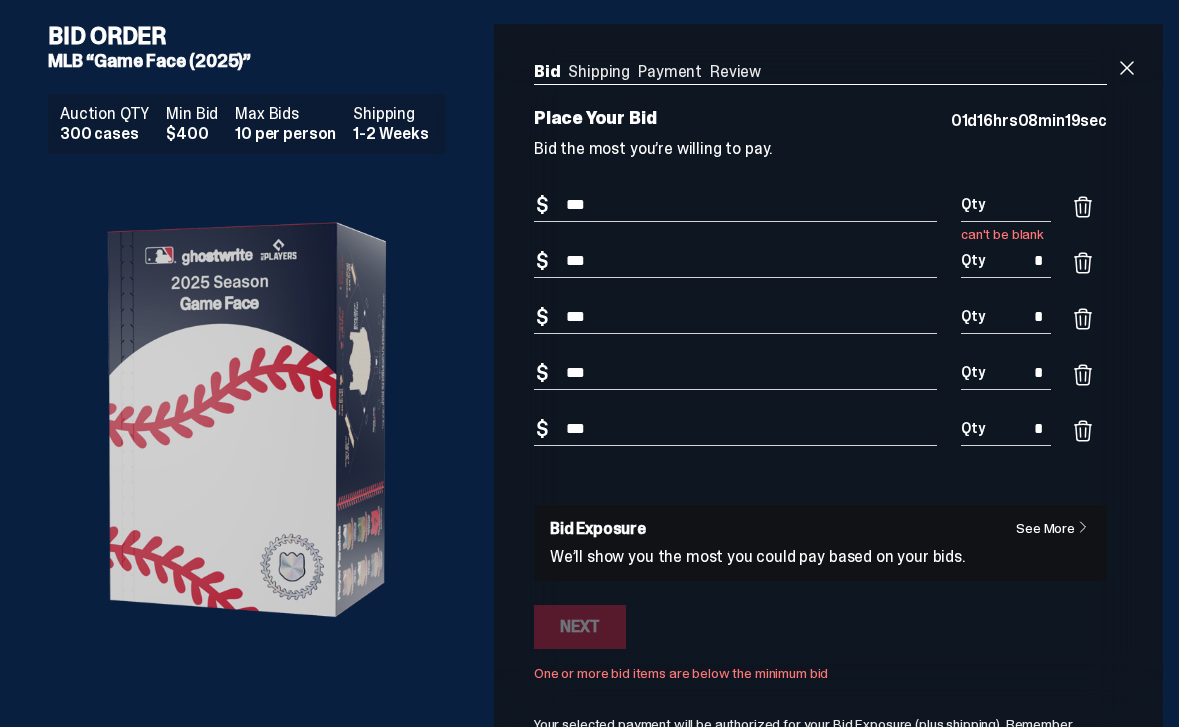 type on "*" 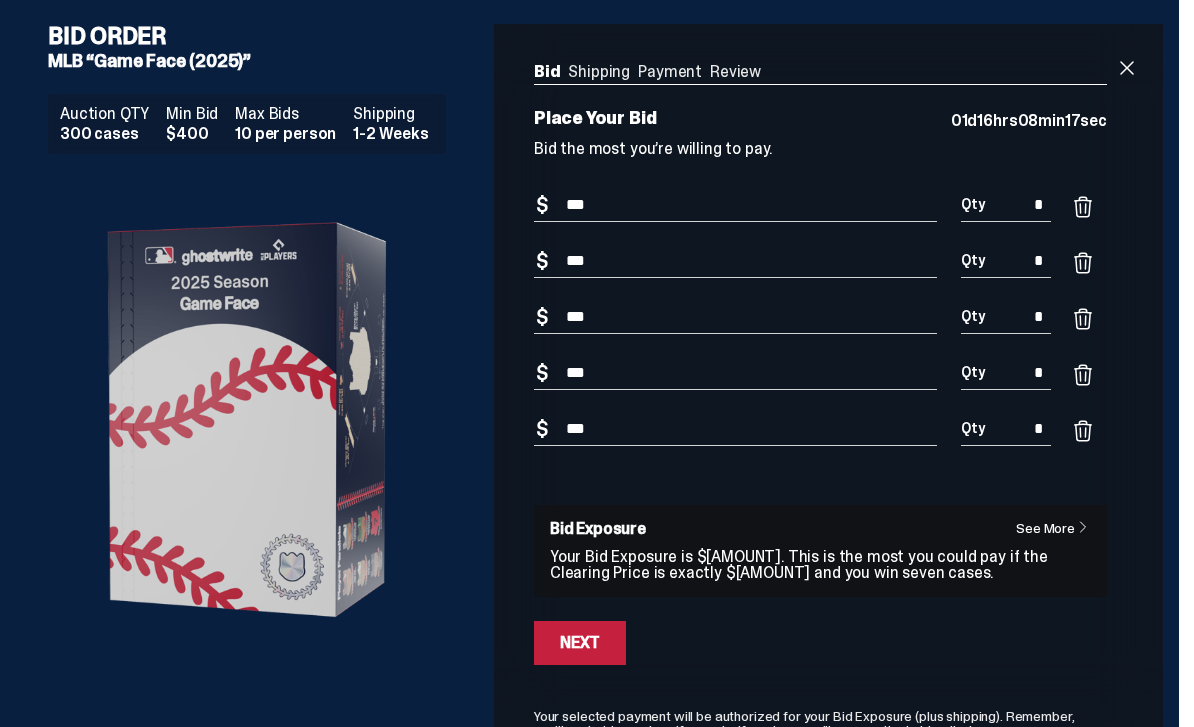 type on "*" 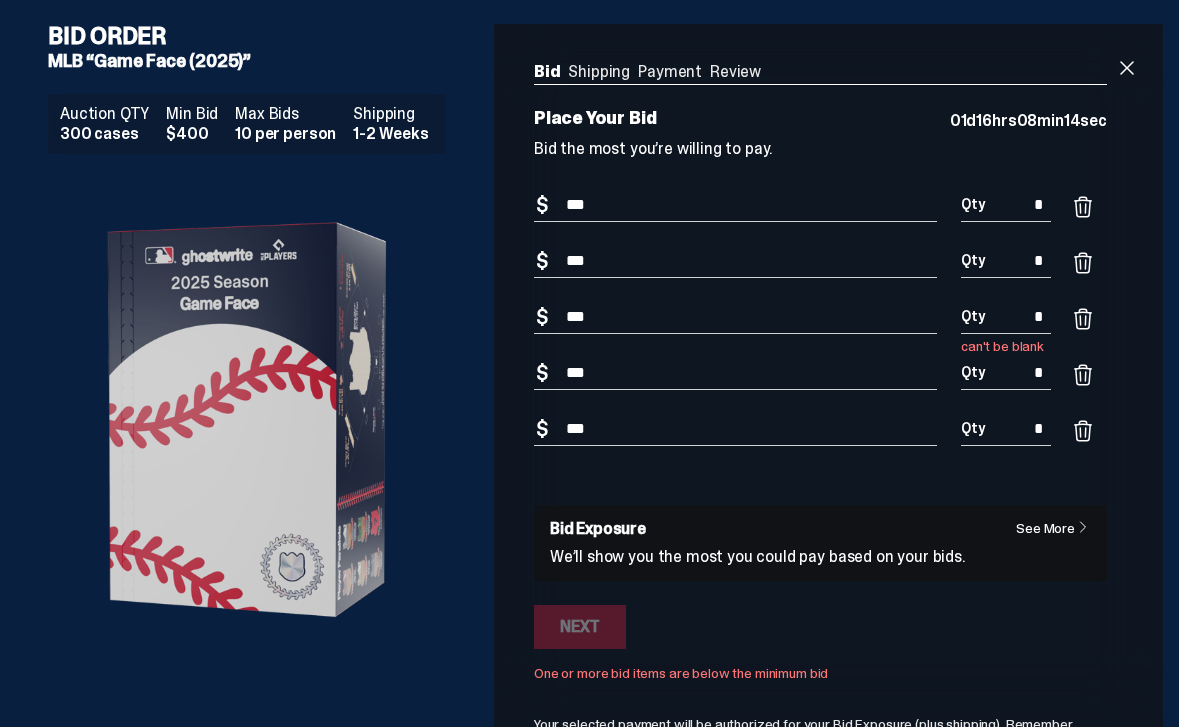 type on "*" 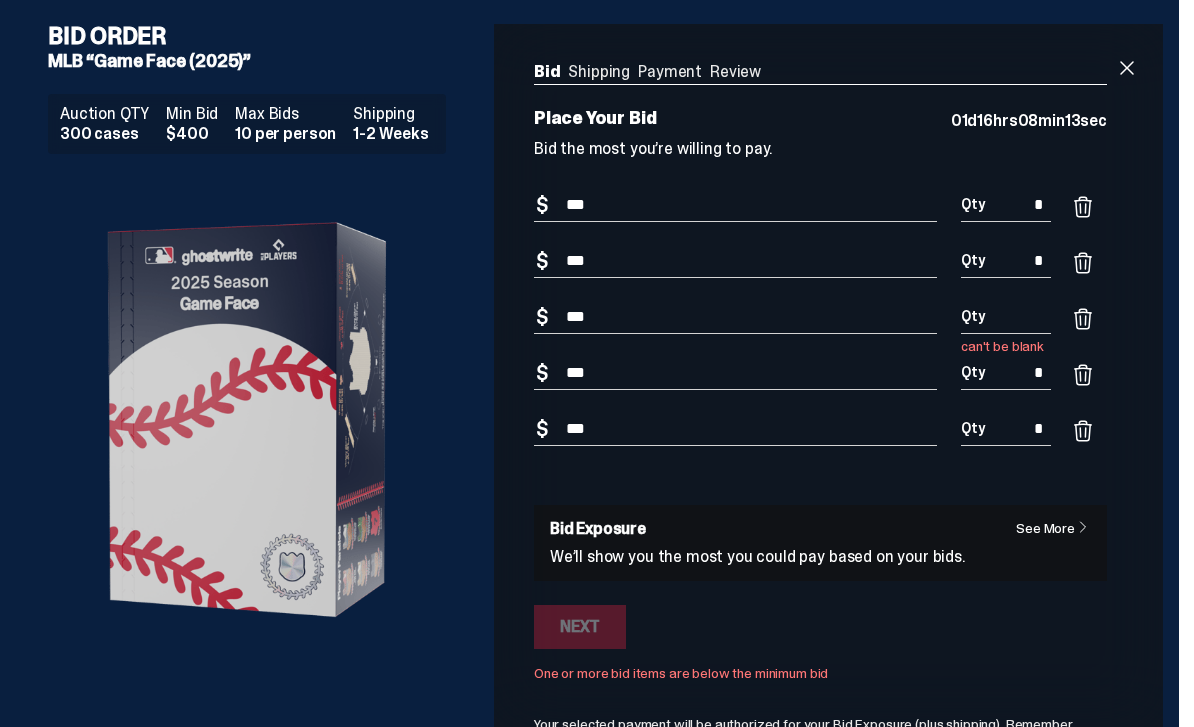 type on "*" 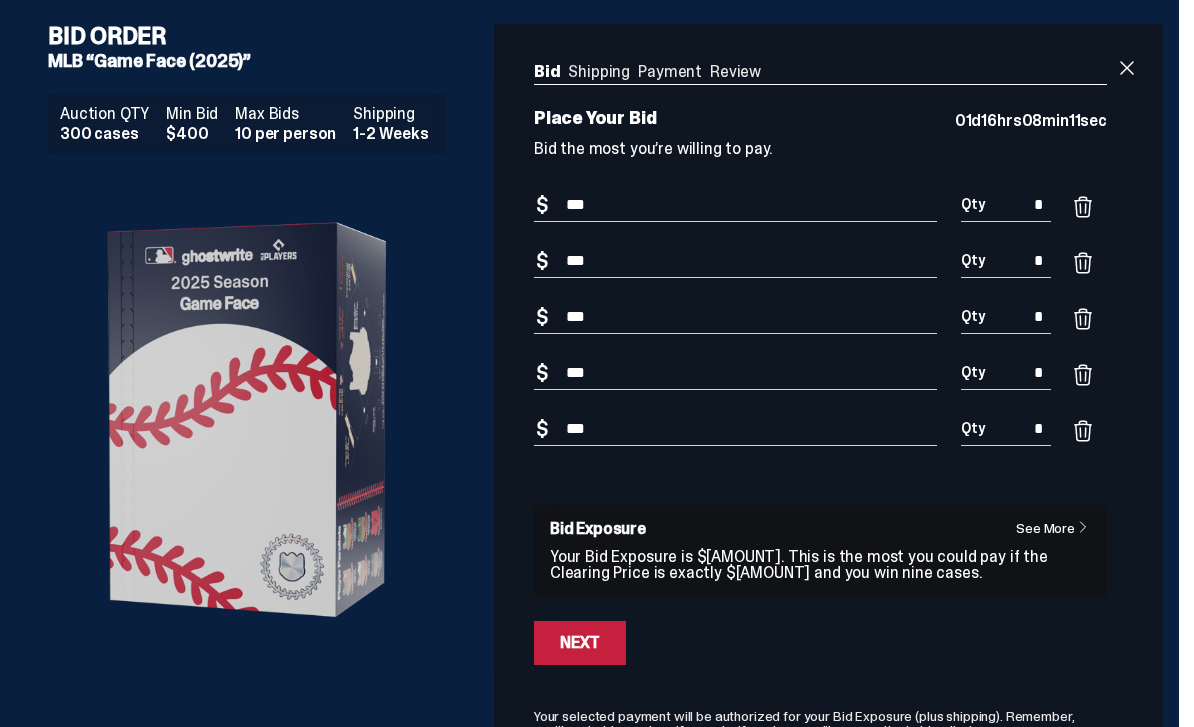 type on "*" 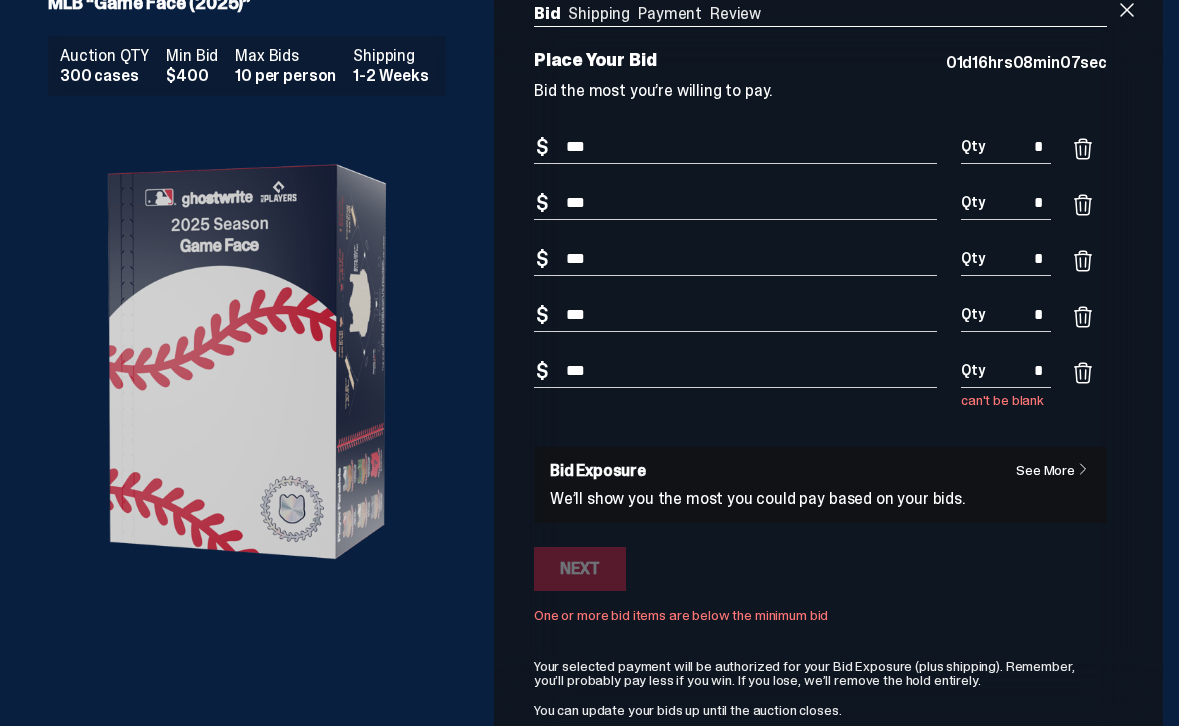 scroll, scrollTop: 58, scrollLeft: 0, axis: vertical 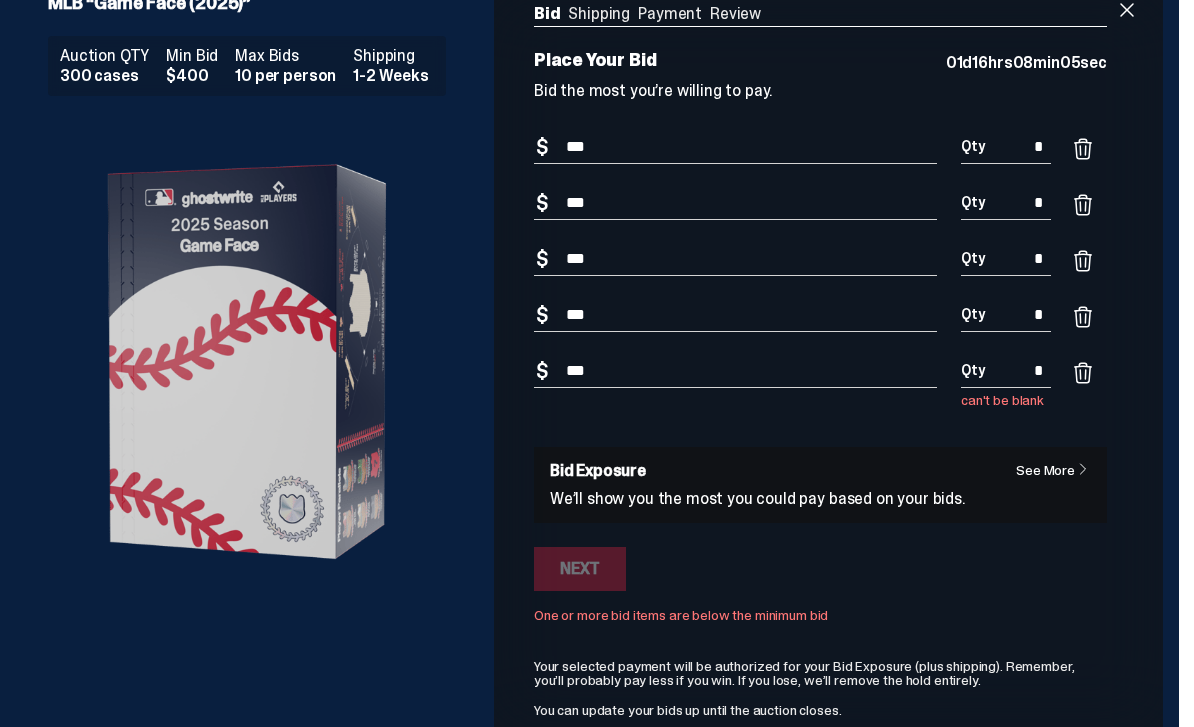 click on "***" at bounding box center [735, 371] 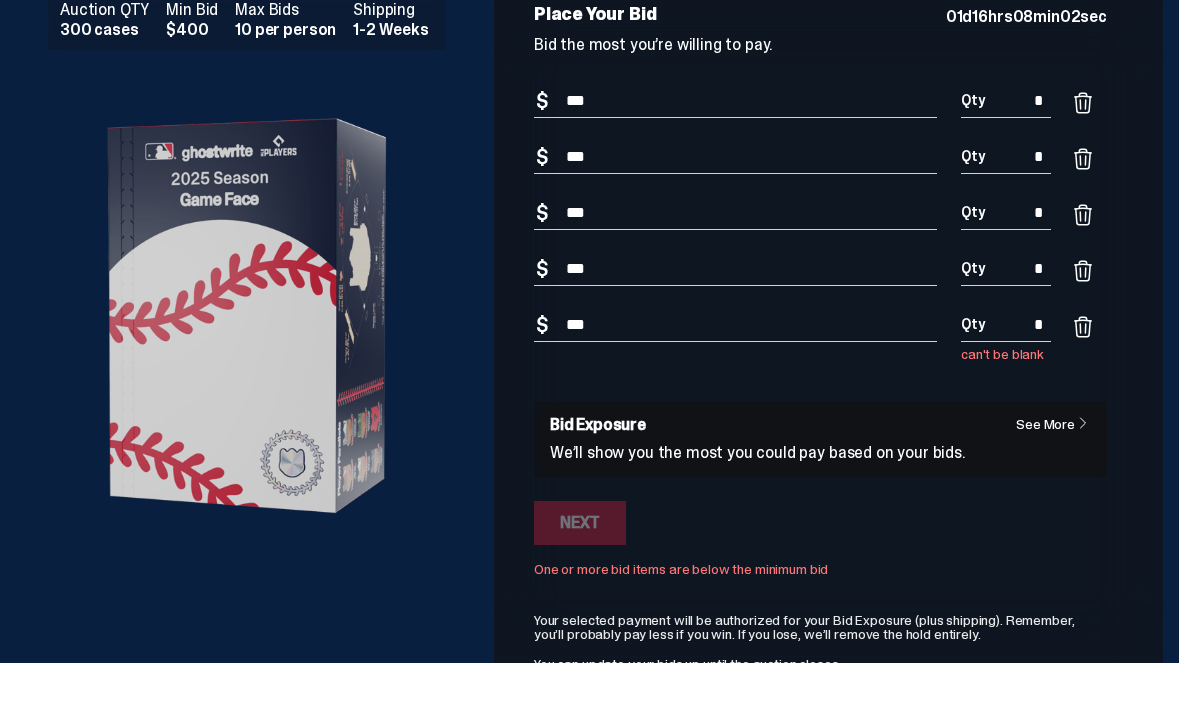 scroll, scrollTop: 234, scrollLeft: 0, axis: vertical 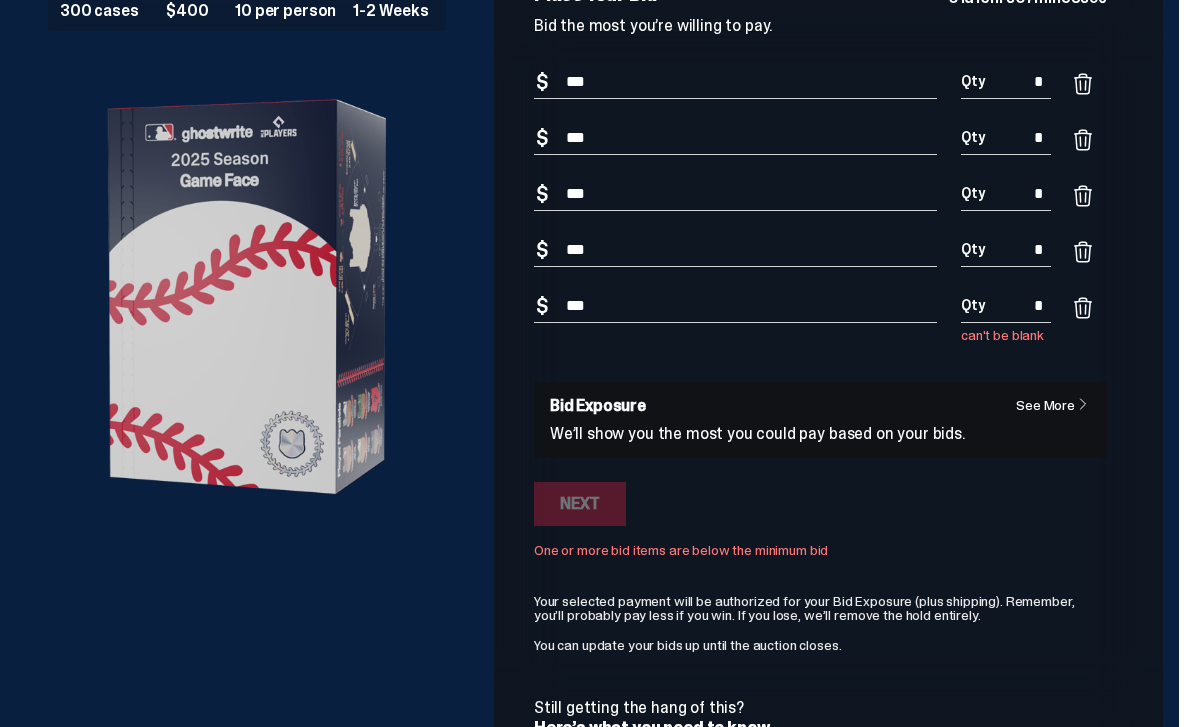 click on "*" at bounding box center (1006, 306) 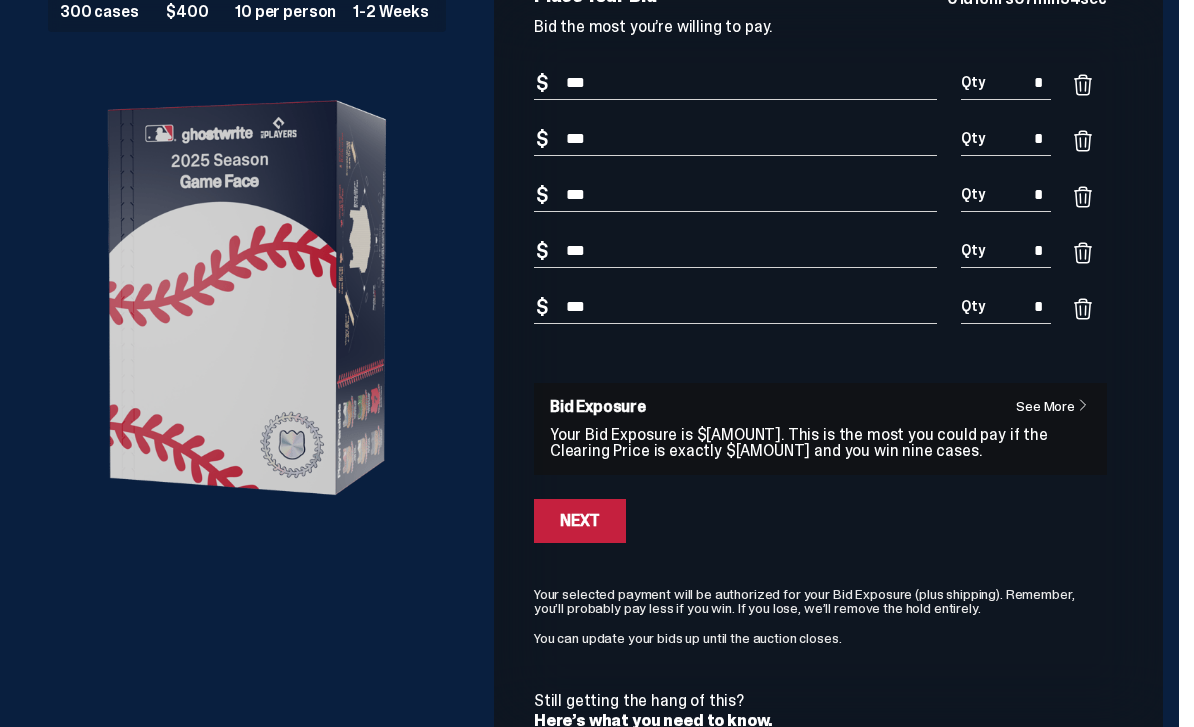 type on "*" 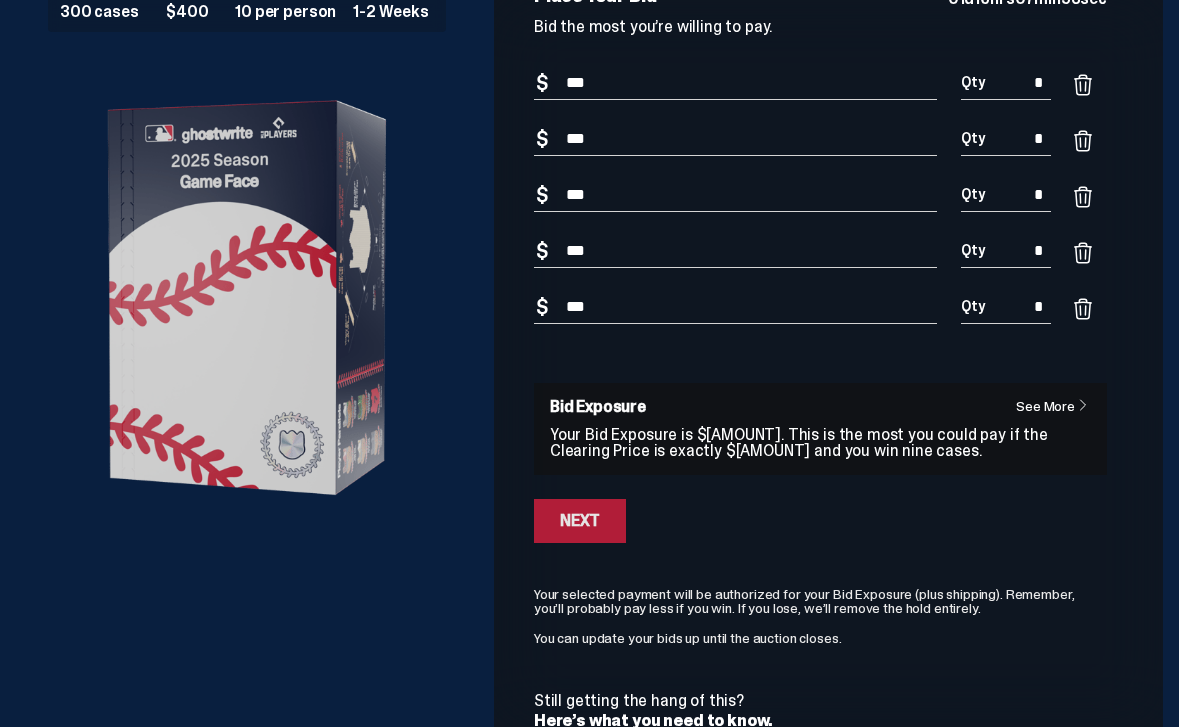 click on "Next" at bounding box center (580, 521) 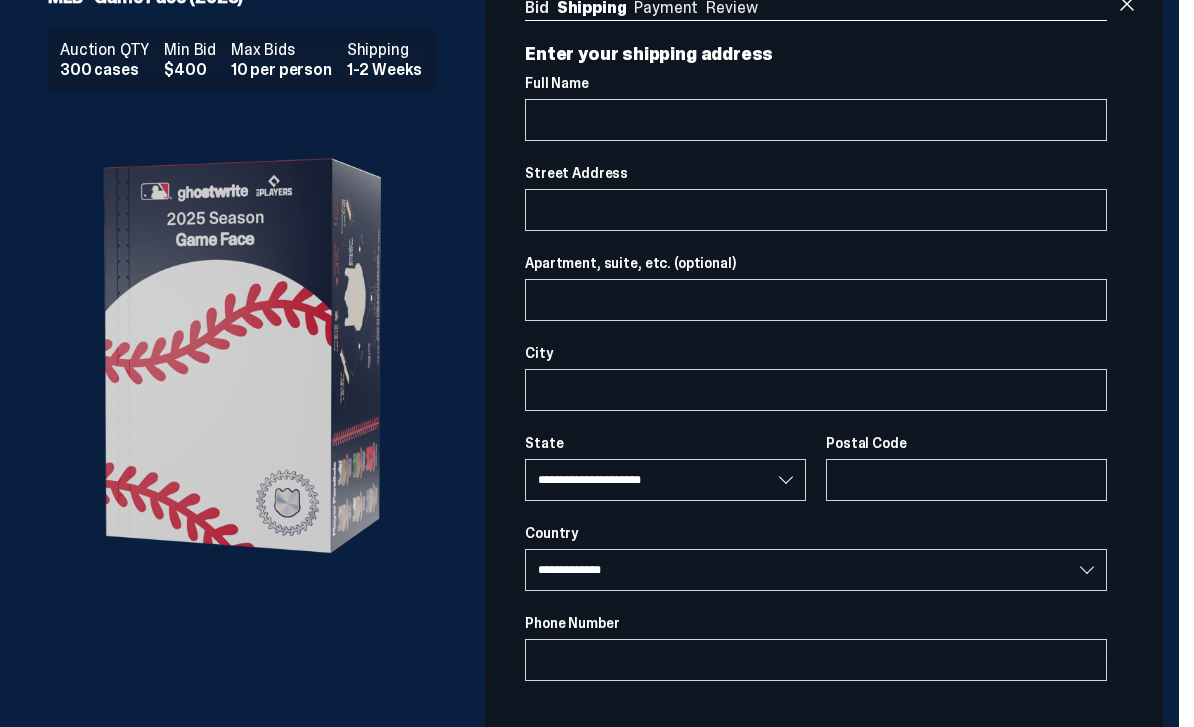 scroll, scrollTop: 0, scrollLeft: 0, axis: both 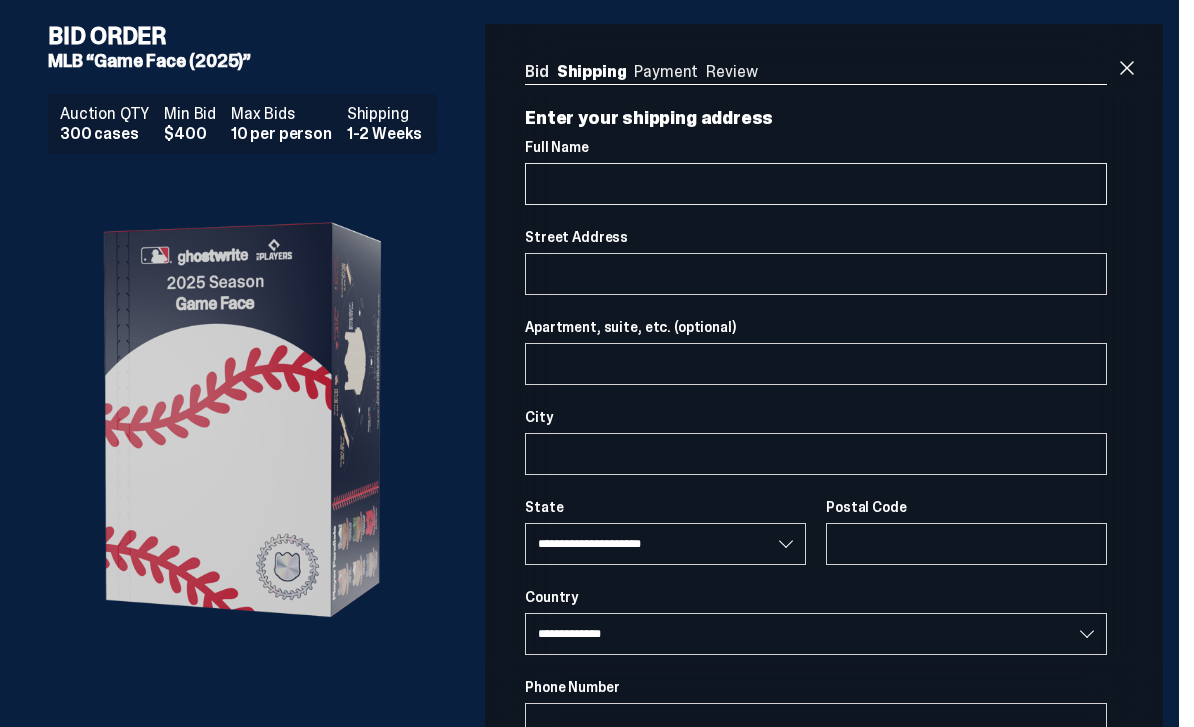 click on "Full Name" at bounding box center (816, 184) 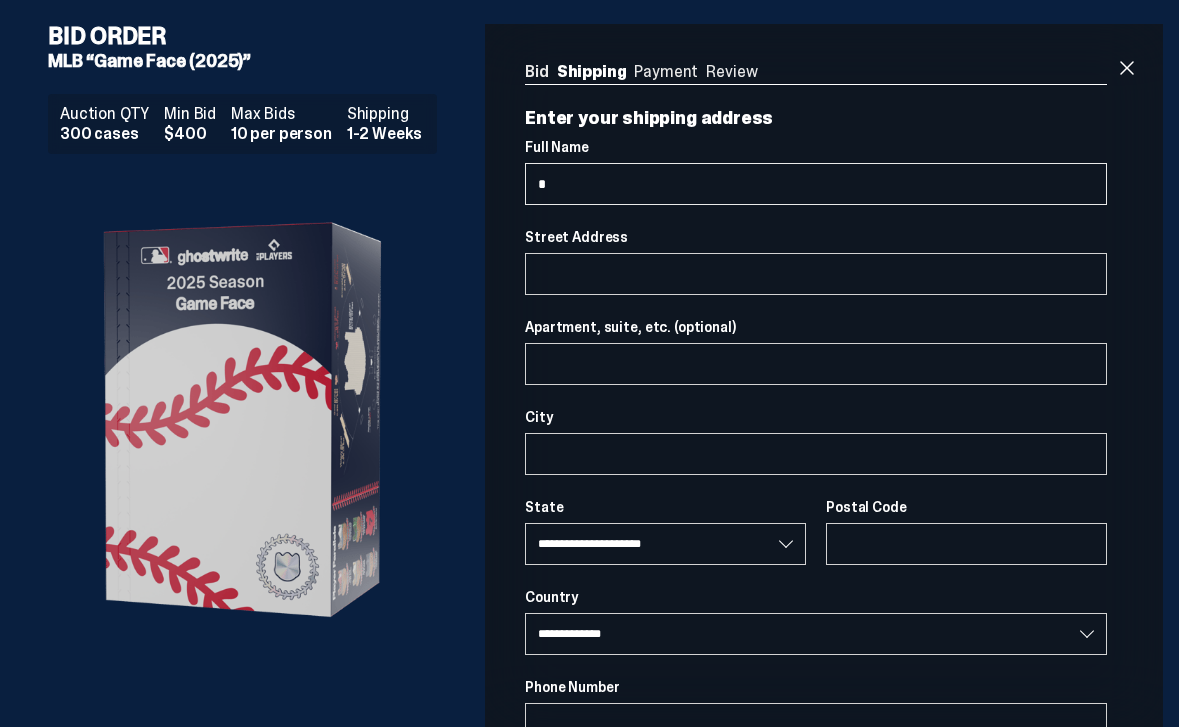 type on "**" 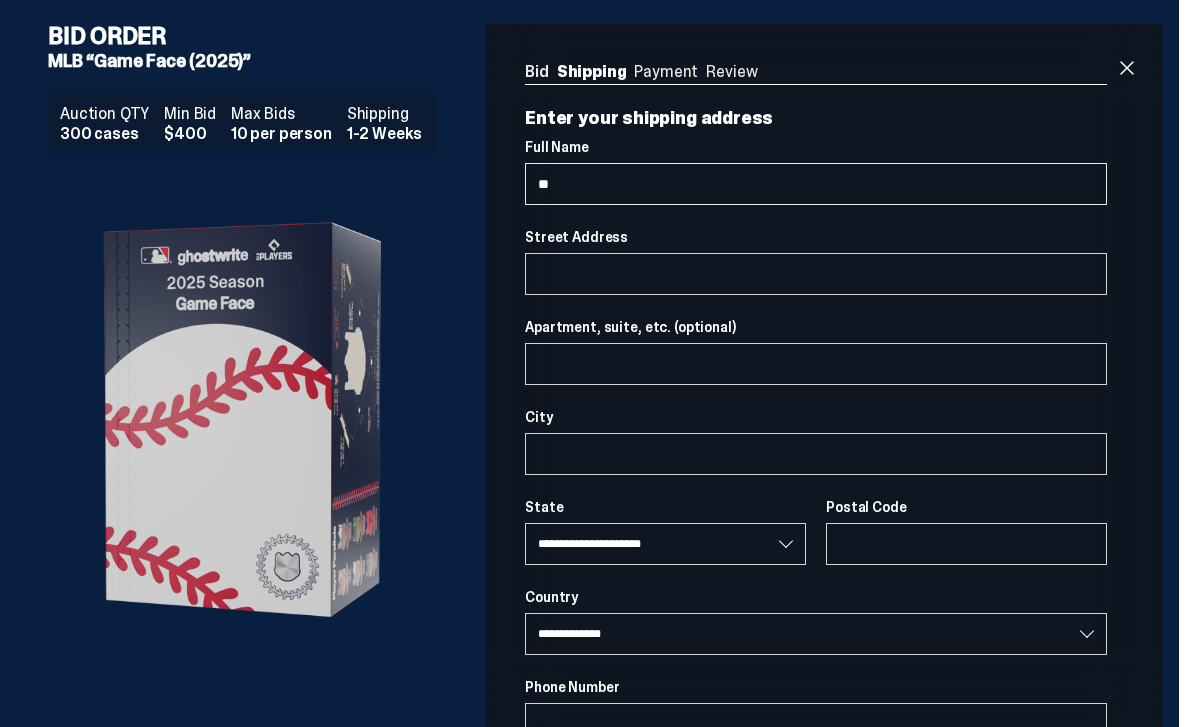 select 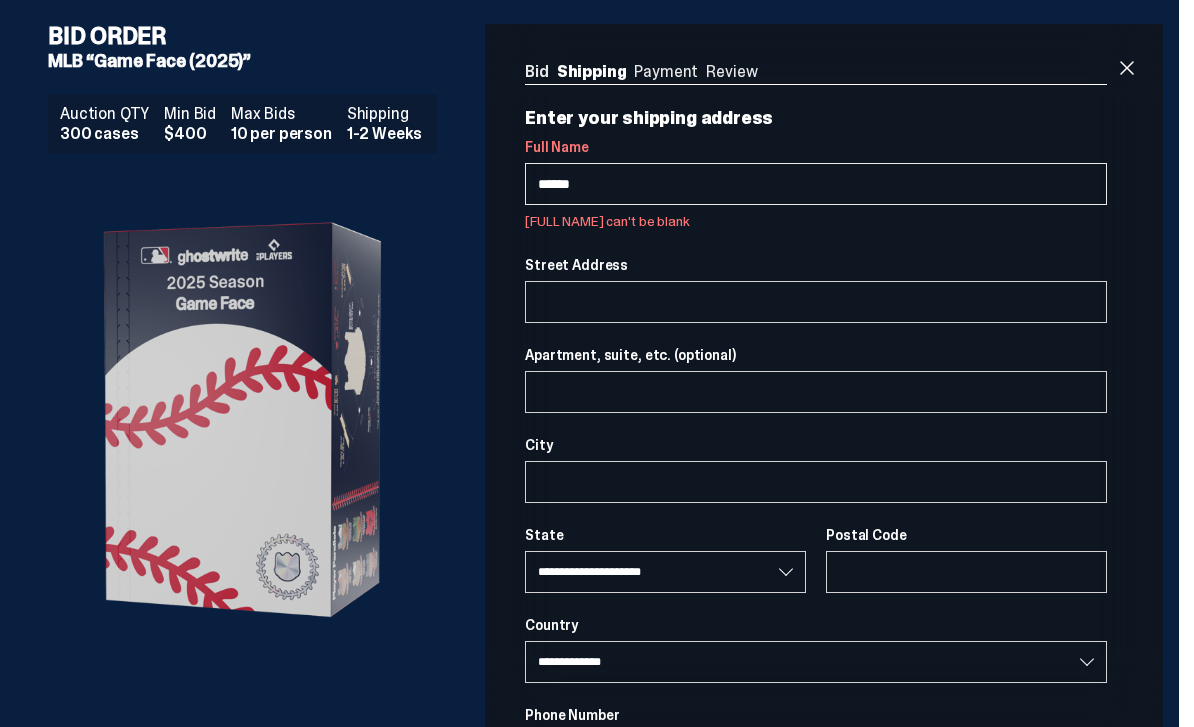 type on "*******" 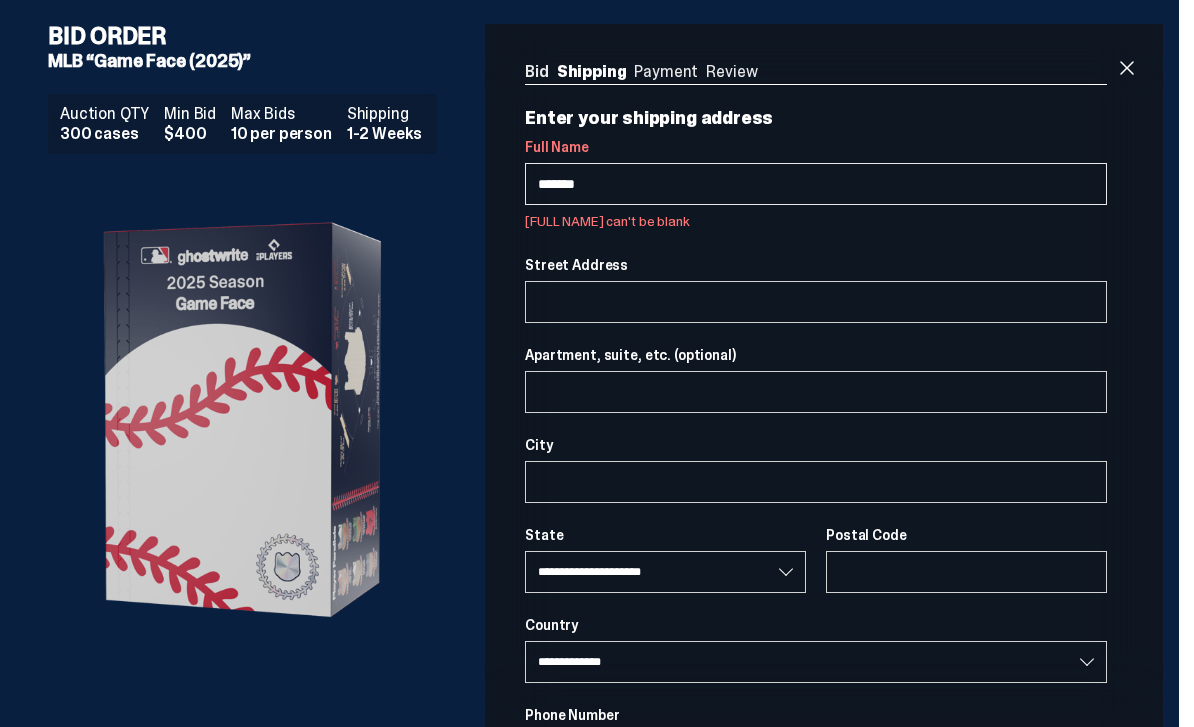 select 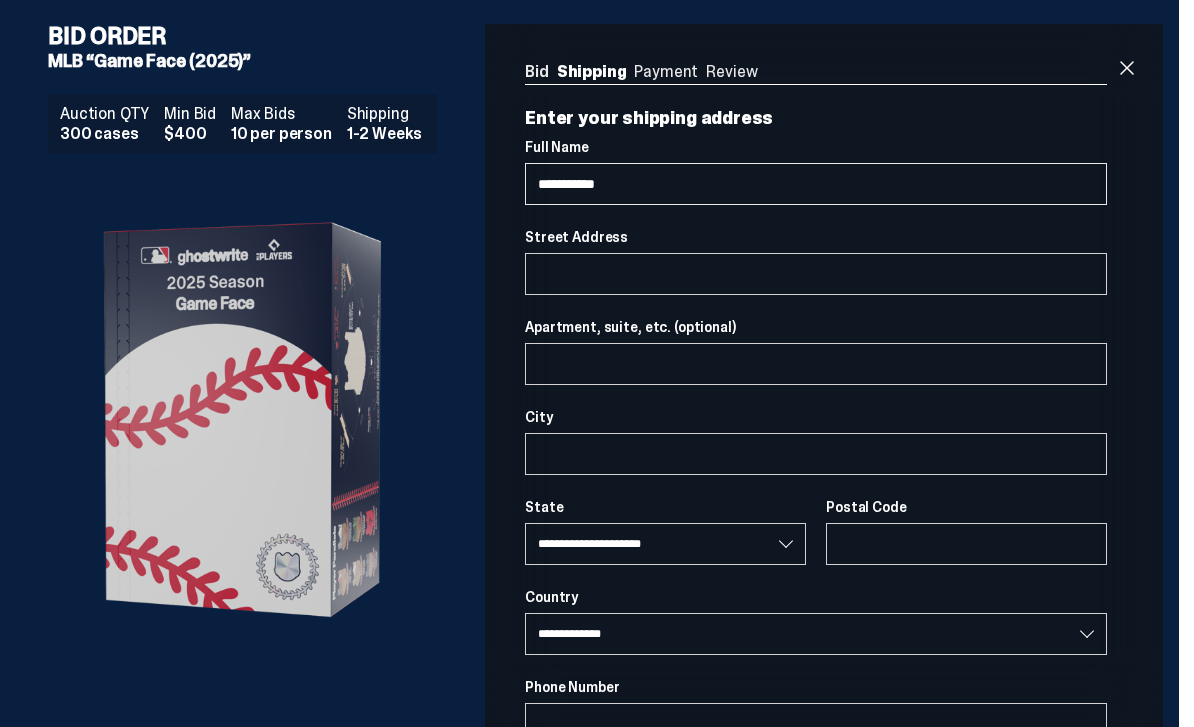 type on "**********" 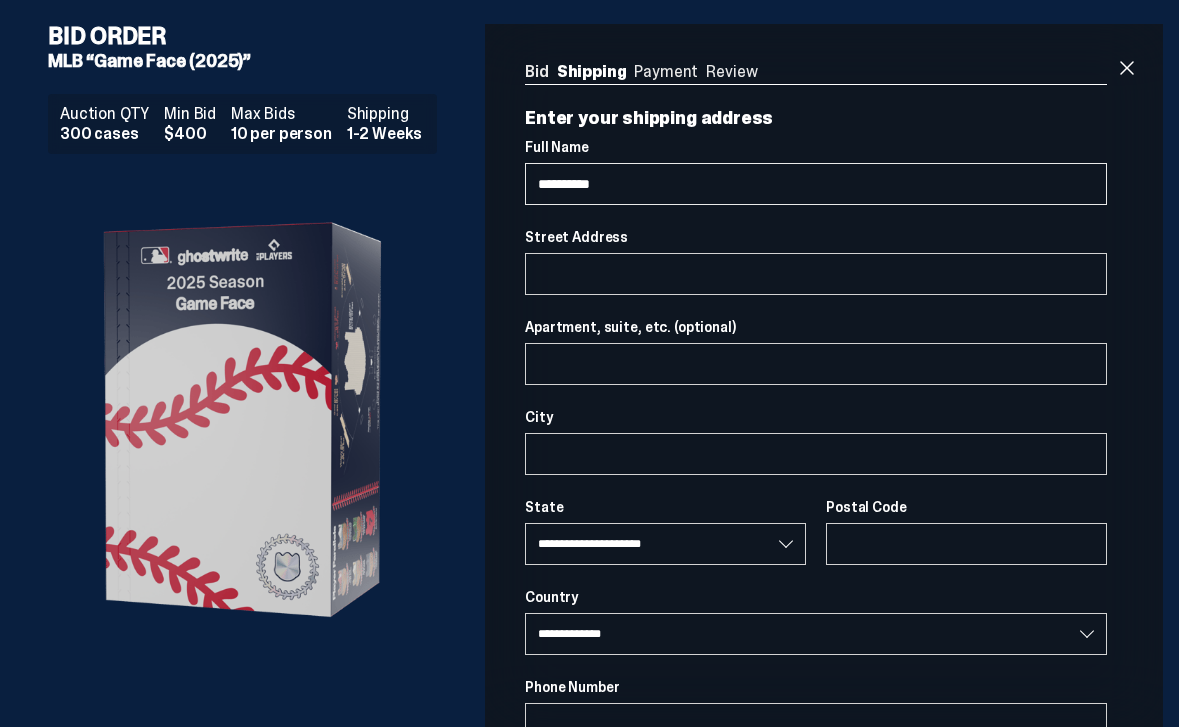 select 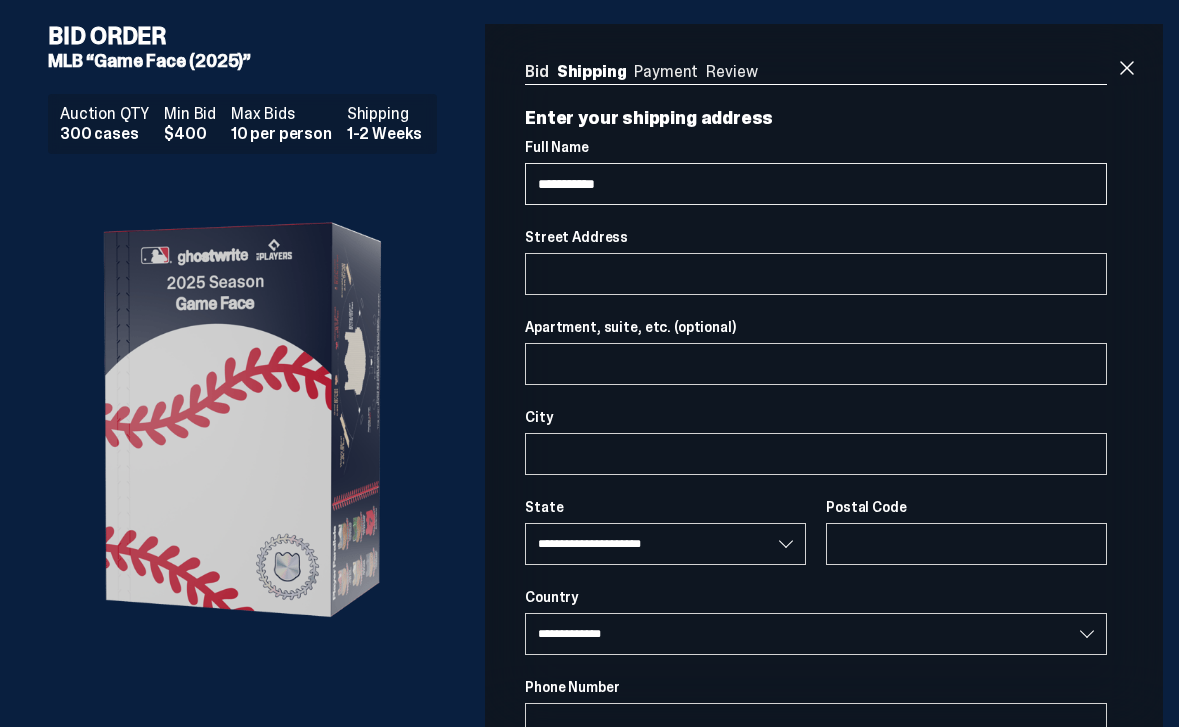 type on "**********" 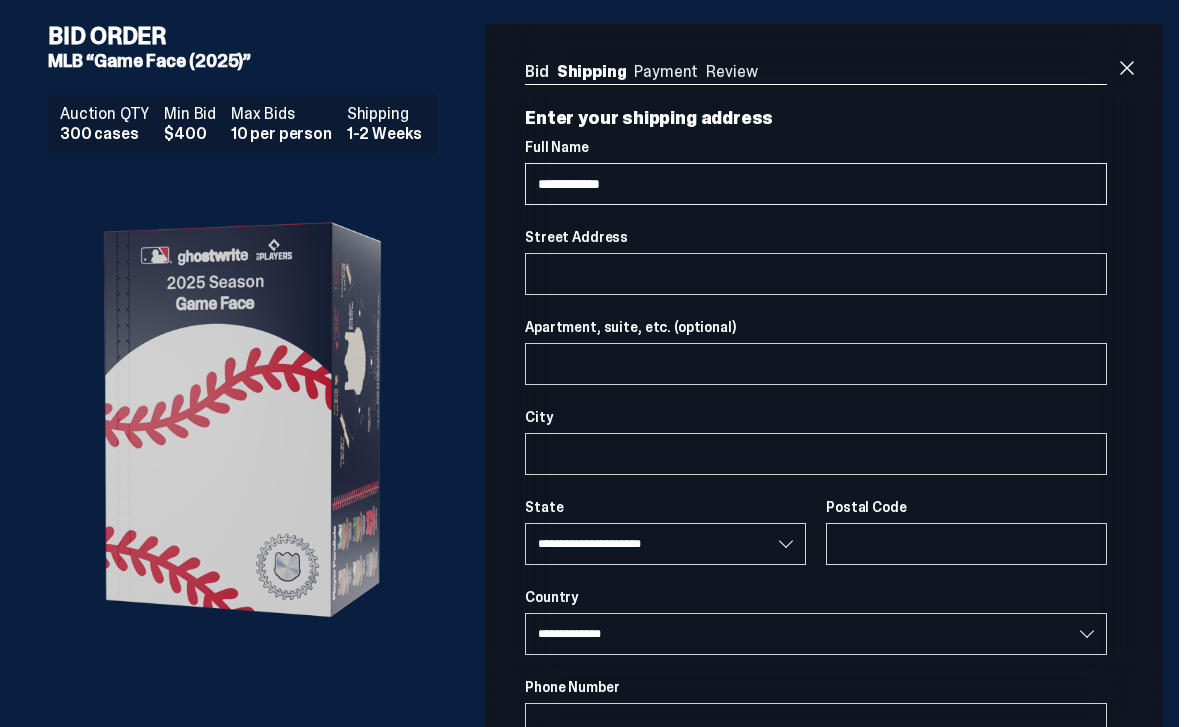 select 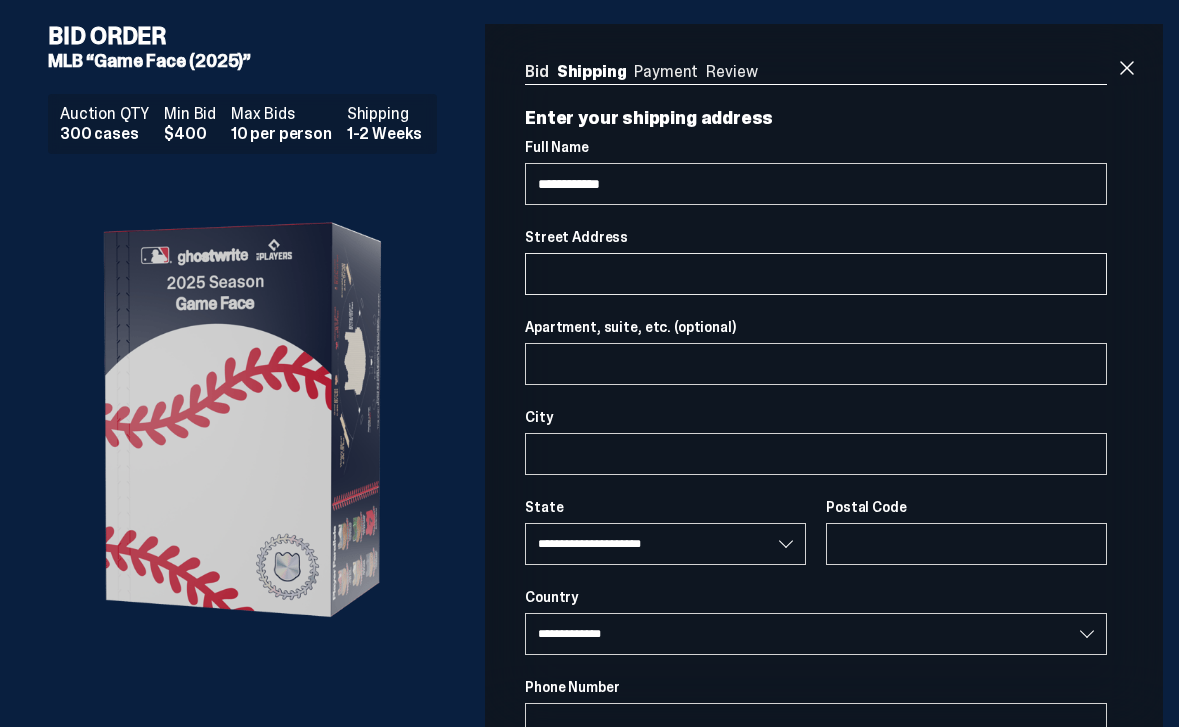 drag, startPoint x: 728, startPoint y: 190, endPoint x: 585, endPoint y: 259, distance: 158.77657 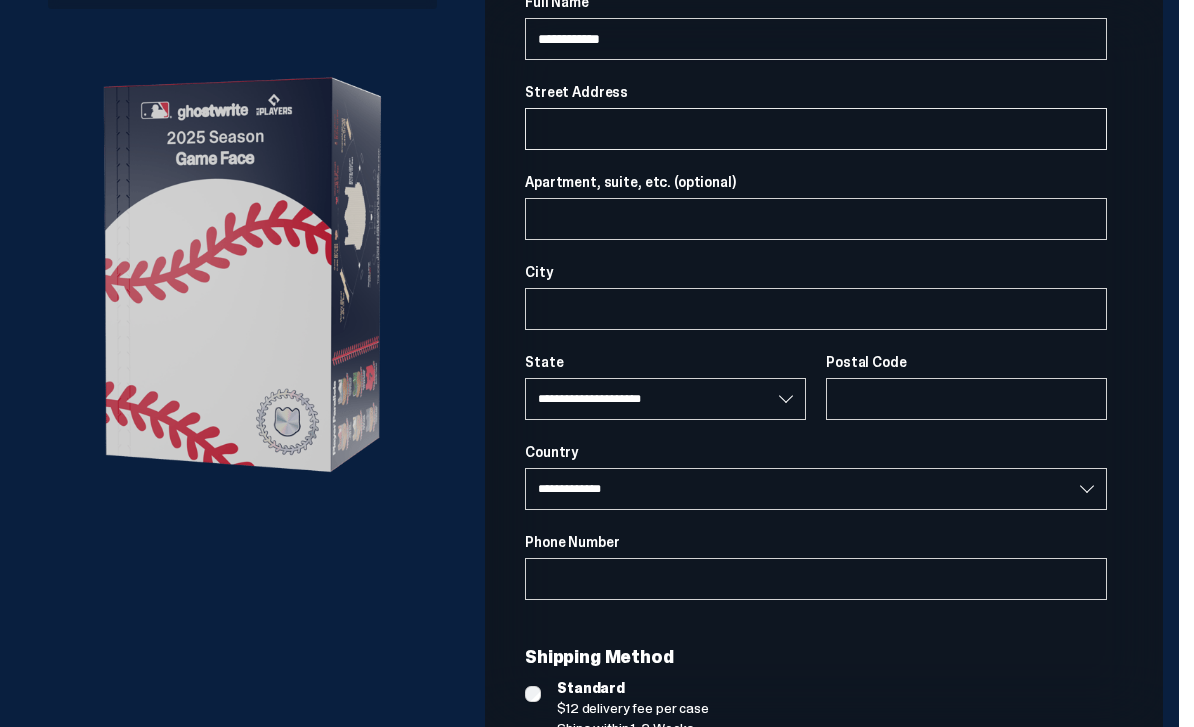 scroll, scrollTop: 86, scrollLeft: 0, axis: vertical 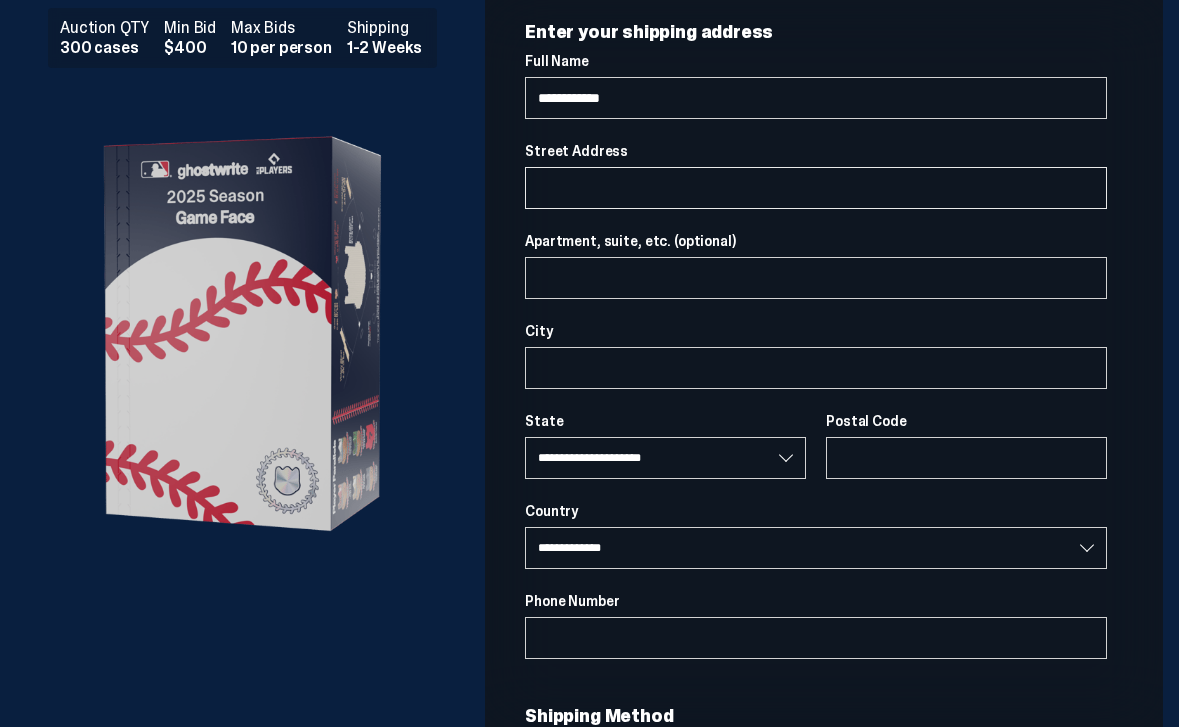 type on "*" 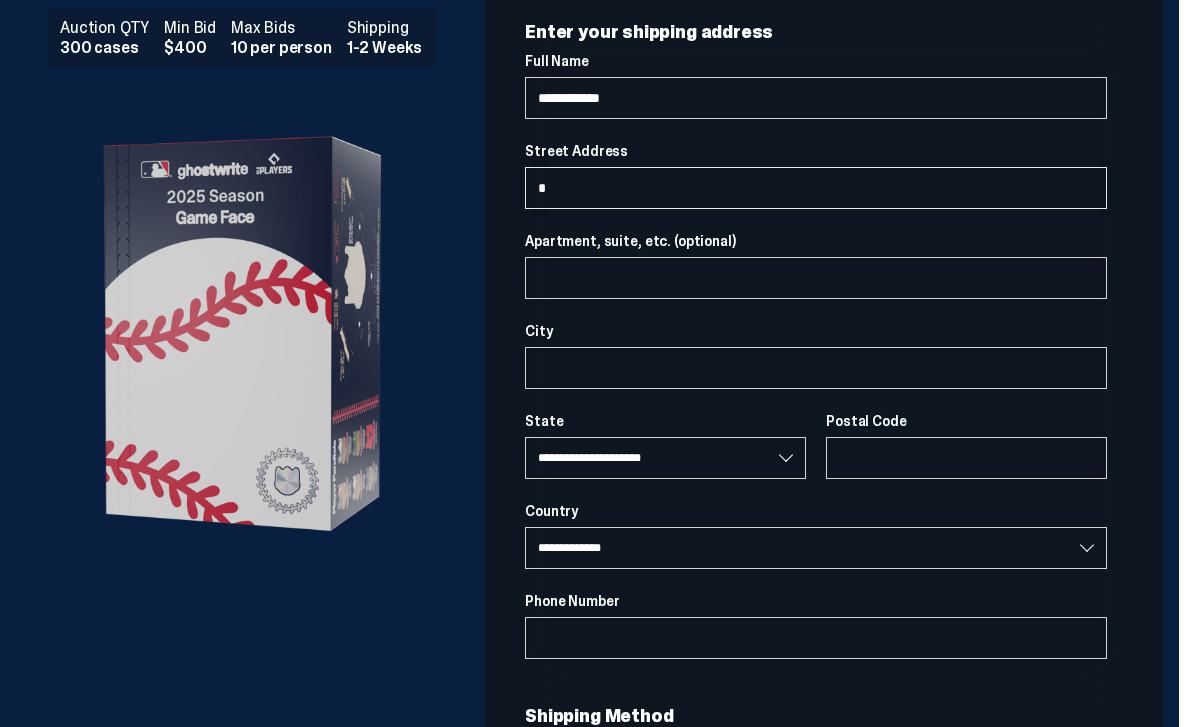 select 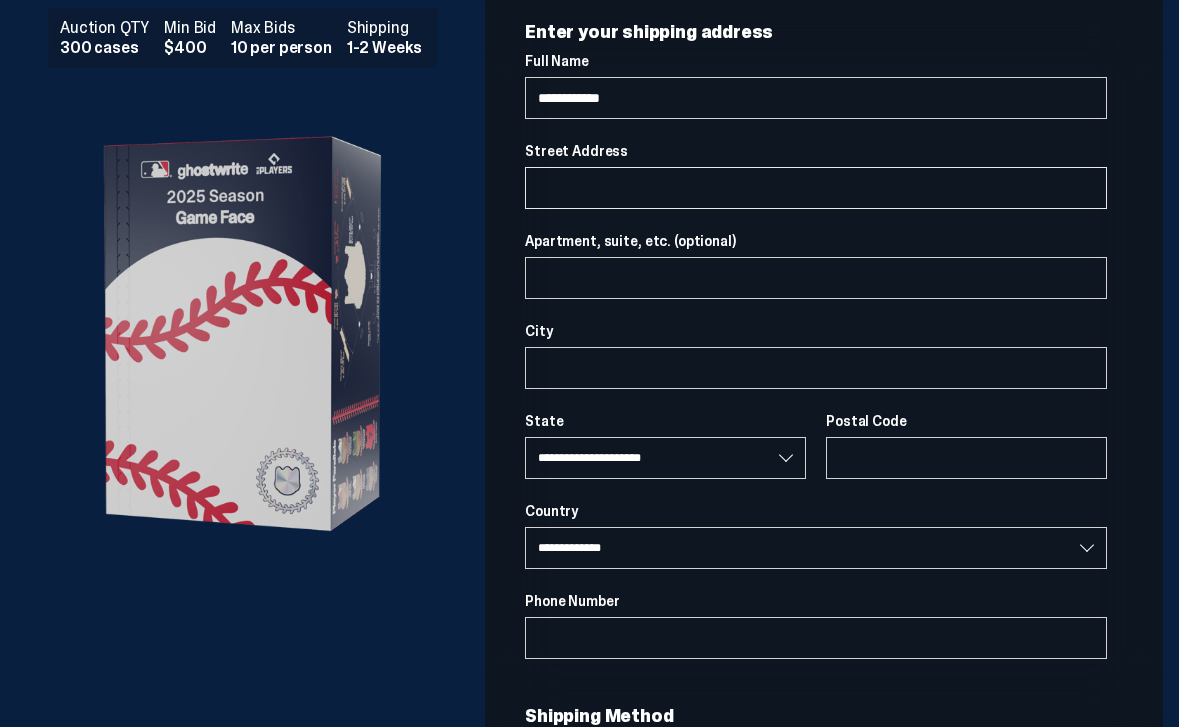 select 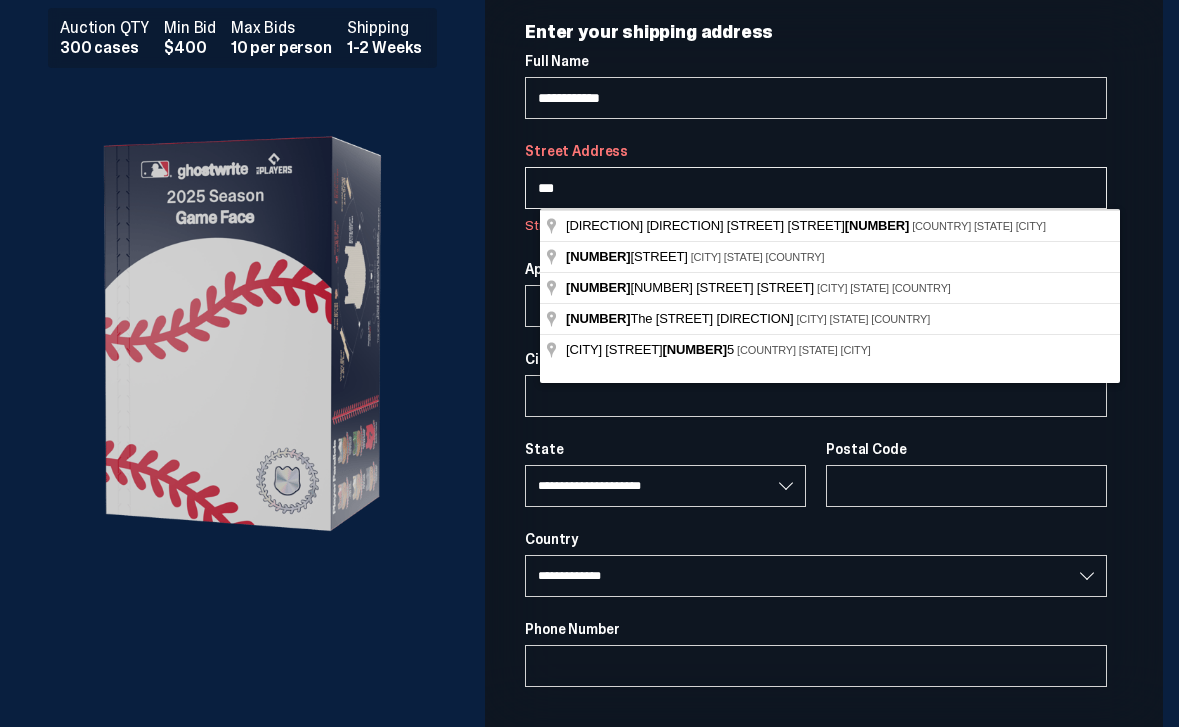 type on "****" 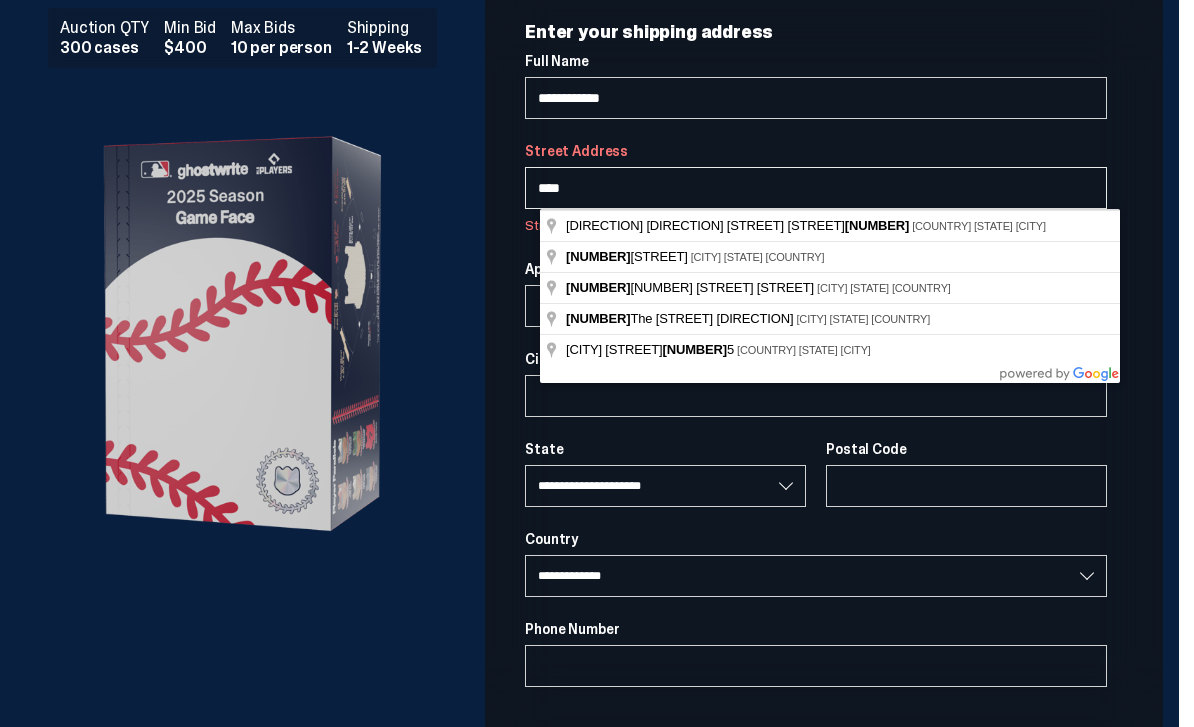 select 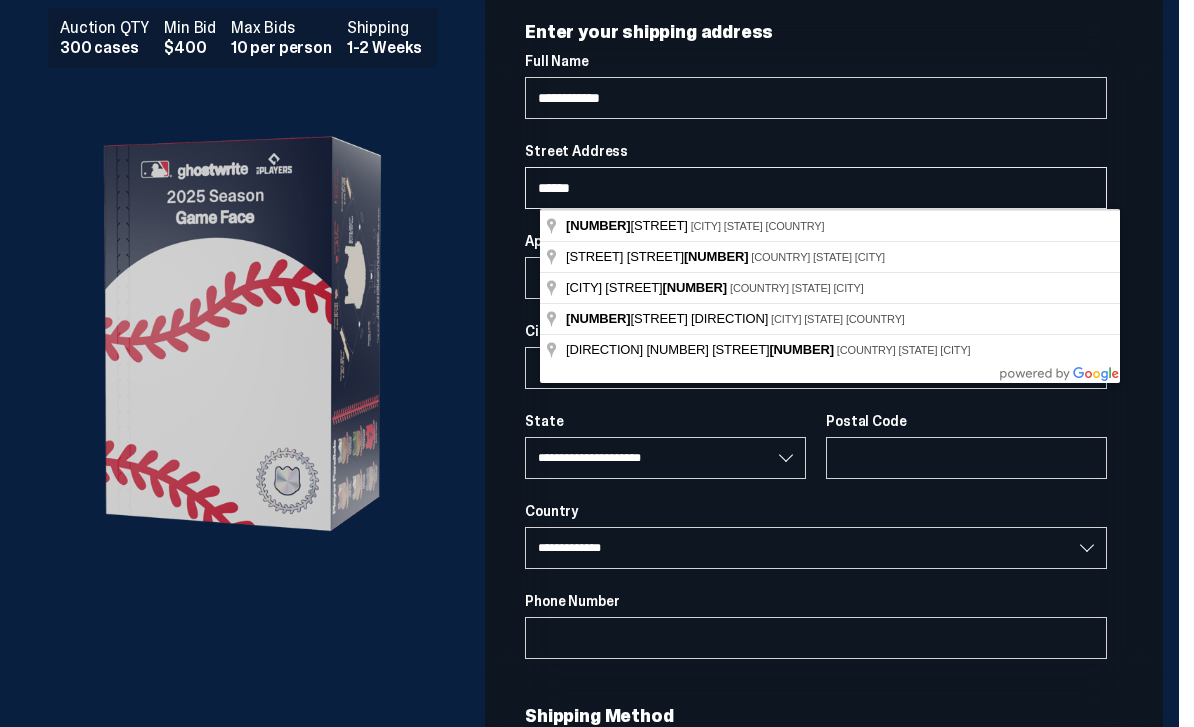 type on "*******" 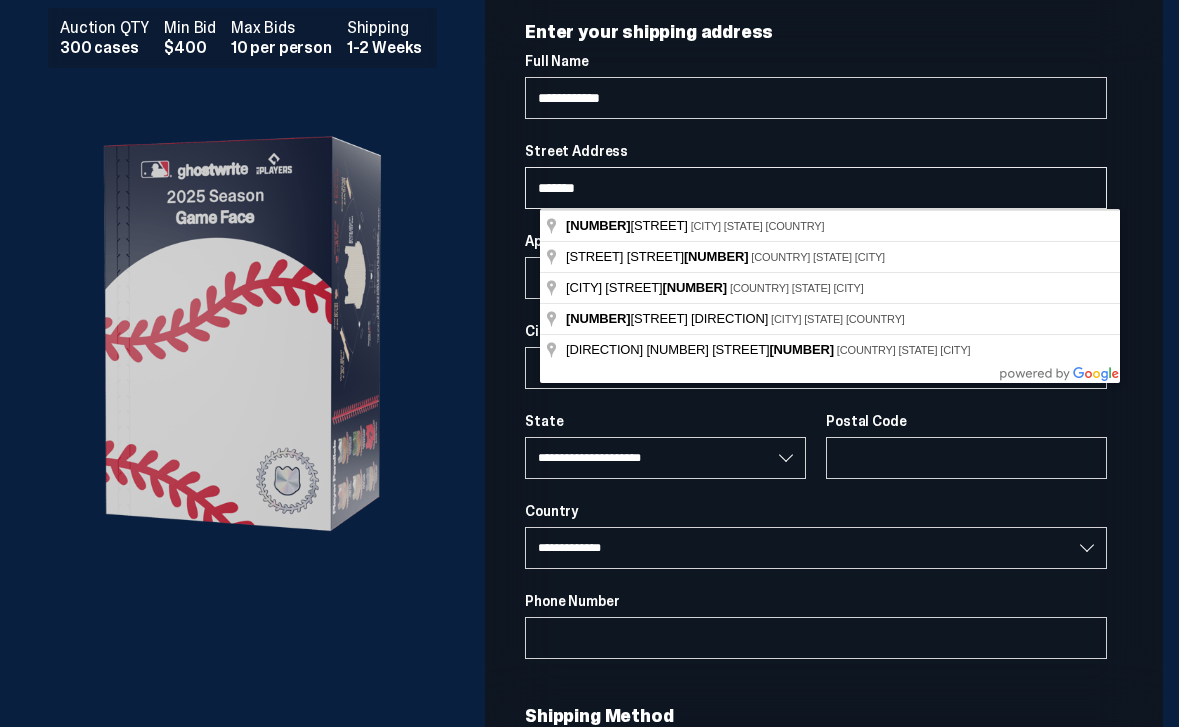 select 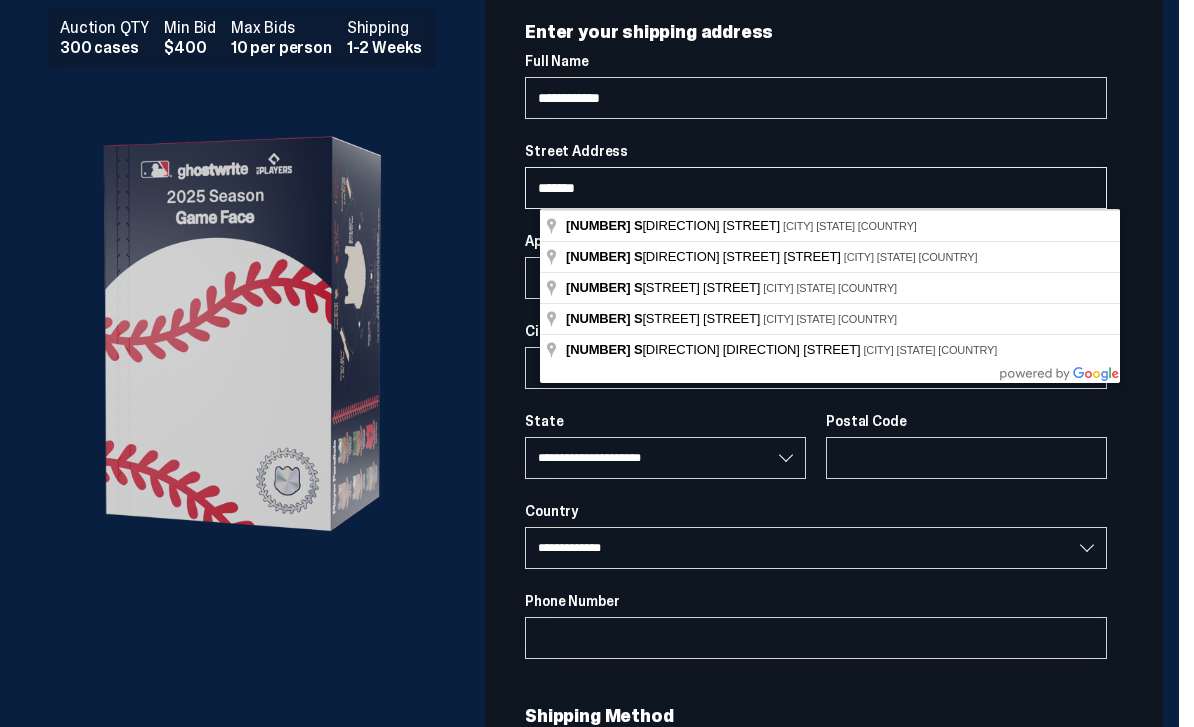 type on "********" 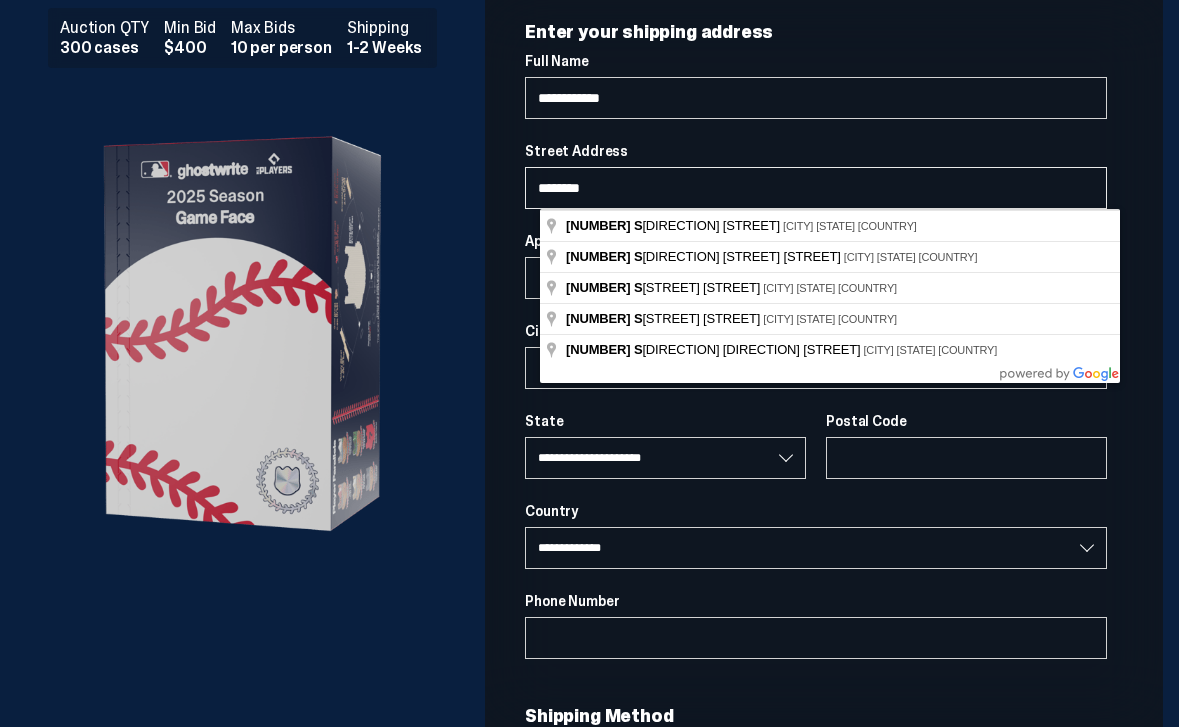 select 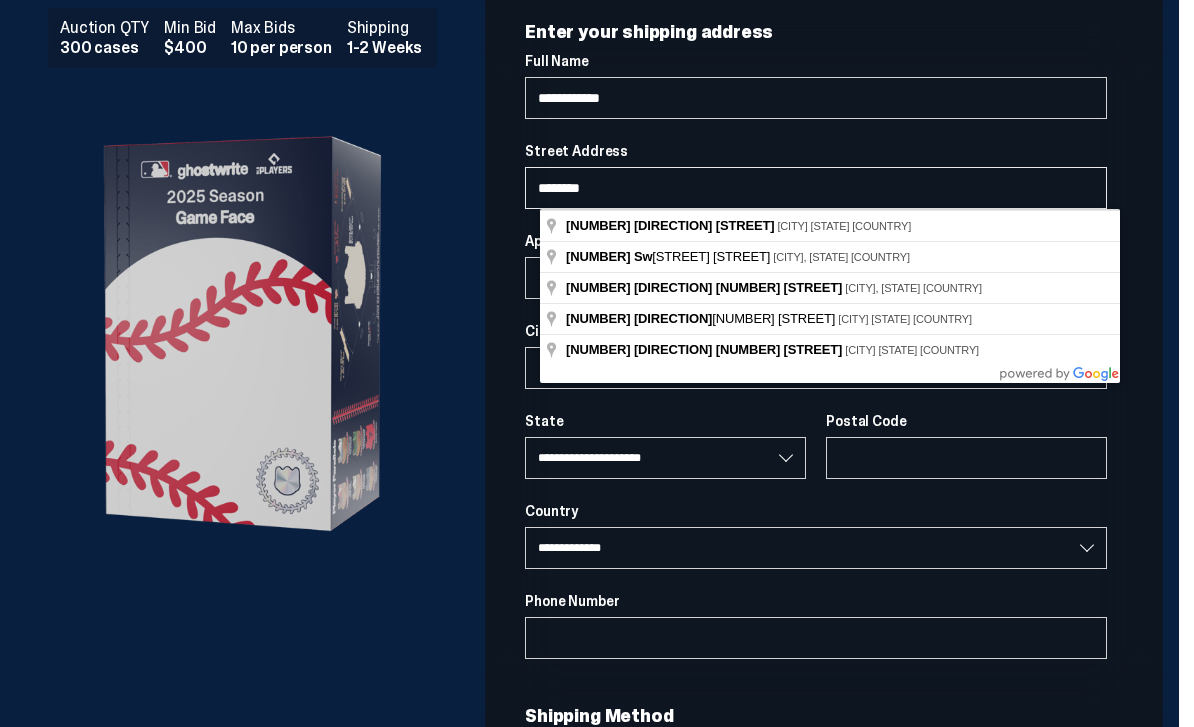 select 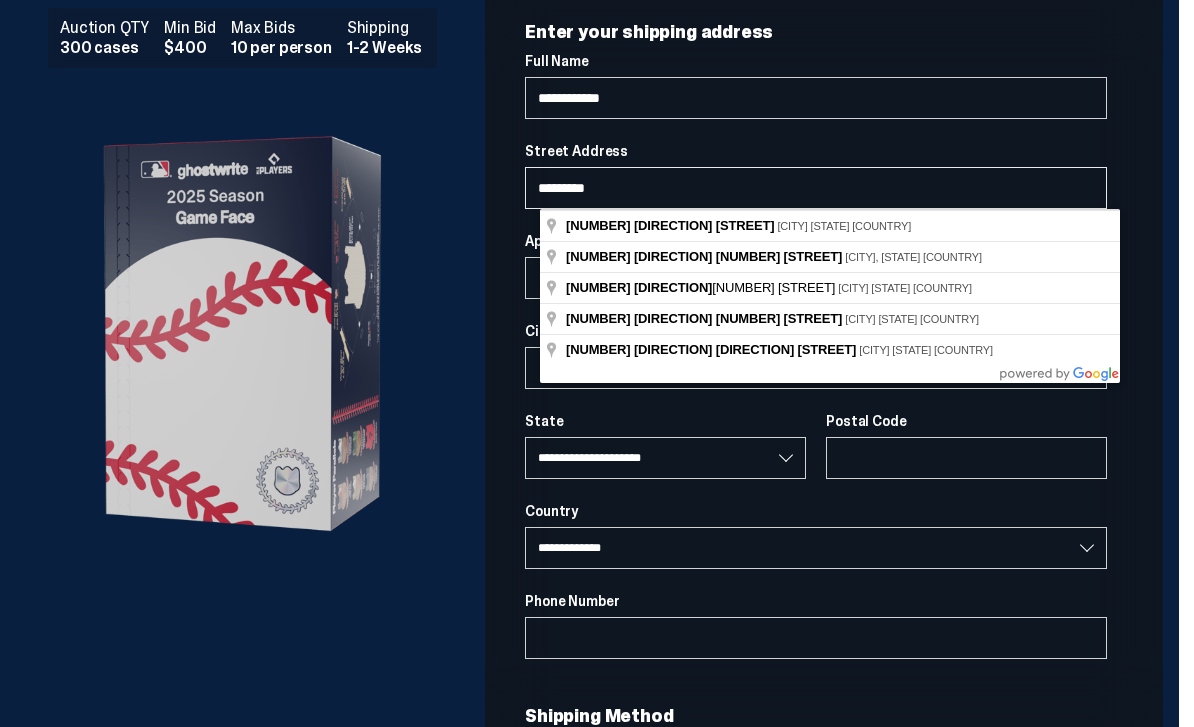 select 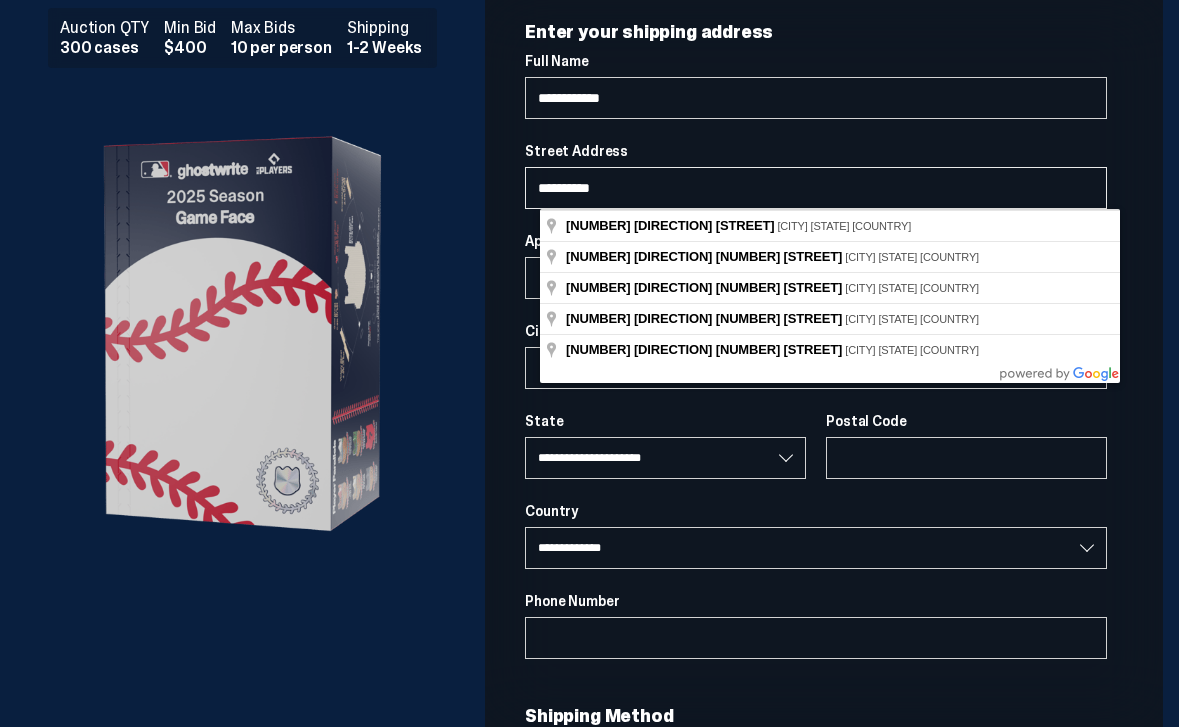 type on "**********" 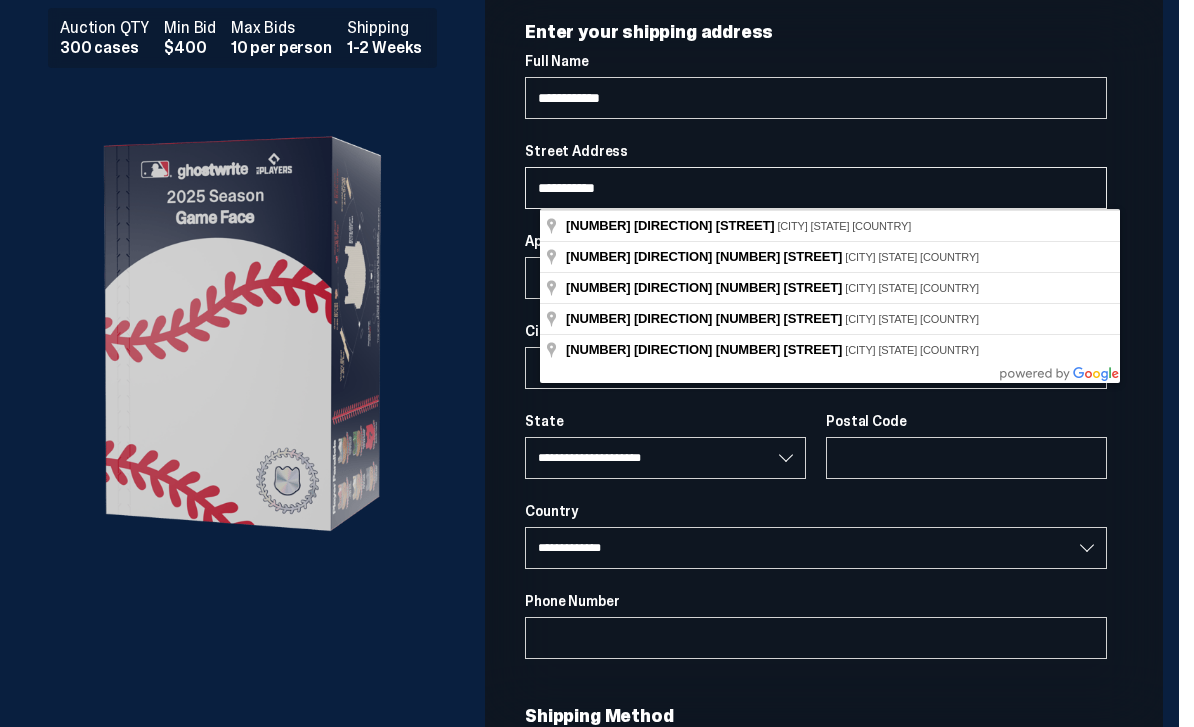 select 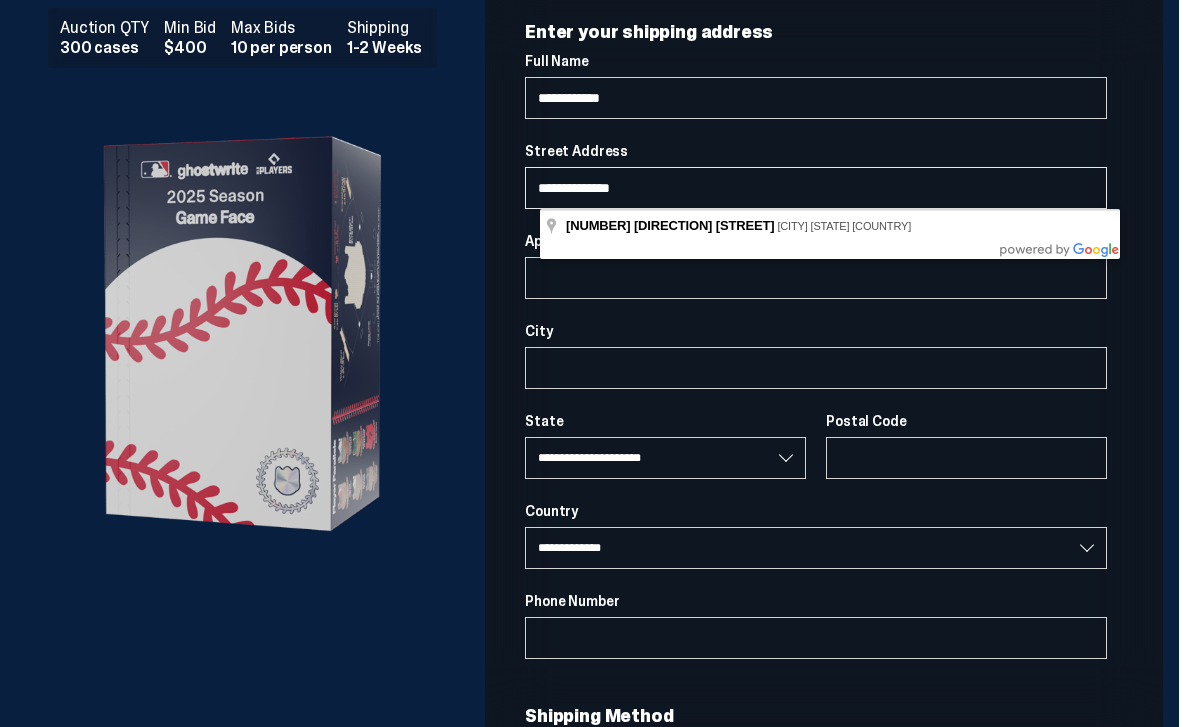 type on "**********" 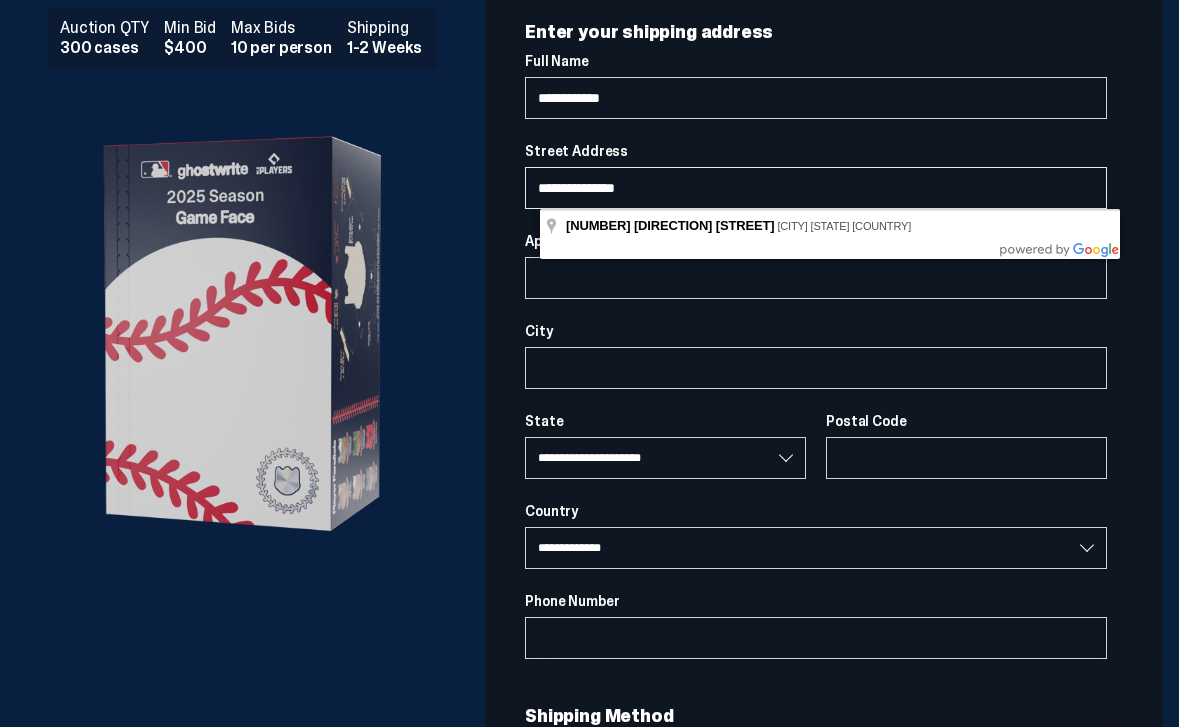 select 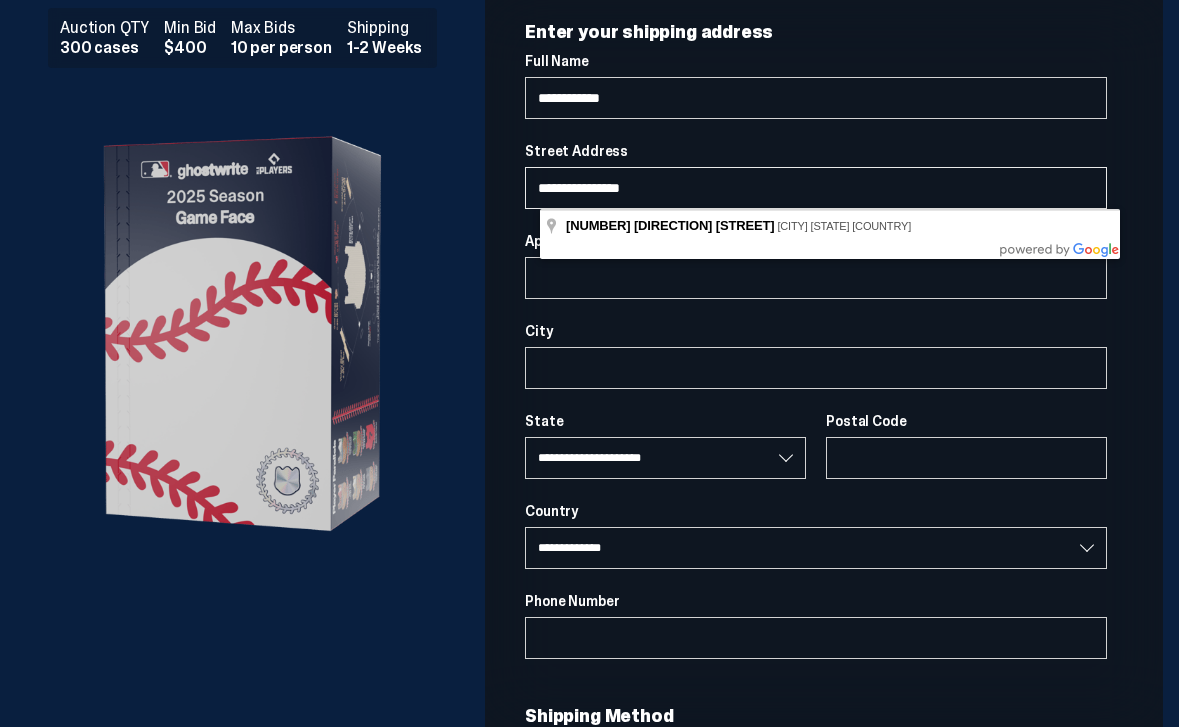select 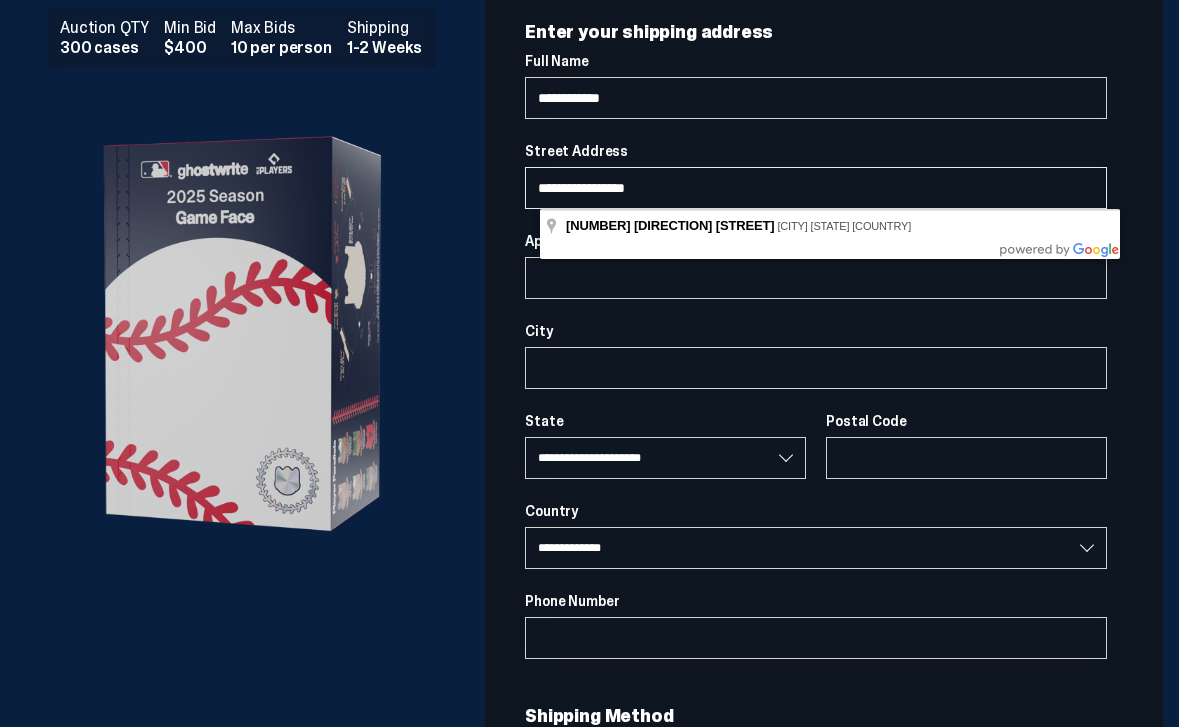 type on "**********" 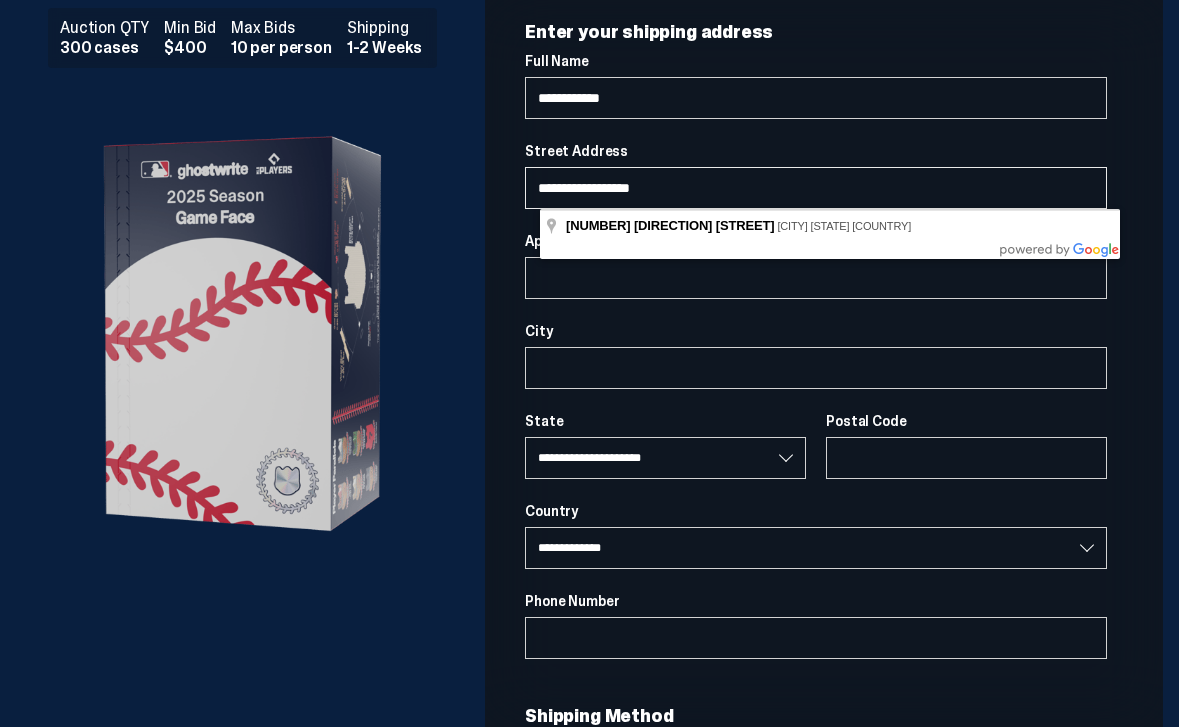 select 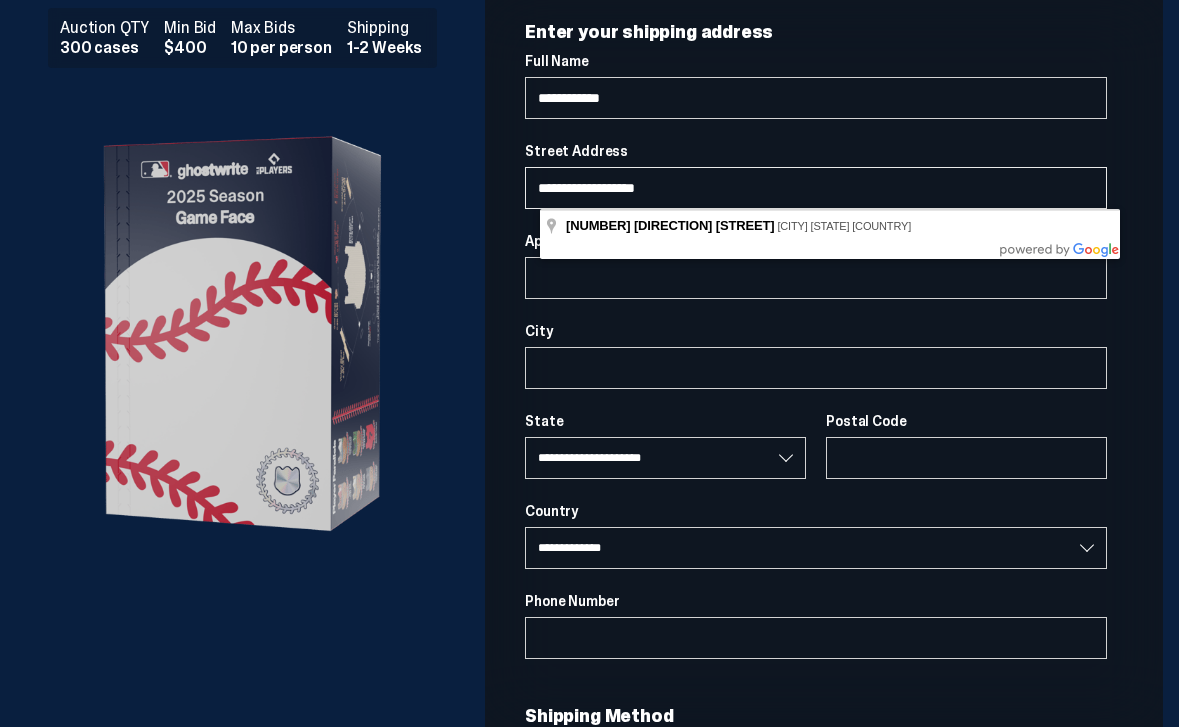 select 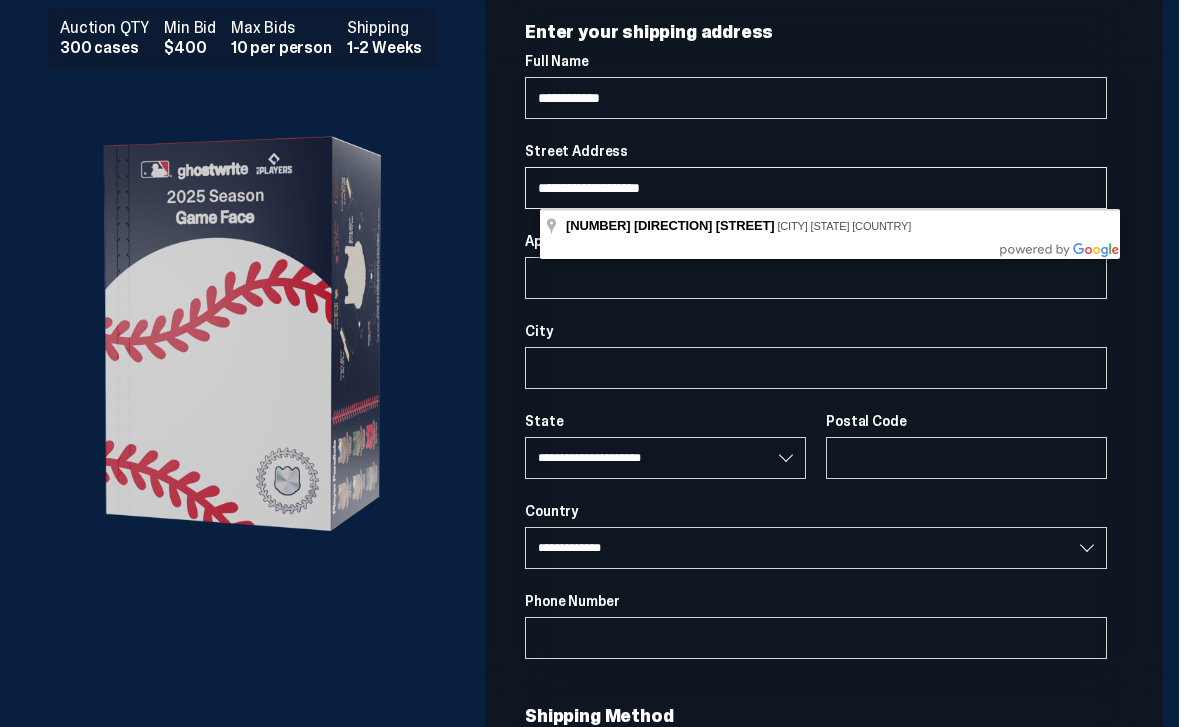 type on "**********" 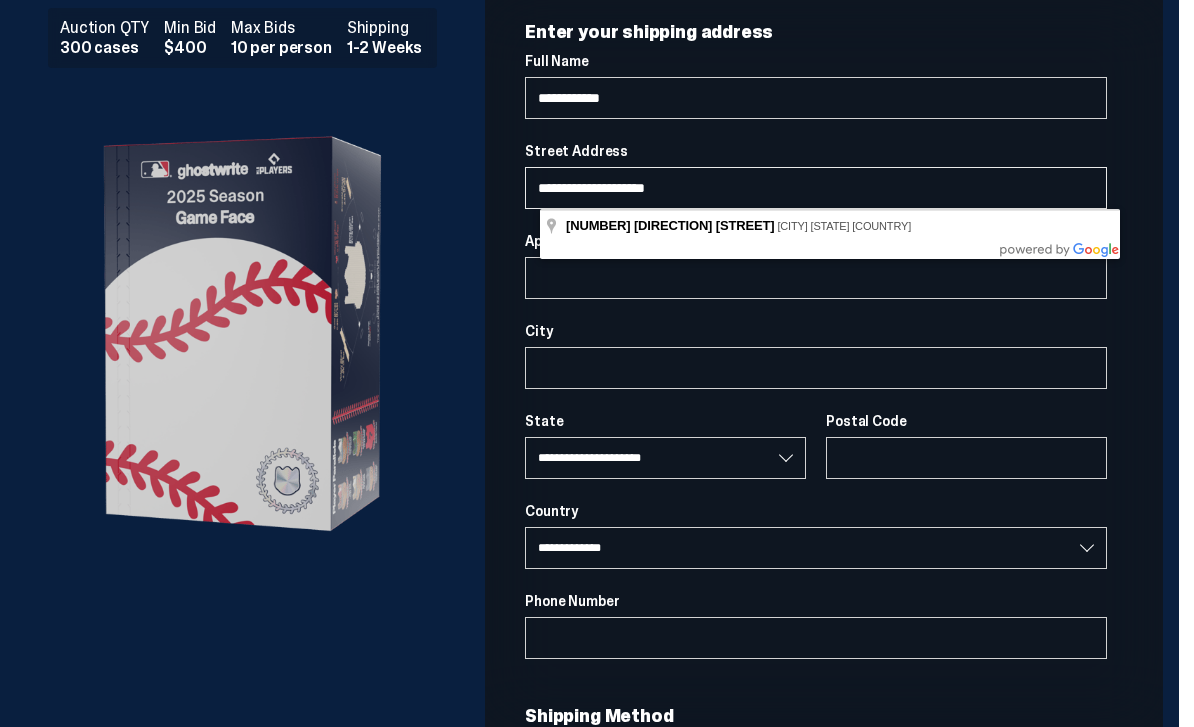 select 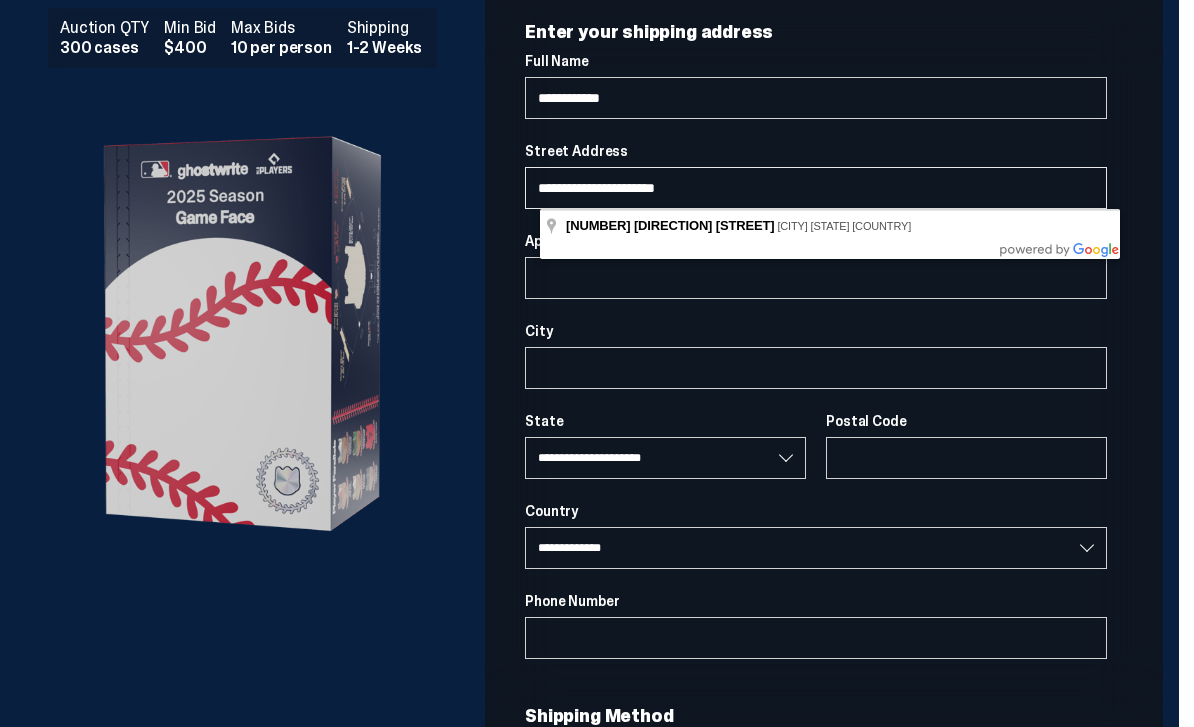 type on "**********" 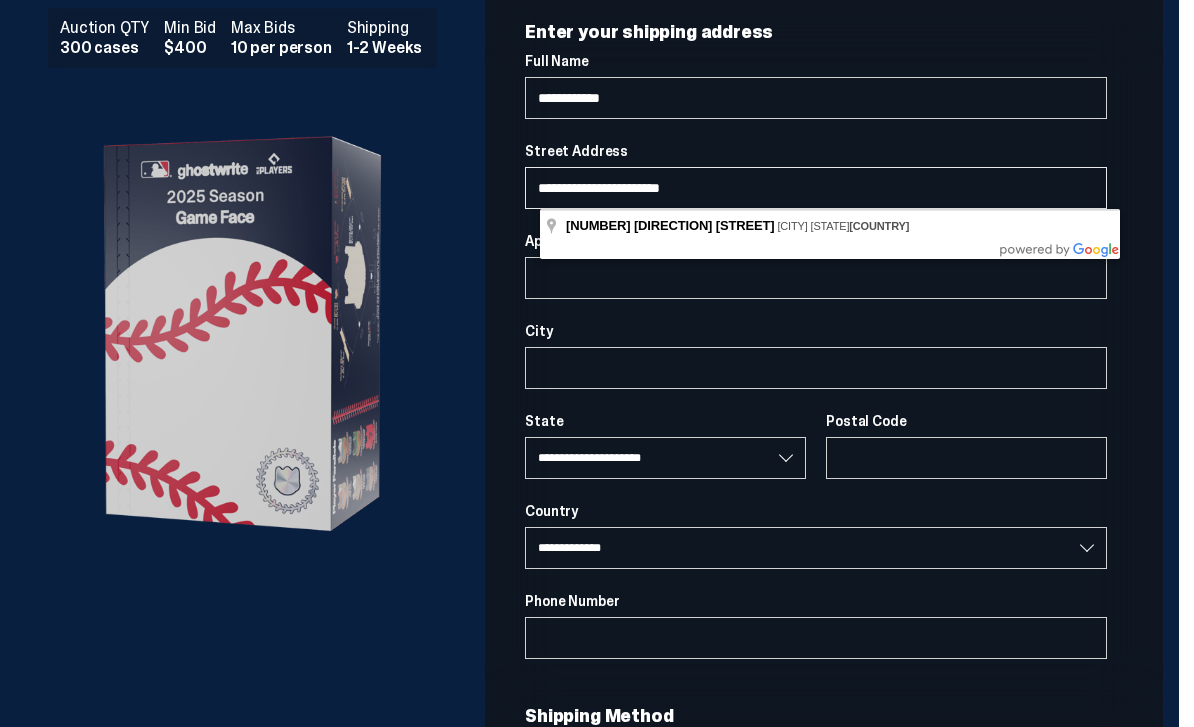 select 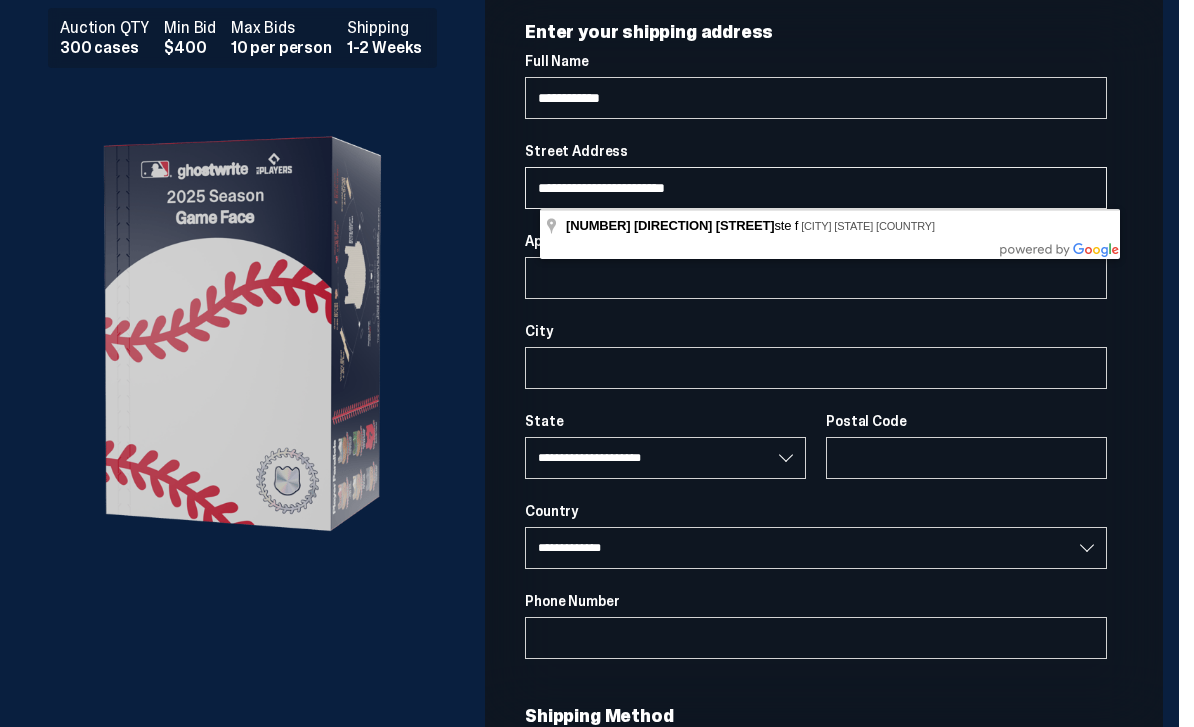 type on "**********" 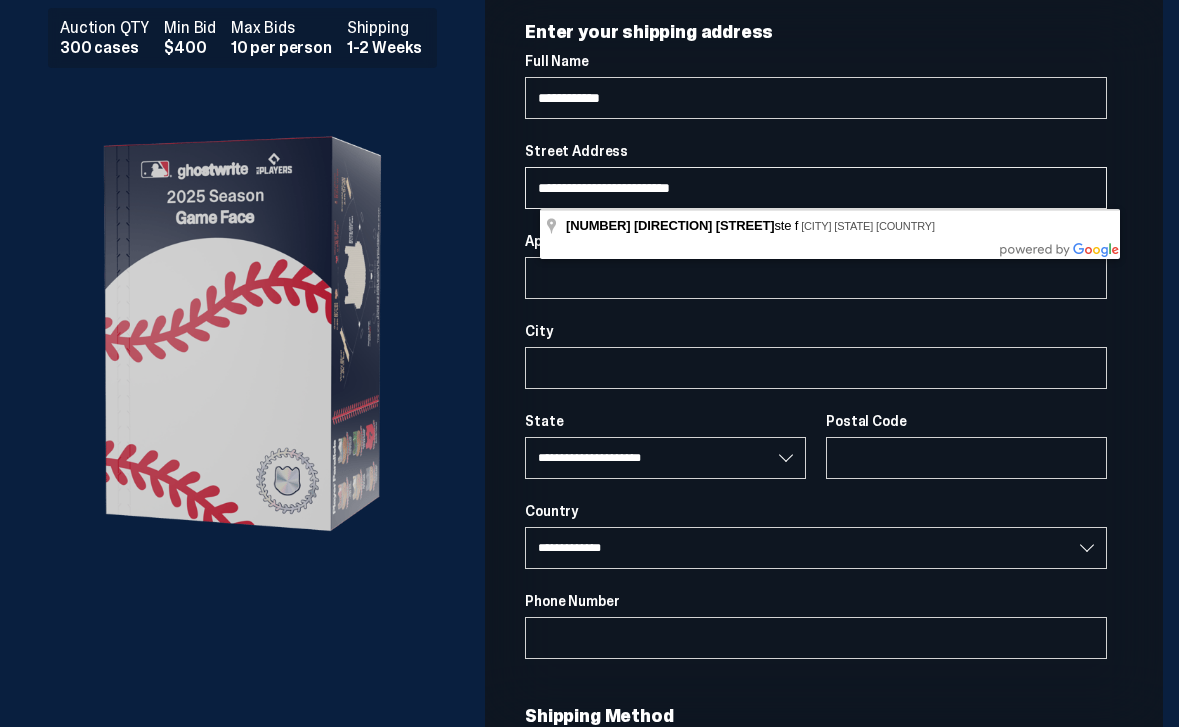 select 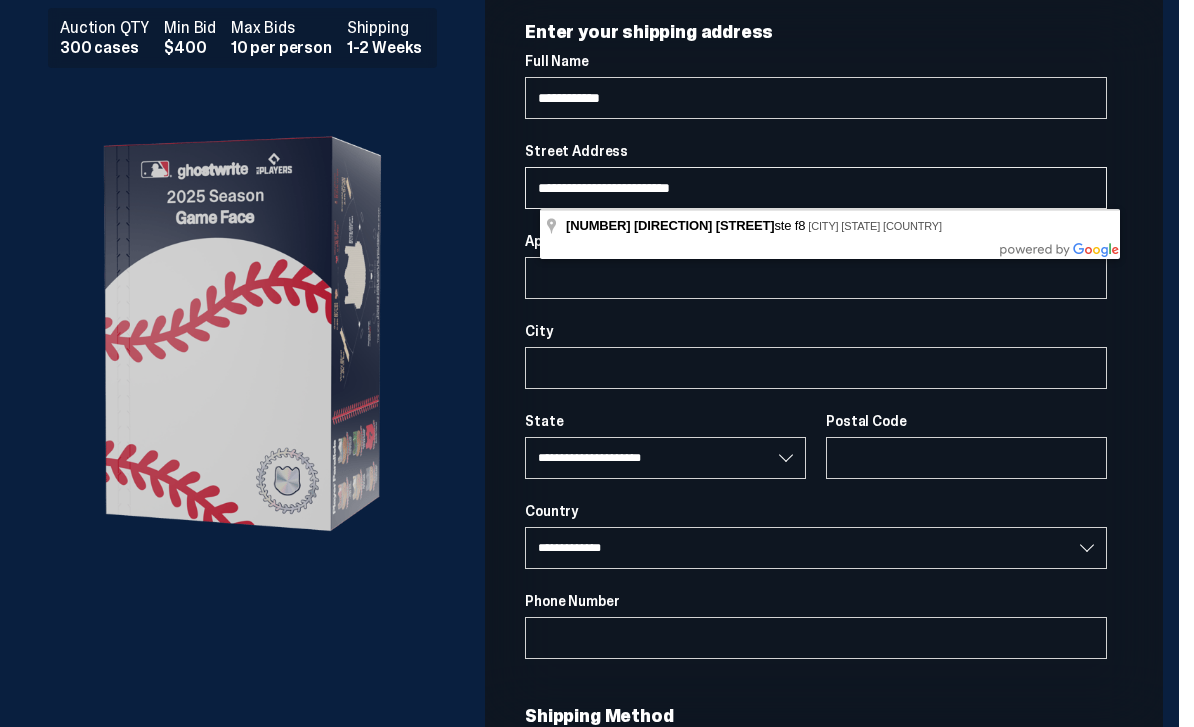 select 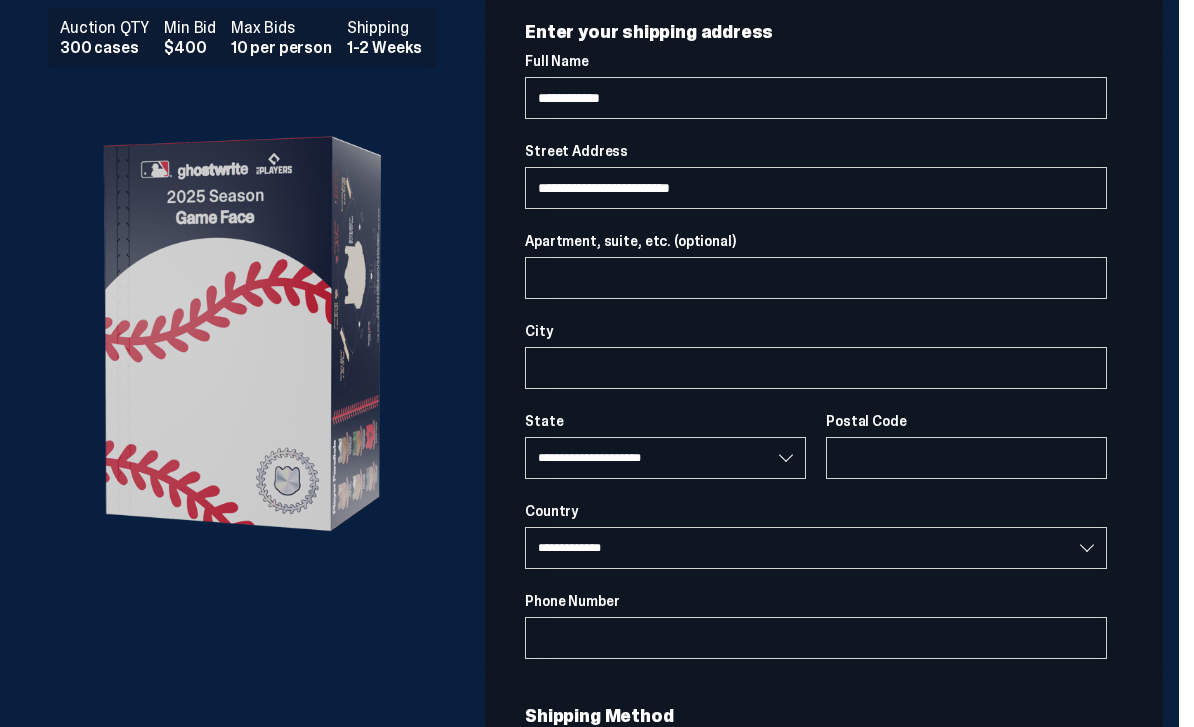 drag, startPoint x: 585, startPoint y: 259, endPoint x: 585, endPoint y: 329, distance: 70 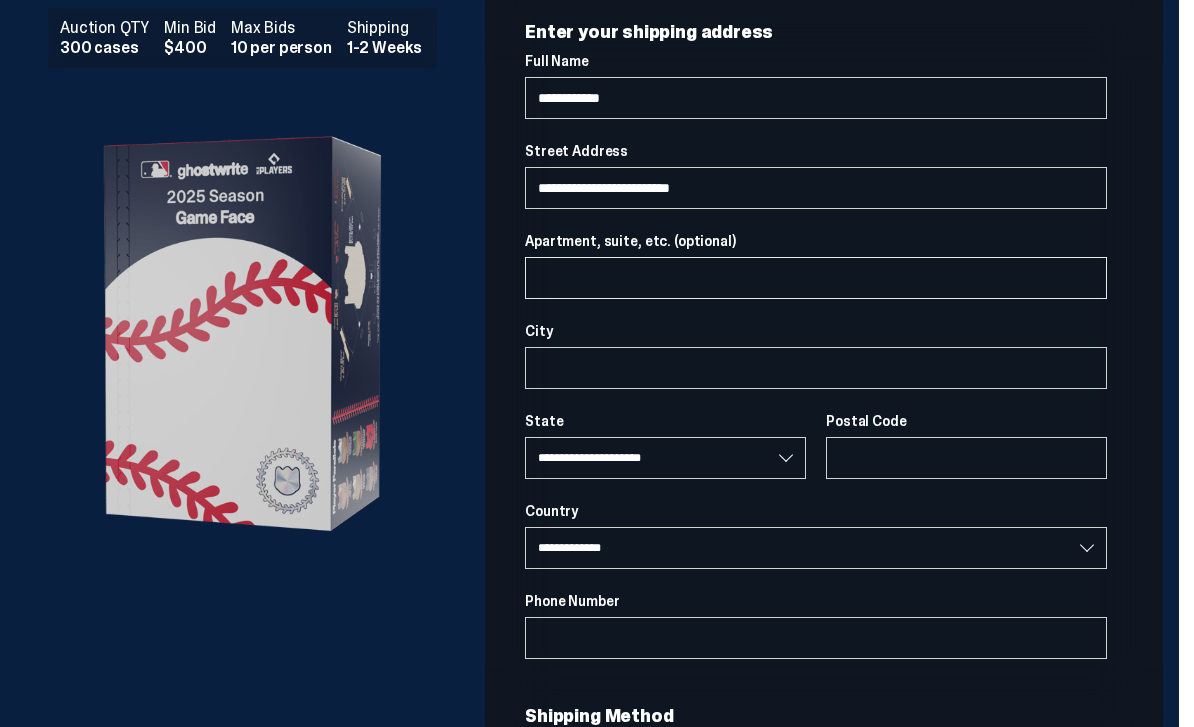 click on "Apartment, suite, etc. (optional)" at bounding box center [816, 278] 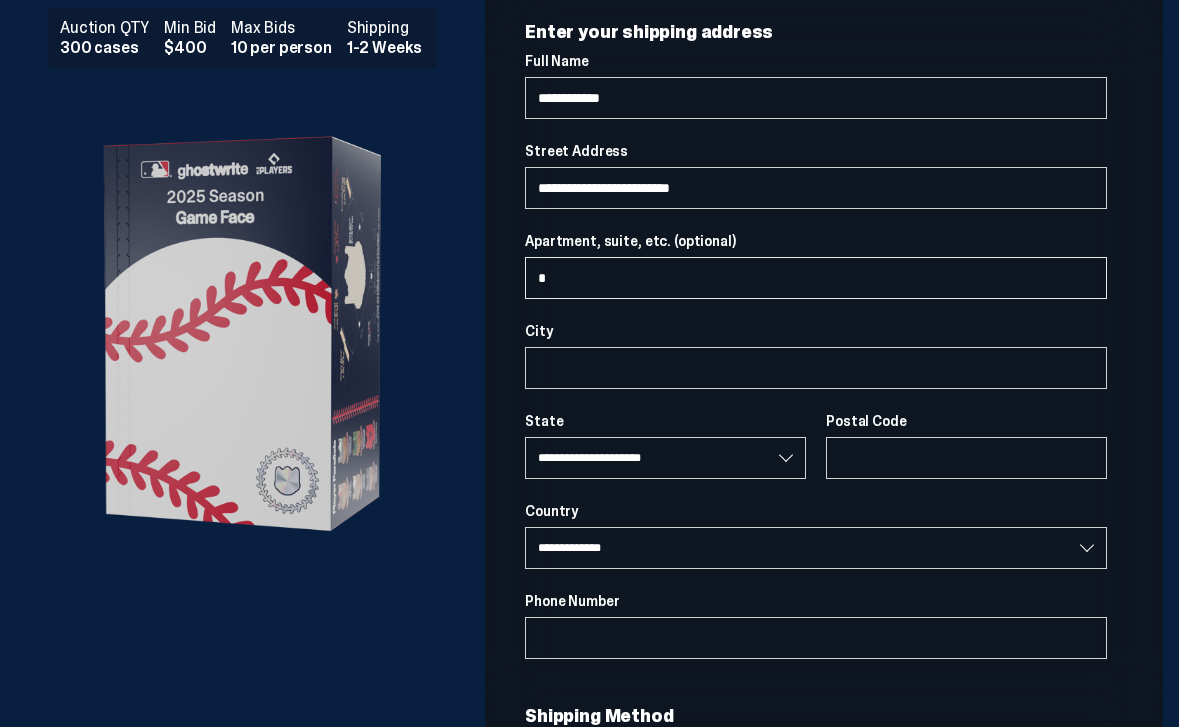 type on "**" 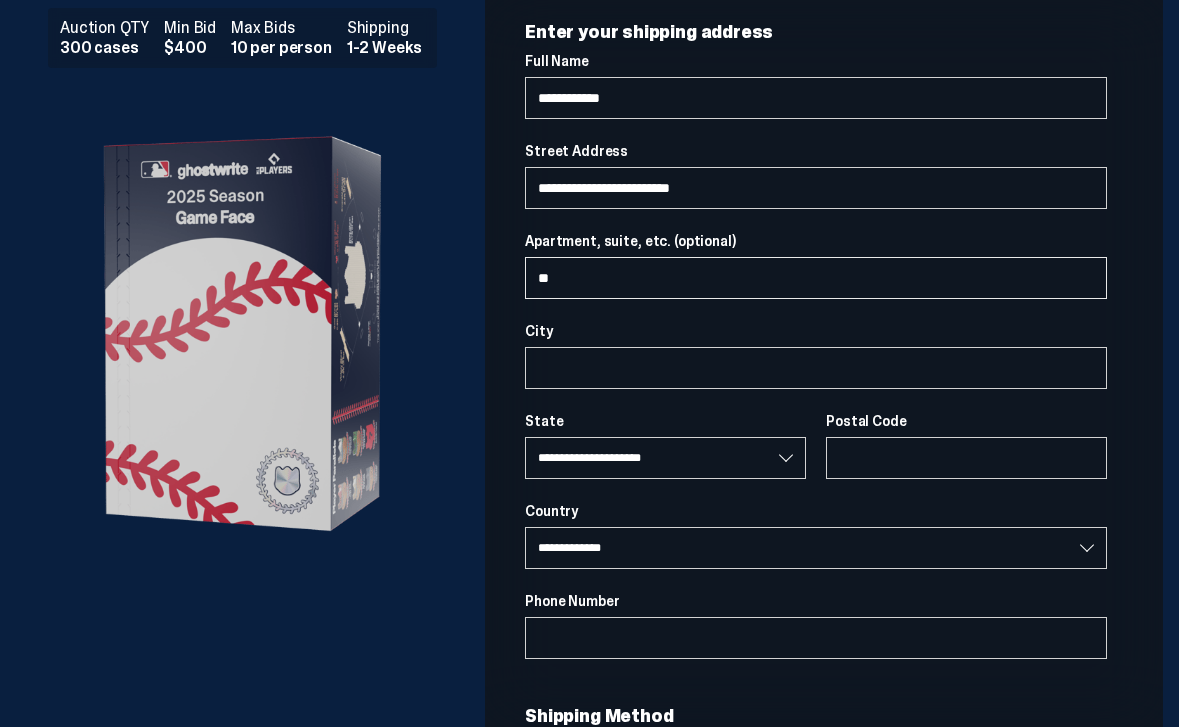 select 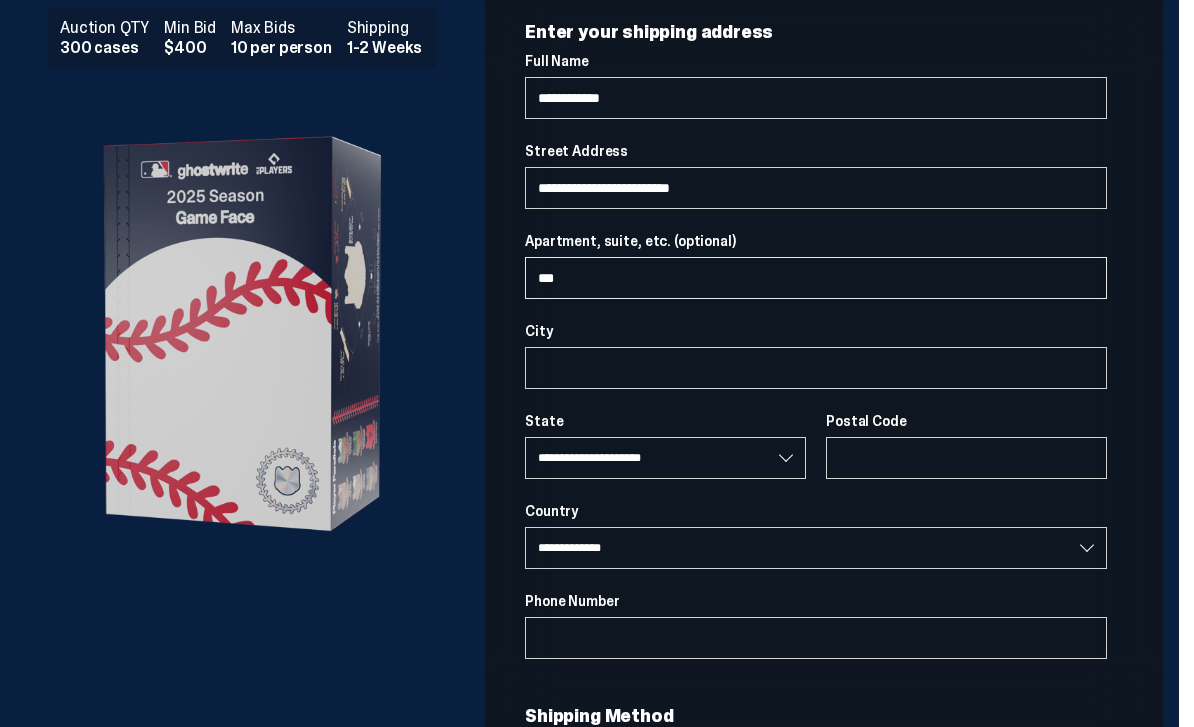 type on "****" 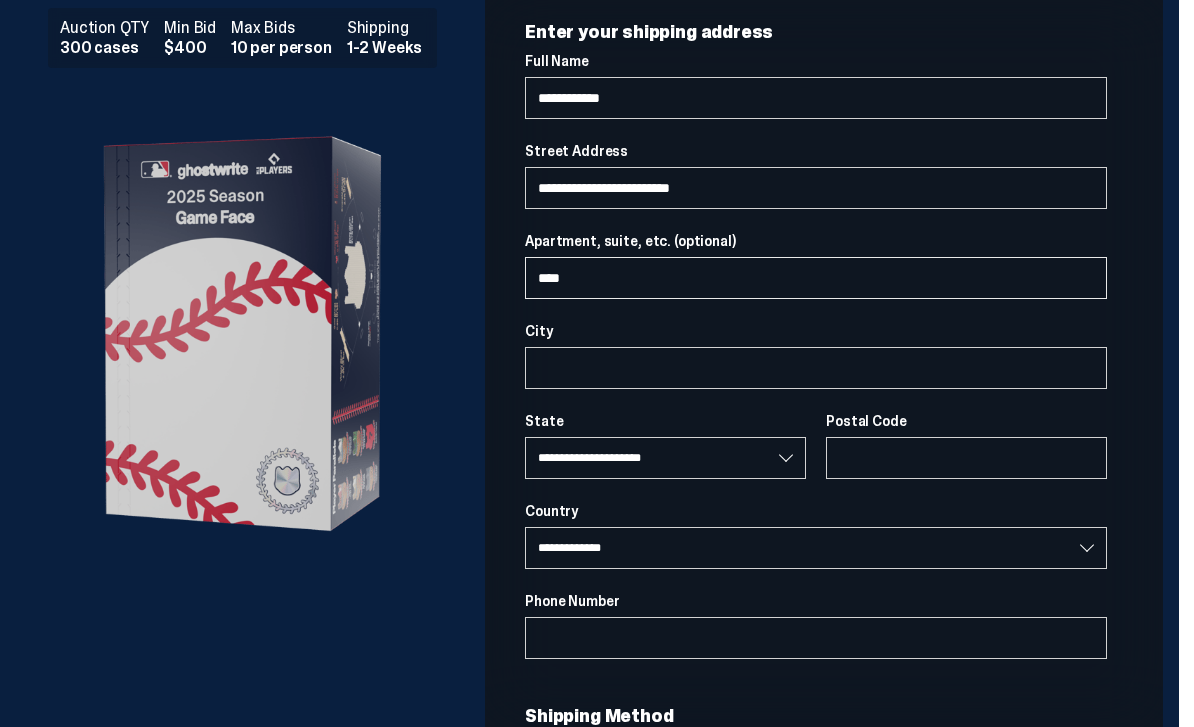 select 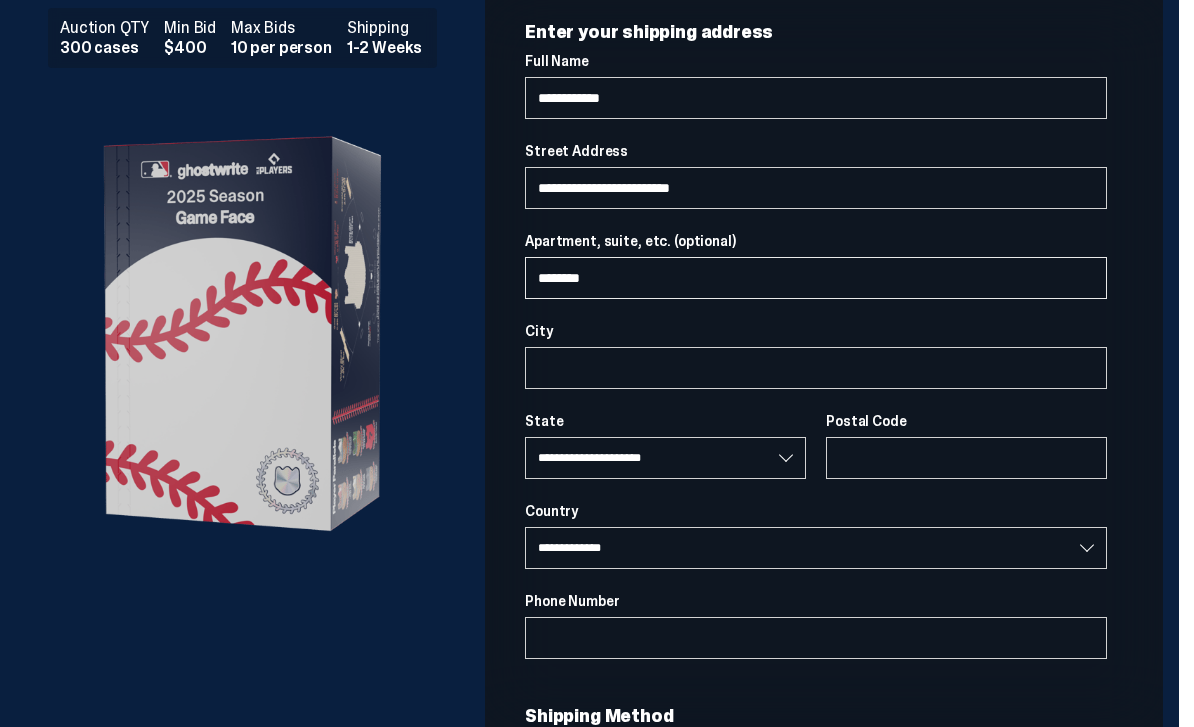 type on "*********" 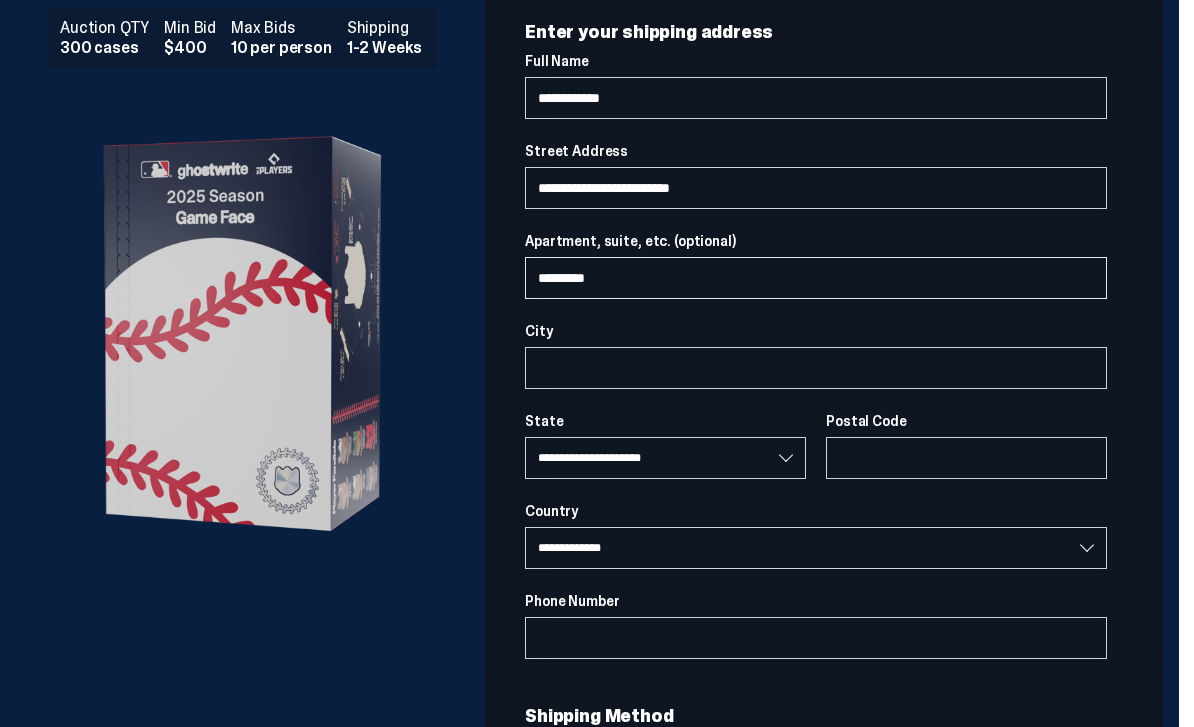 select 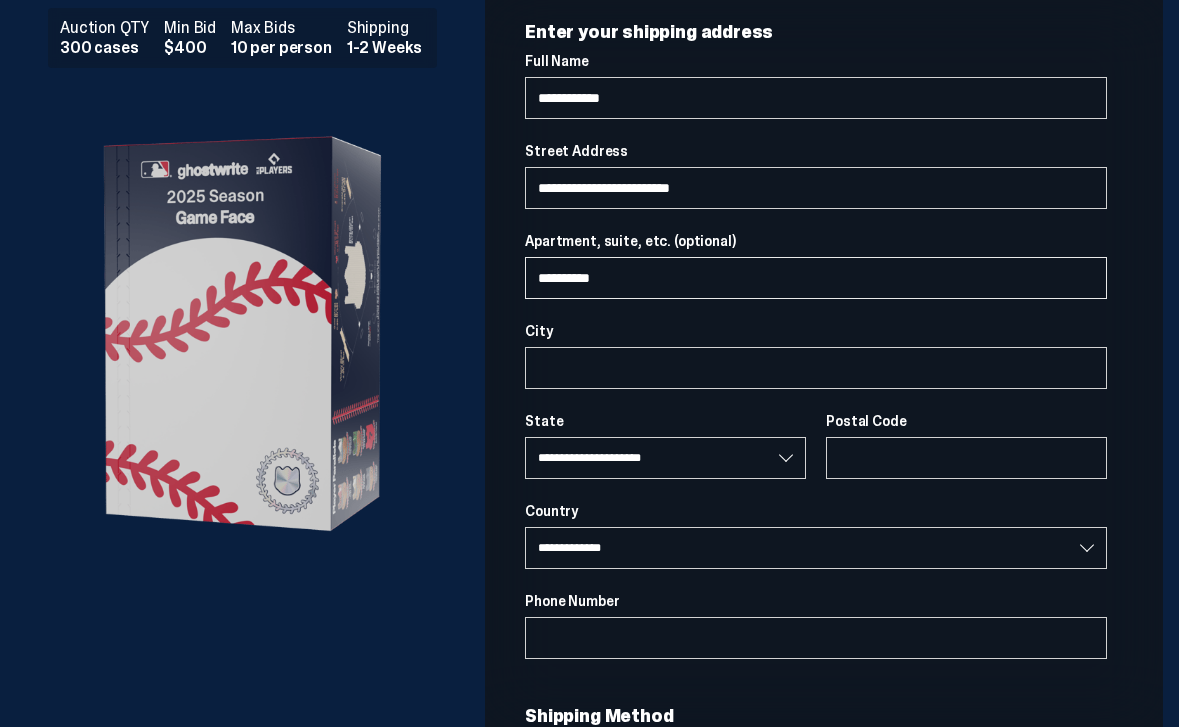 select 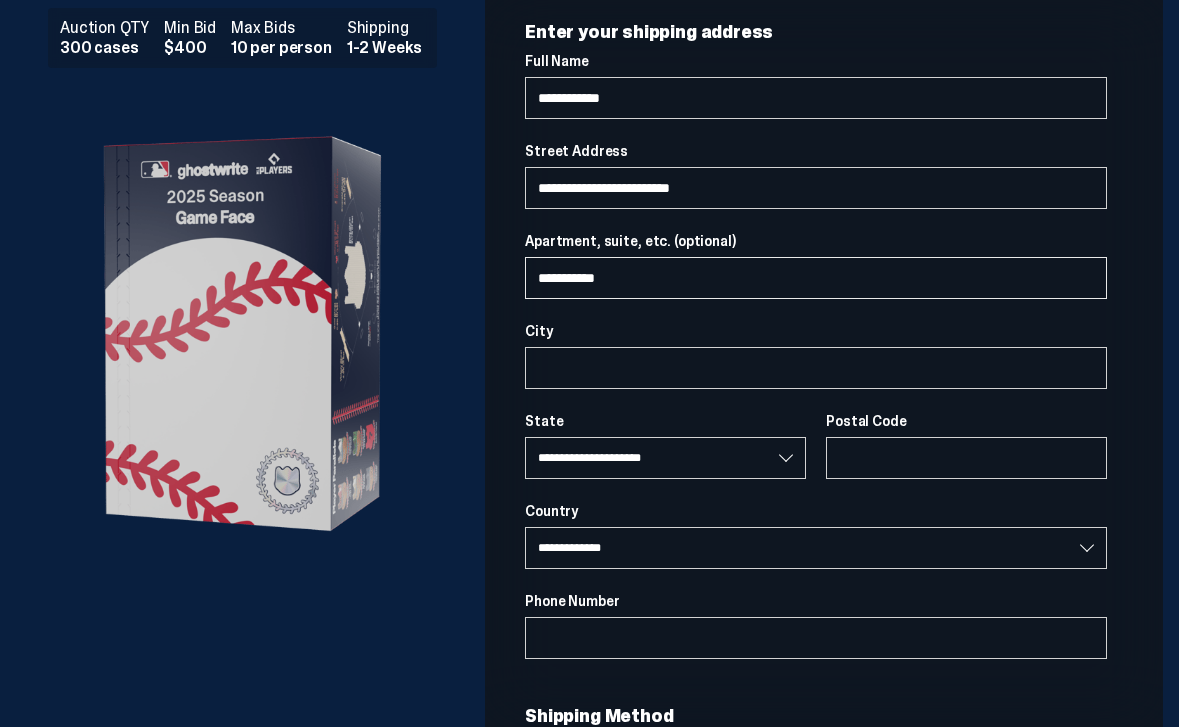 select 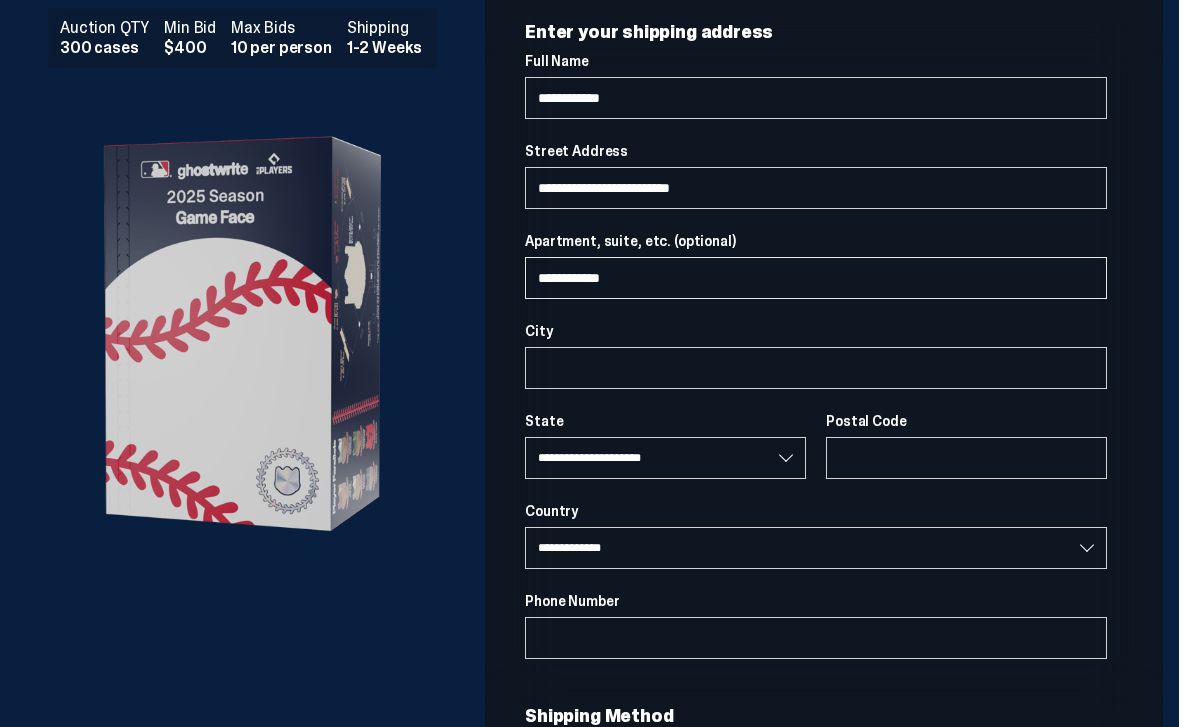 select 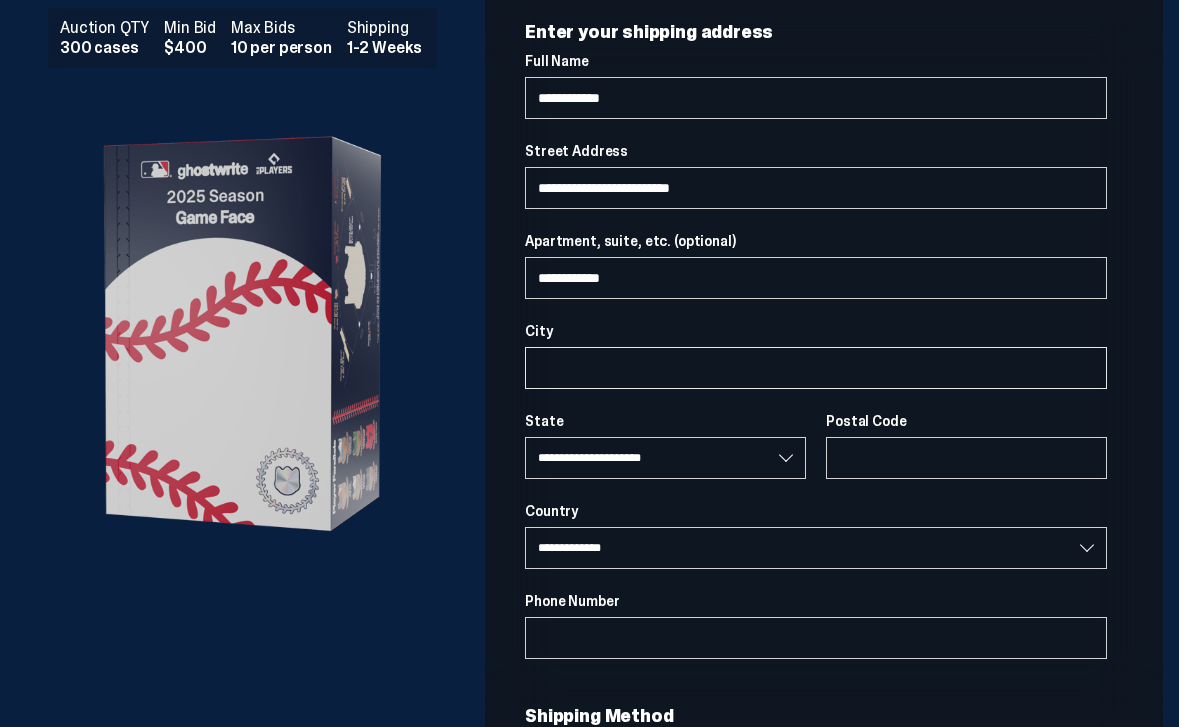 drag, startPoint x: 607, startPoint y: 297, endPoint x: 614, endPoint y: 363, distance: 66.37017 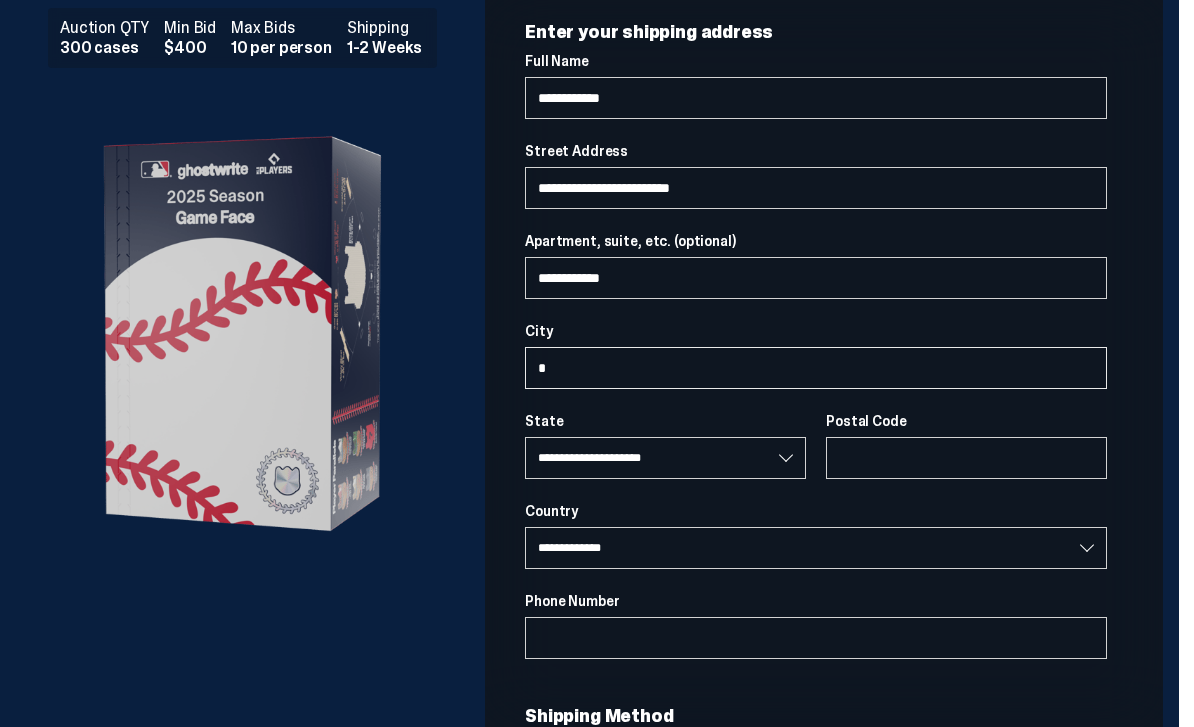 type on "**" 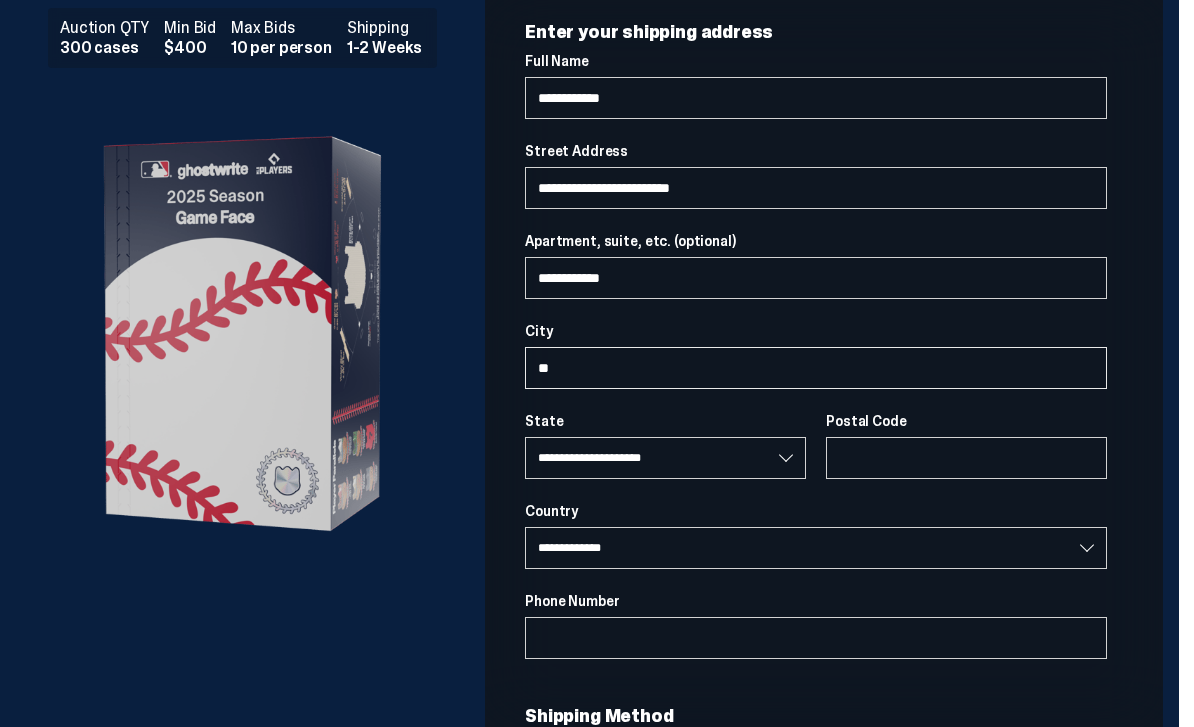 select 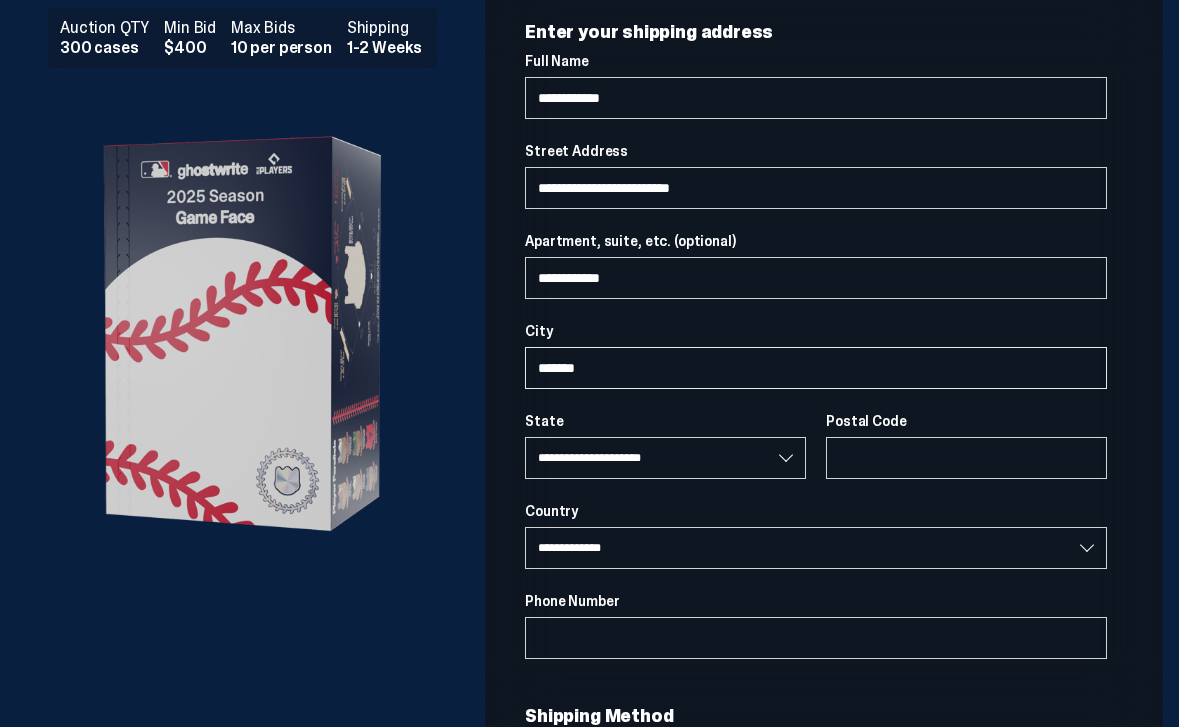 type on "********" 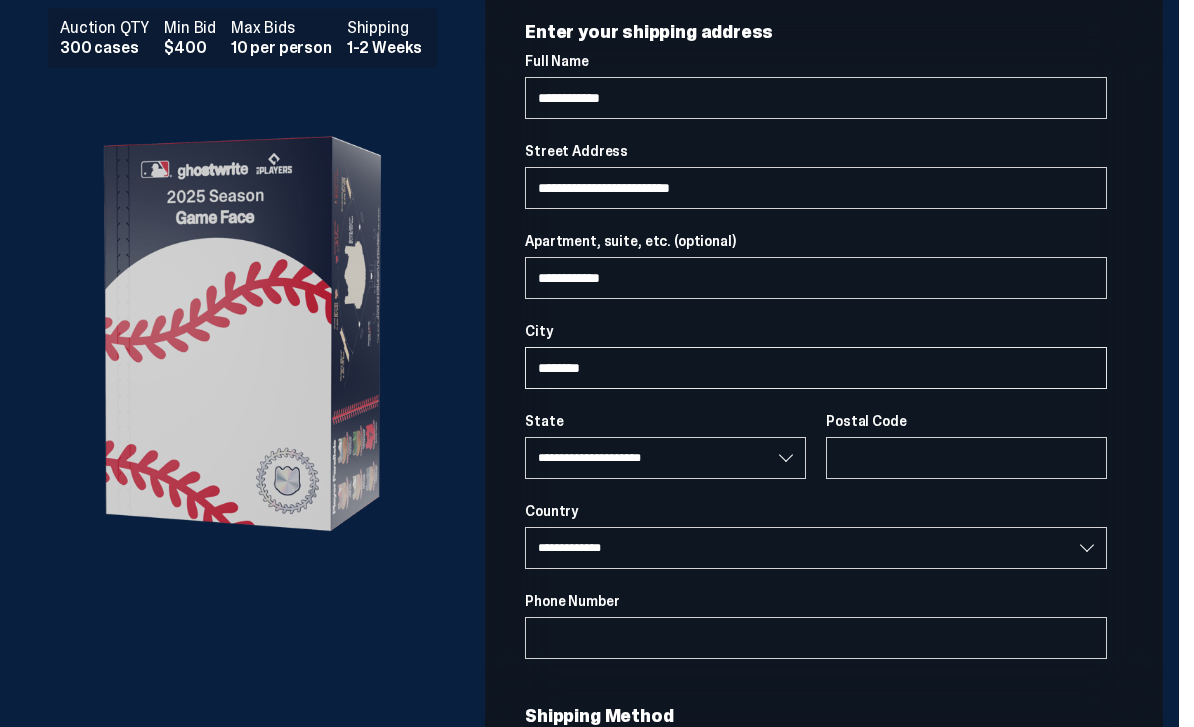 select 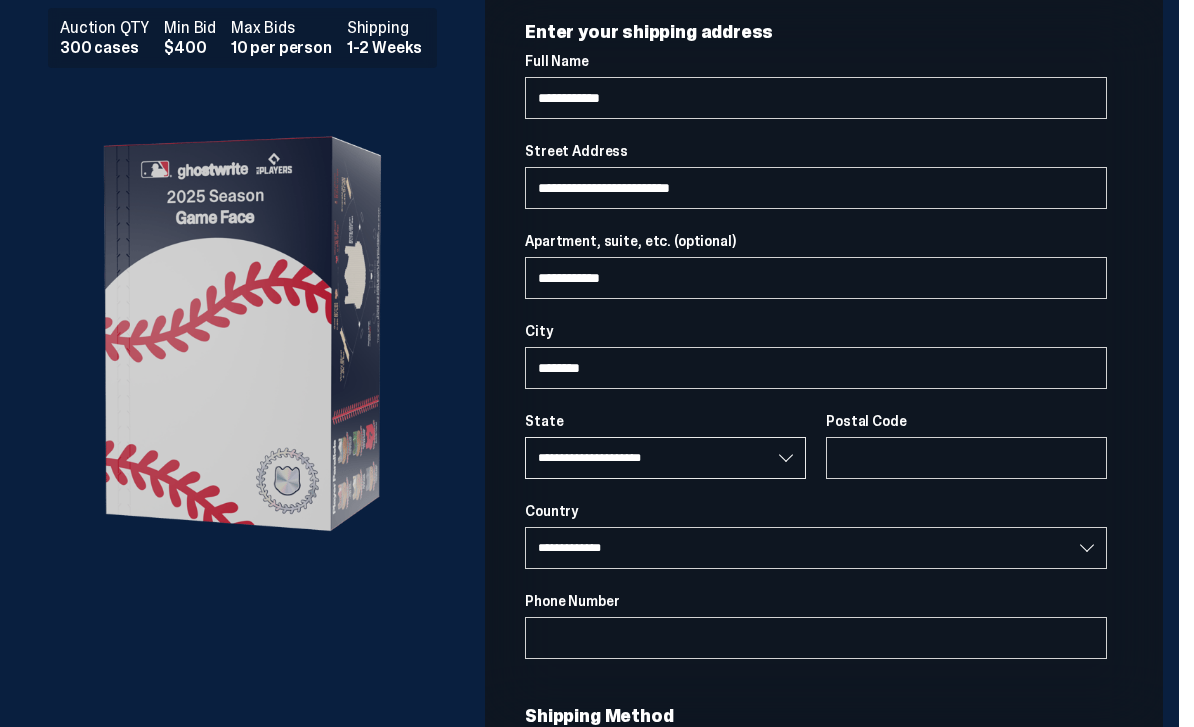 drag, startPoint x: 614, startPoint y: 363, endPoint x: 583, endPoint y: 452, distance: 94.24436 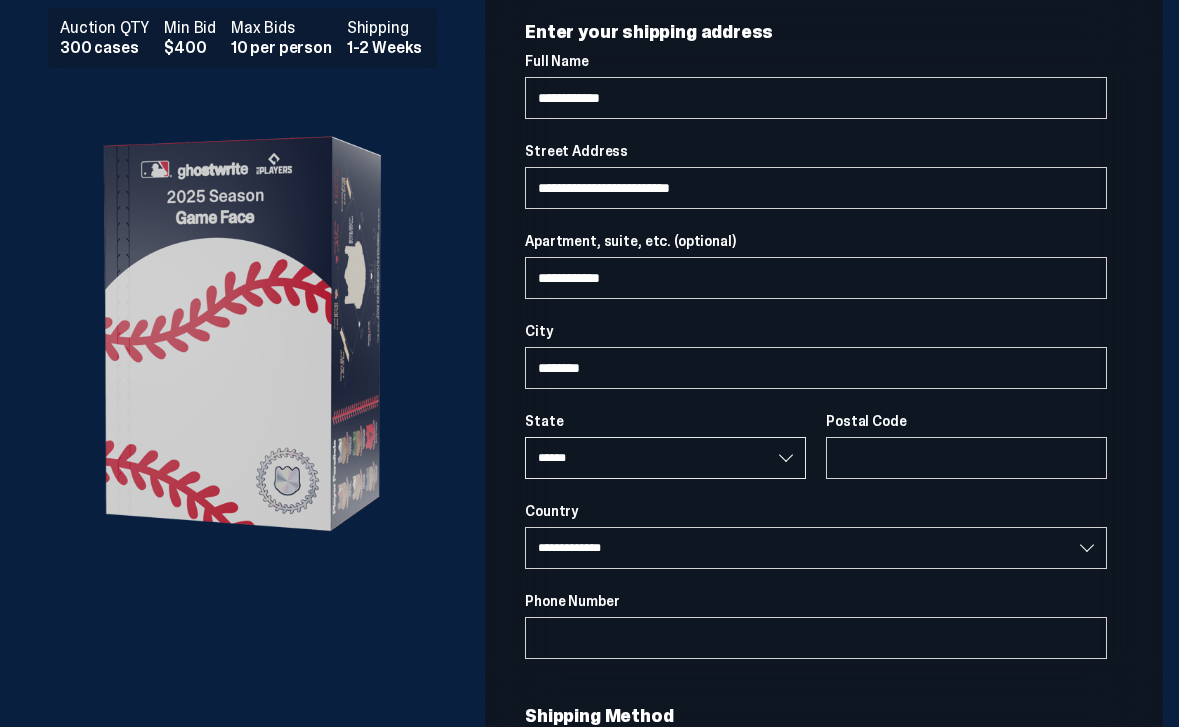 select on "**" 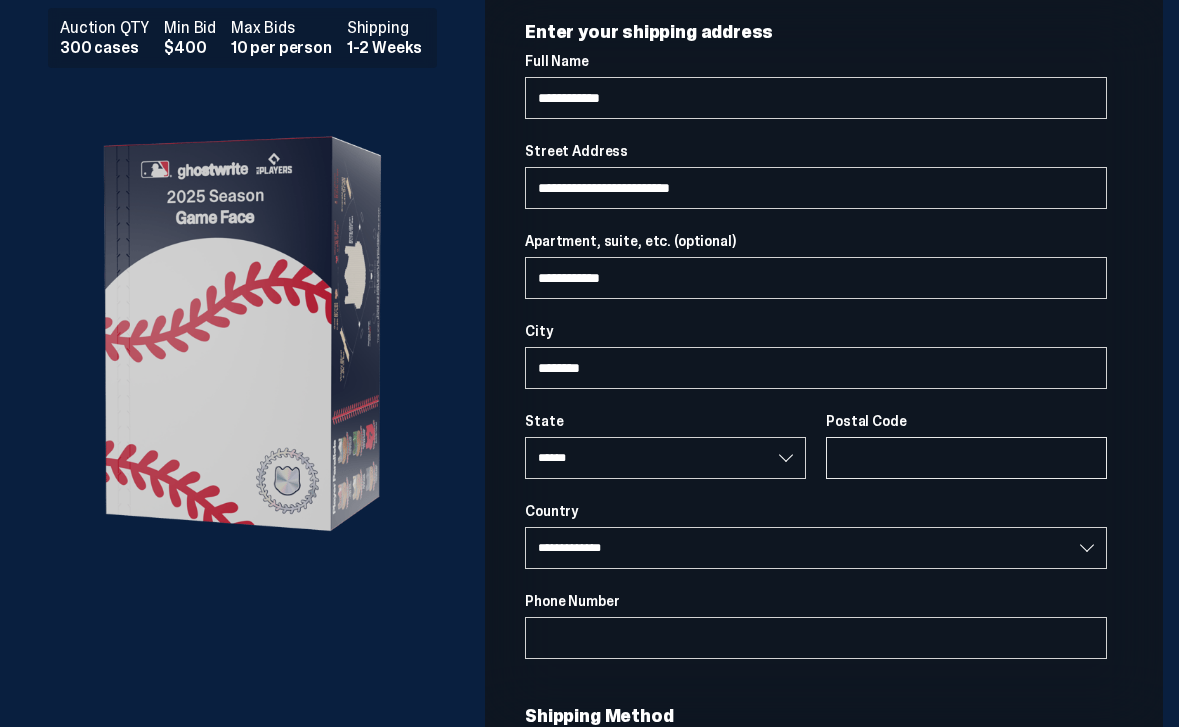 click on "Postal Code" at bounding box center (966, 458) 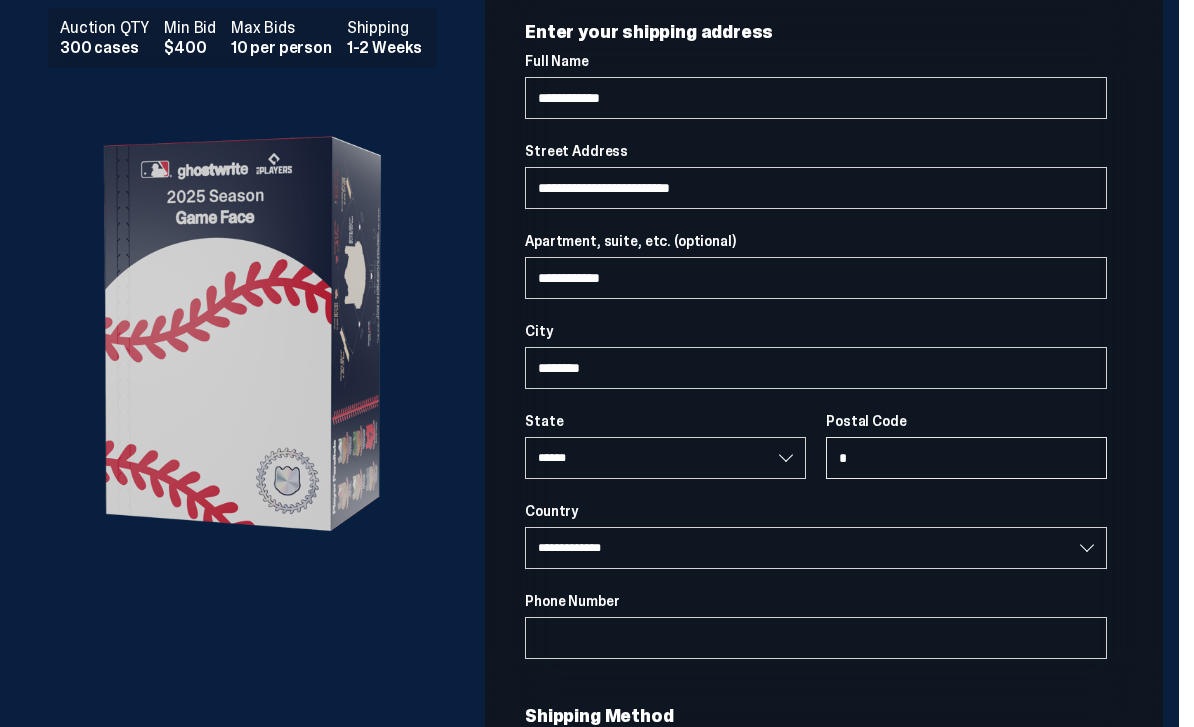 type on "**" 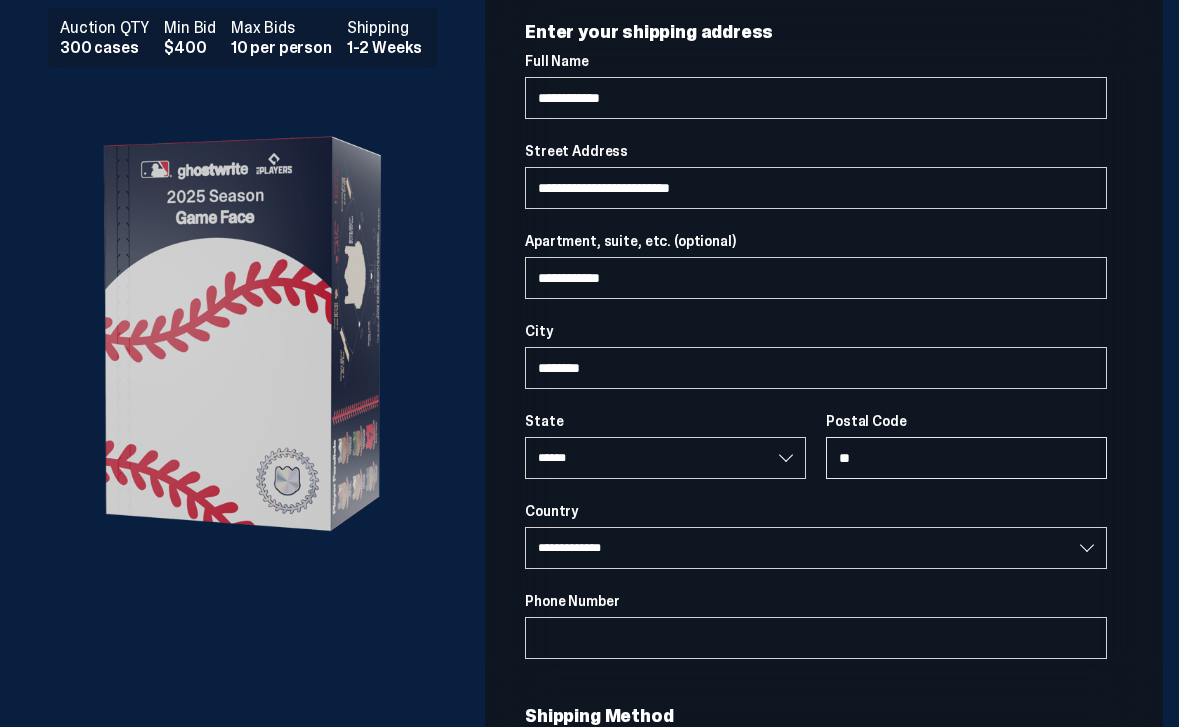 select on "**" 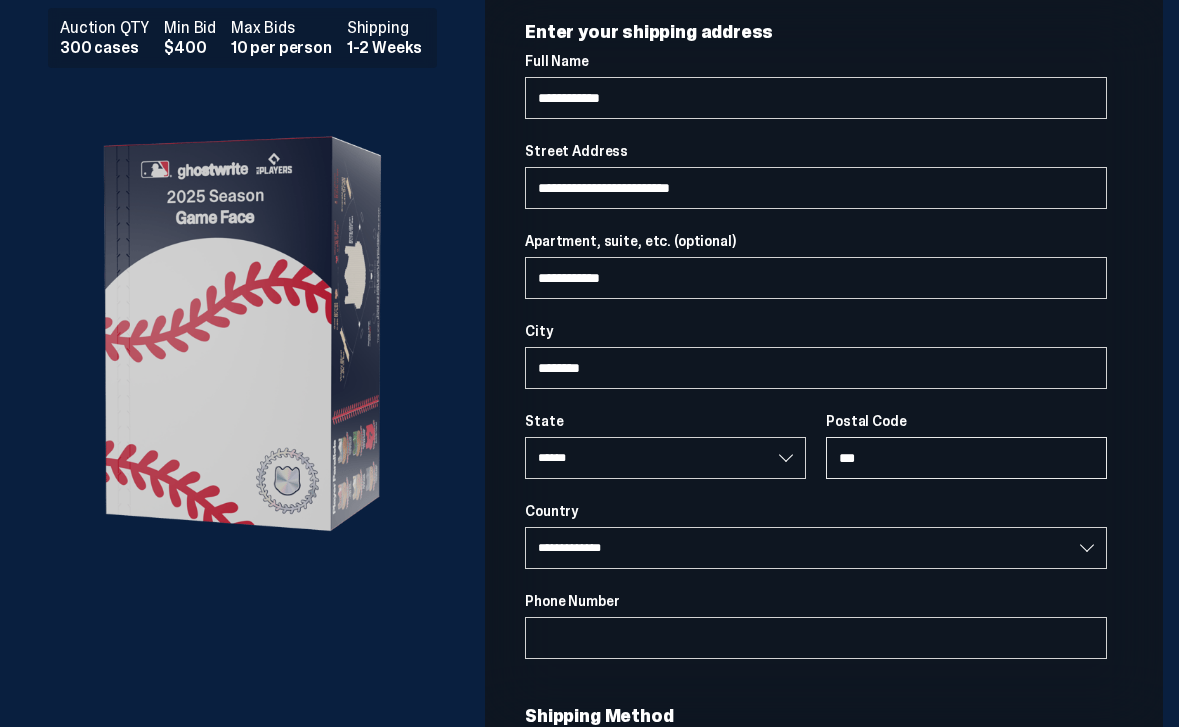 select on "**" 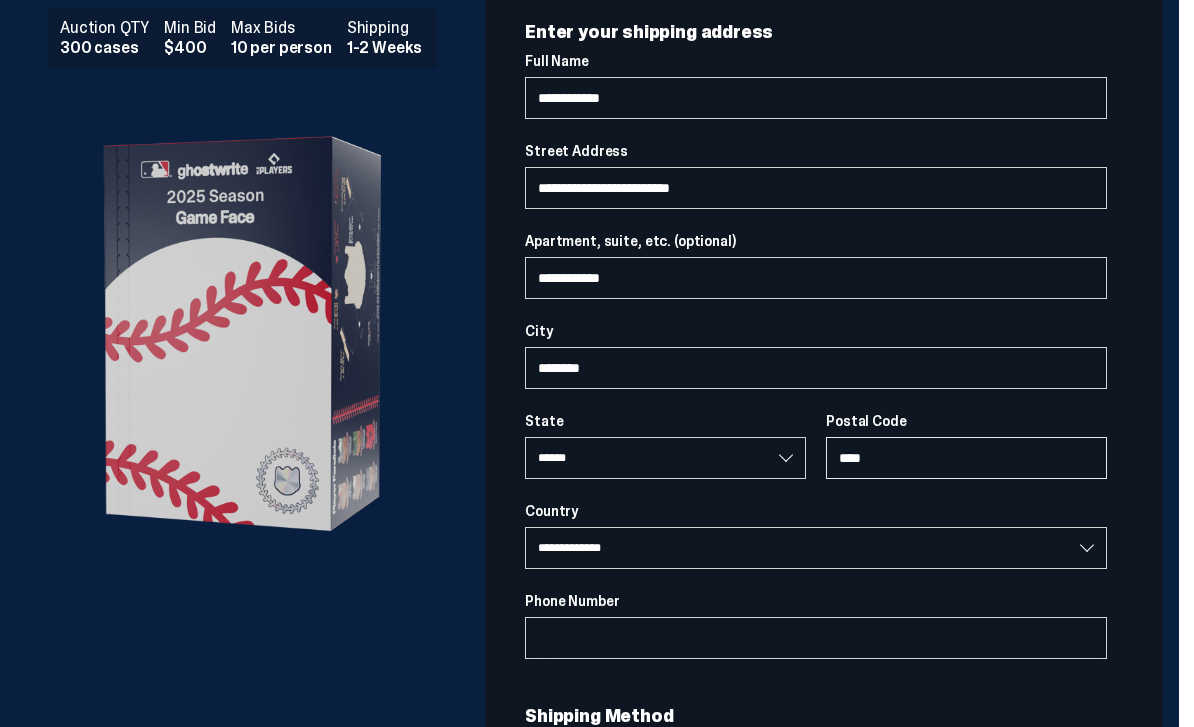 type on "*****" 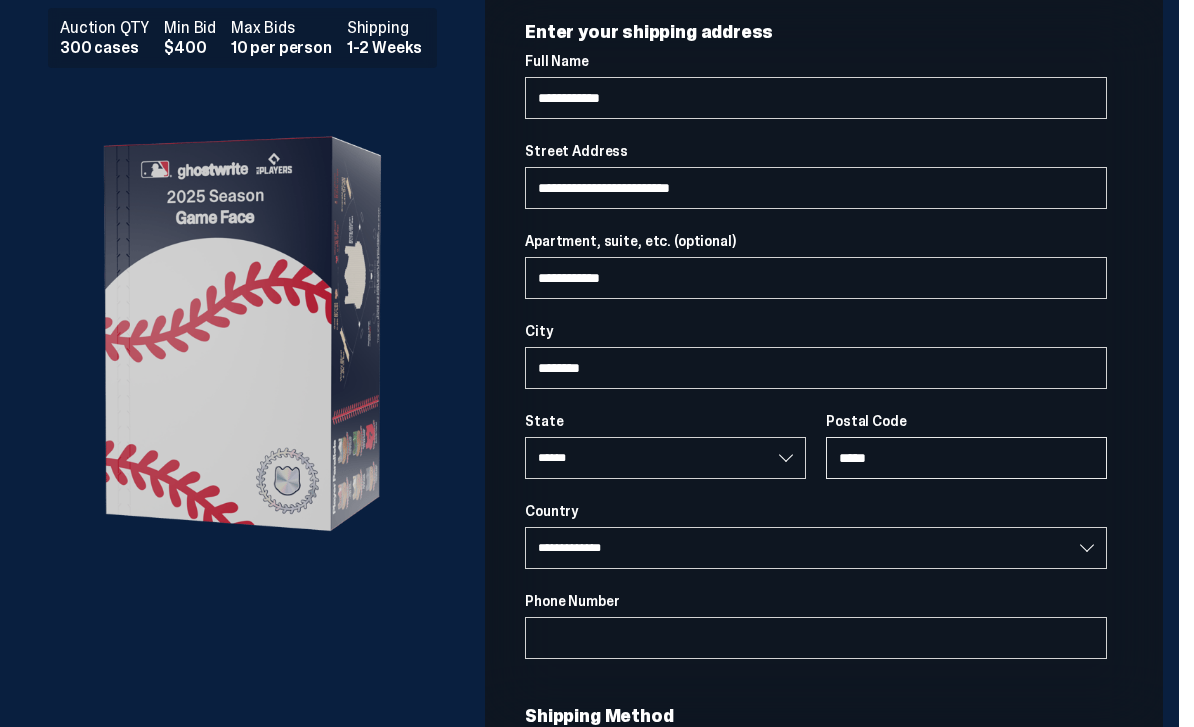 select on "**" 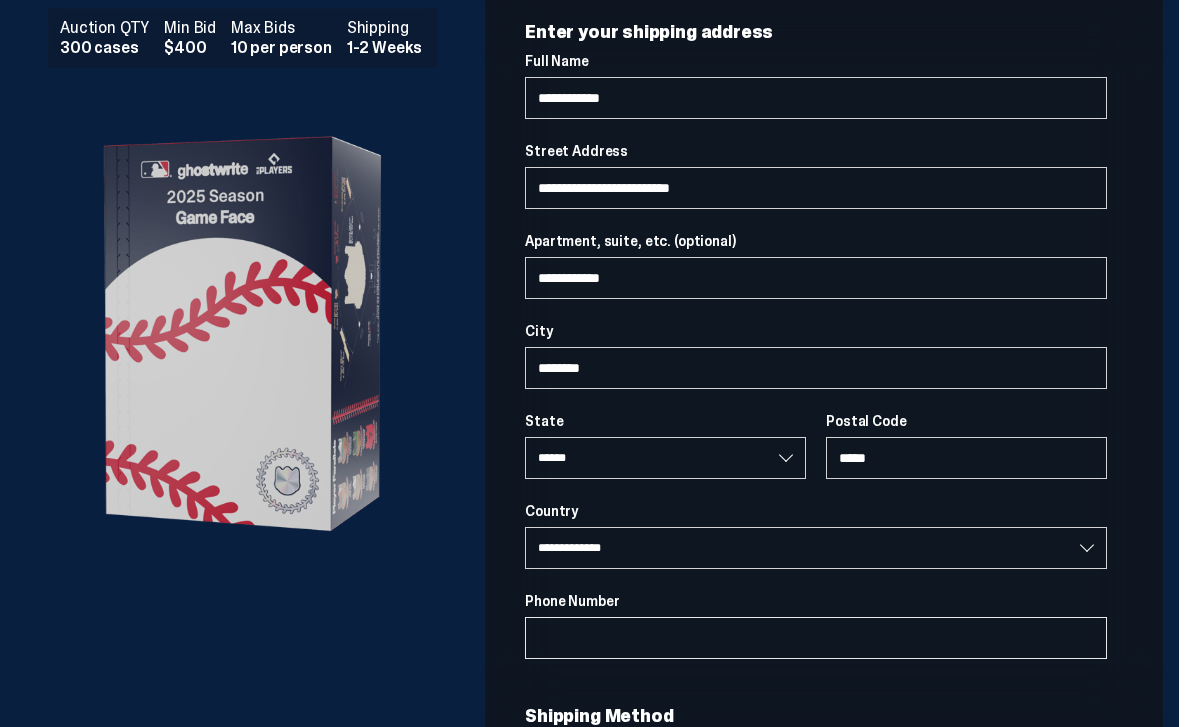click on "Phone Number" at bounding box center (816, 638) 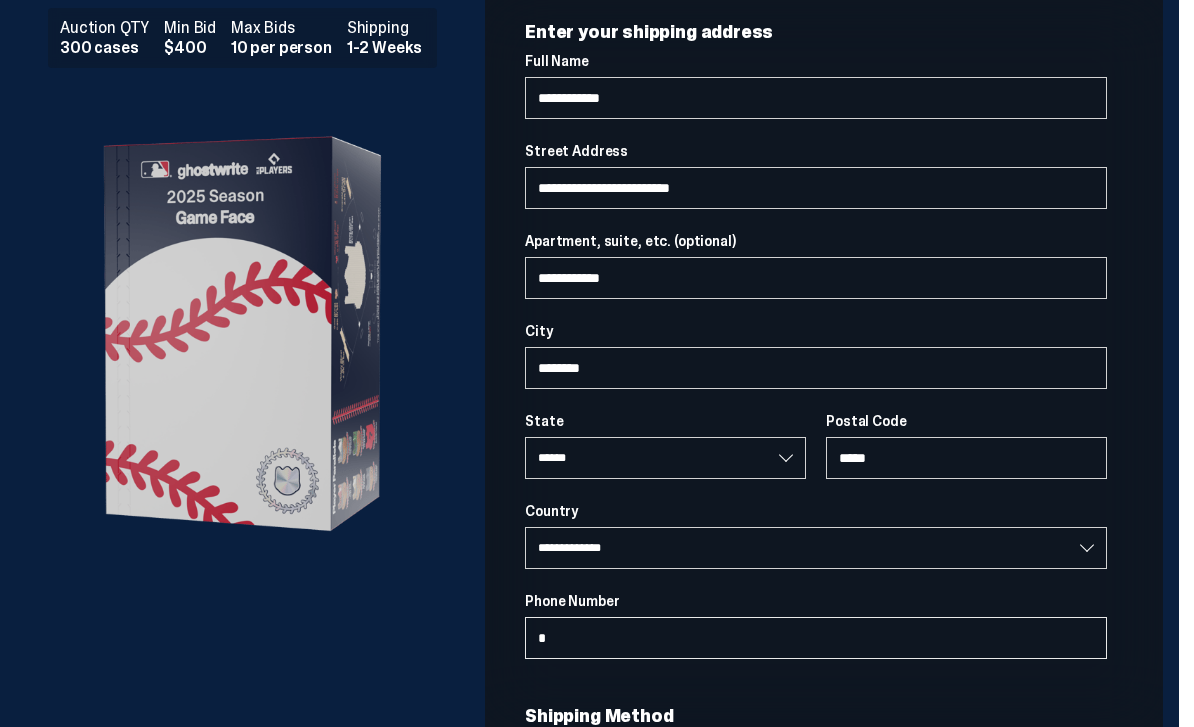 type on "**" 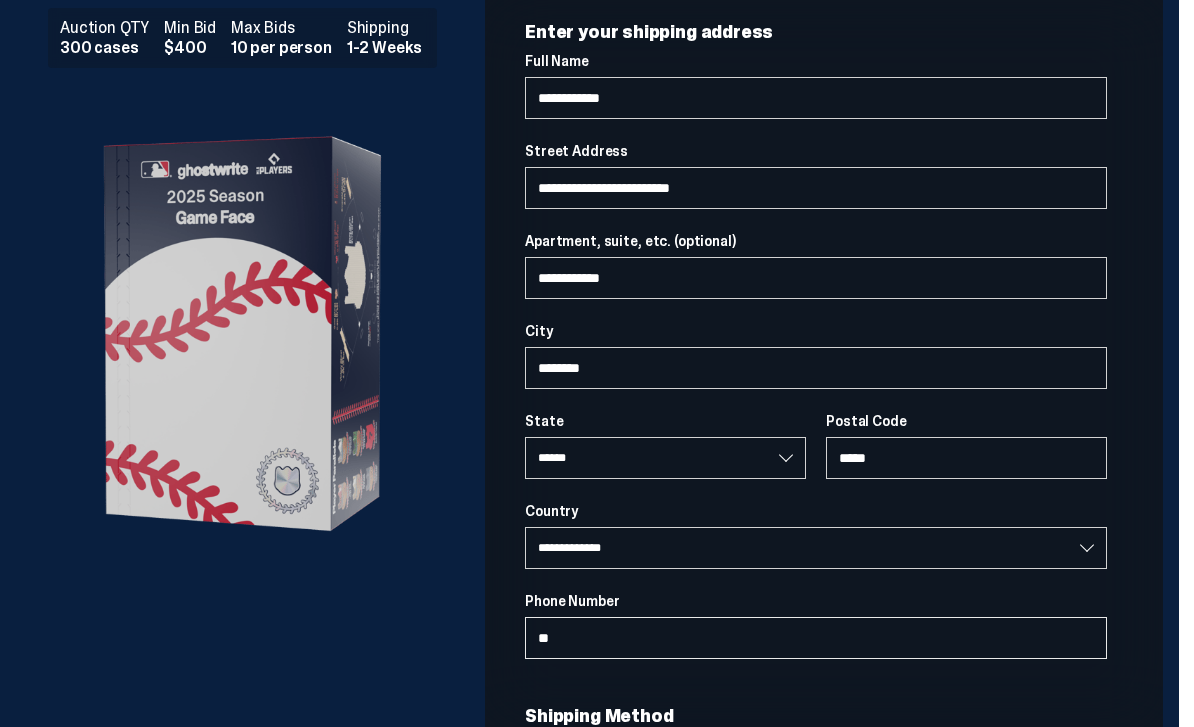 select on "**" 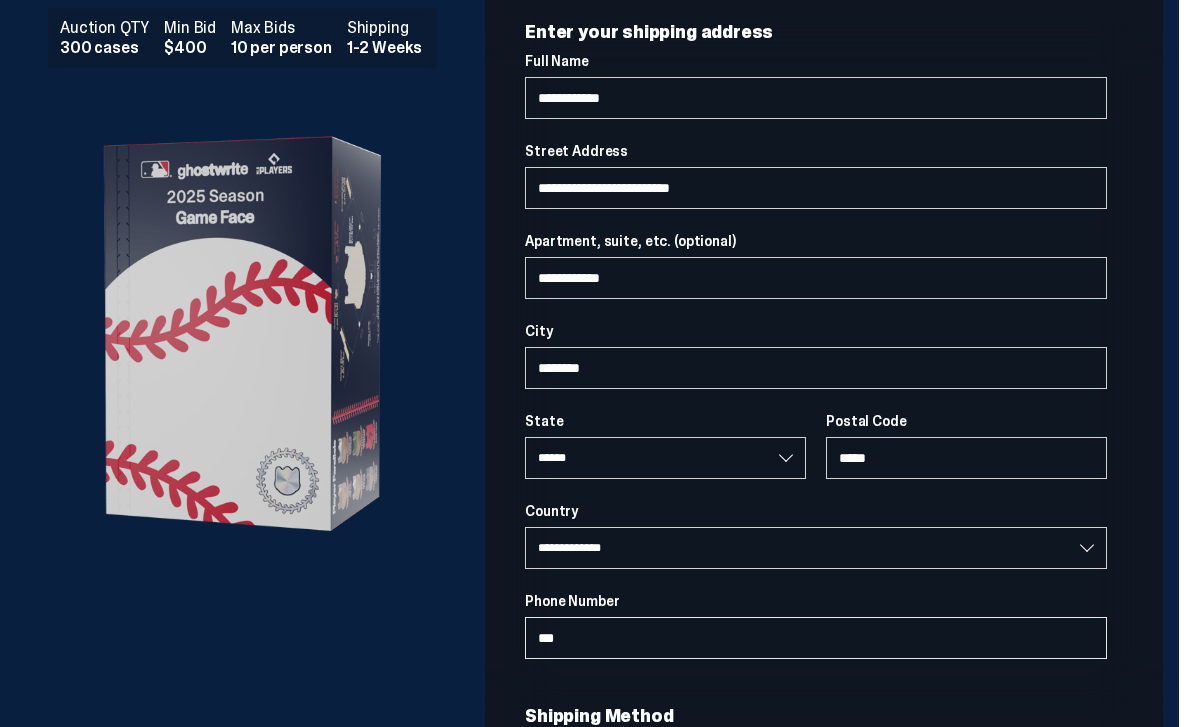 select on "**" 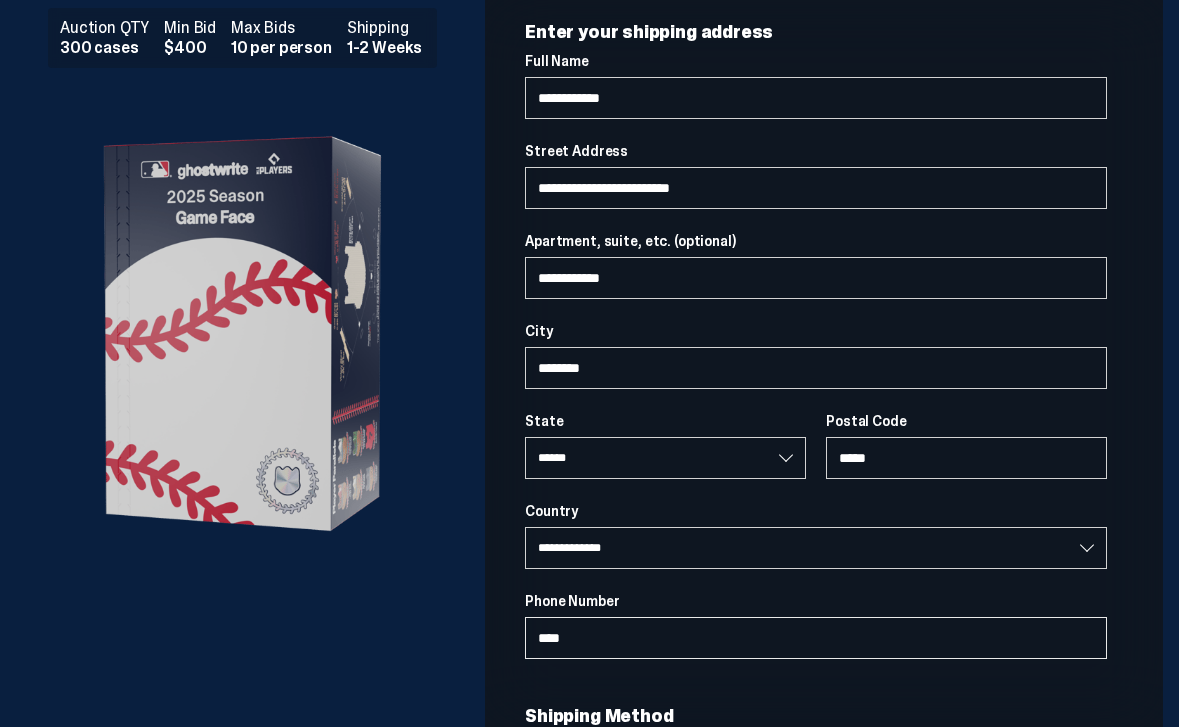 type on "*****" 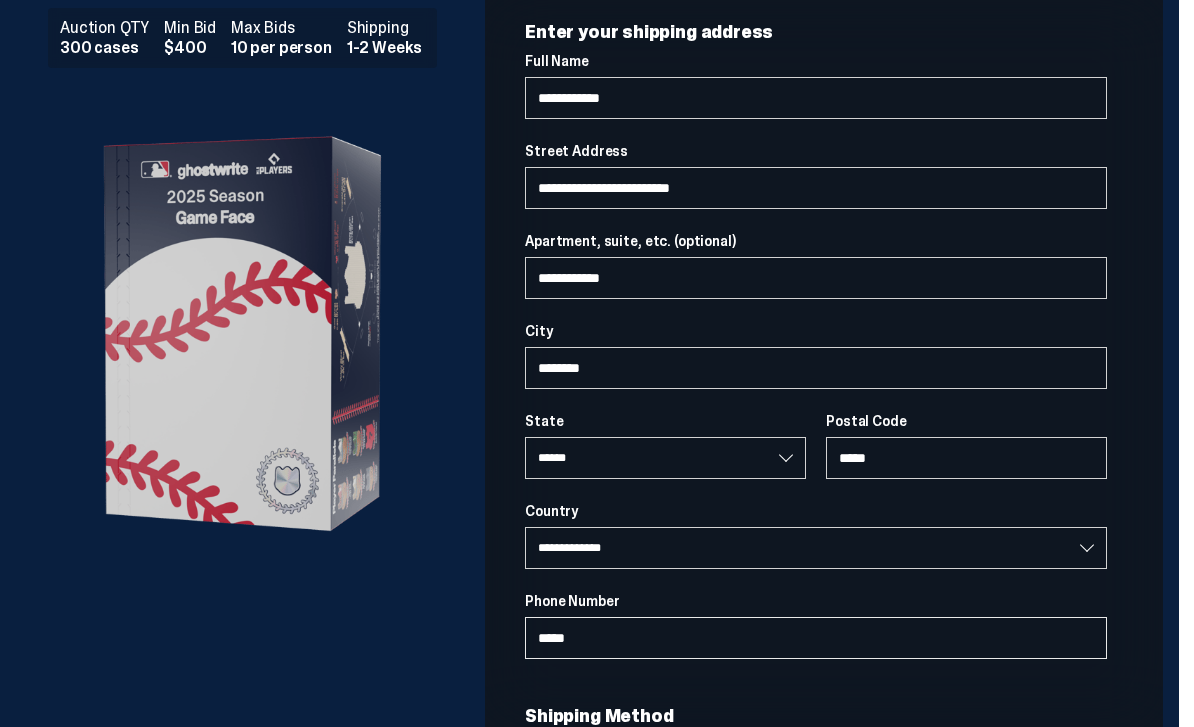 select on "**" 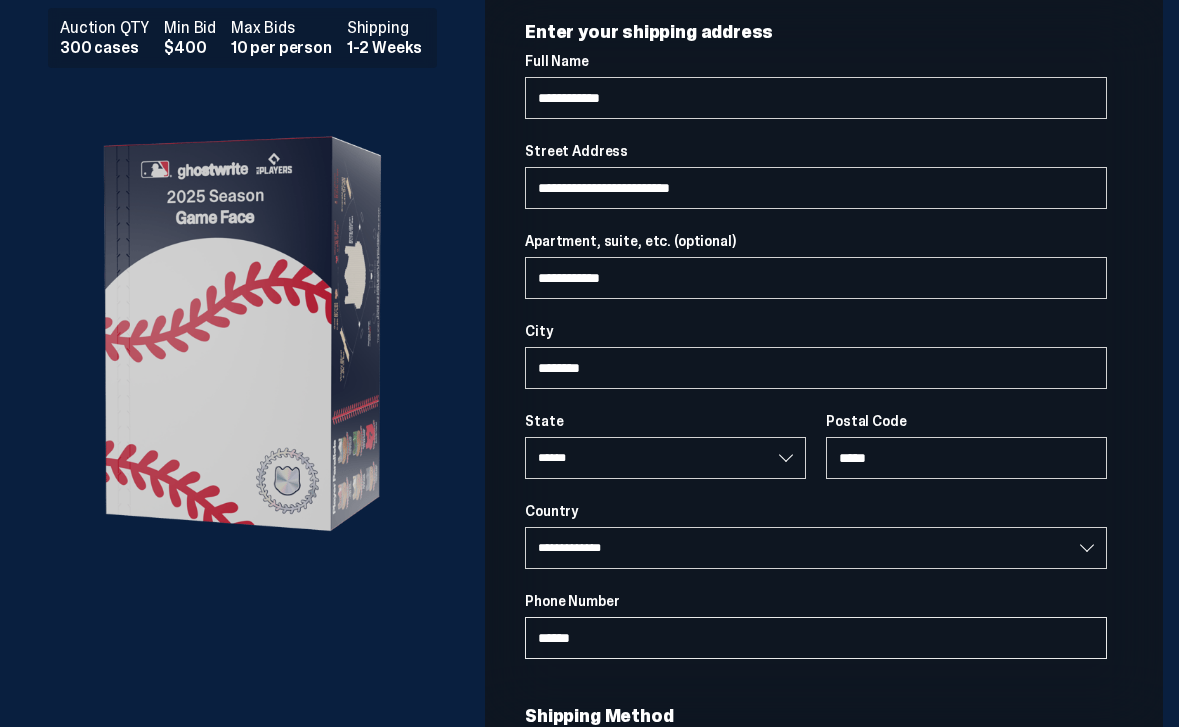 select on "**" 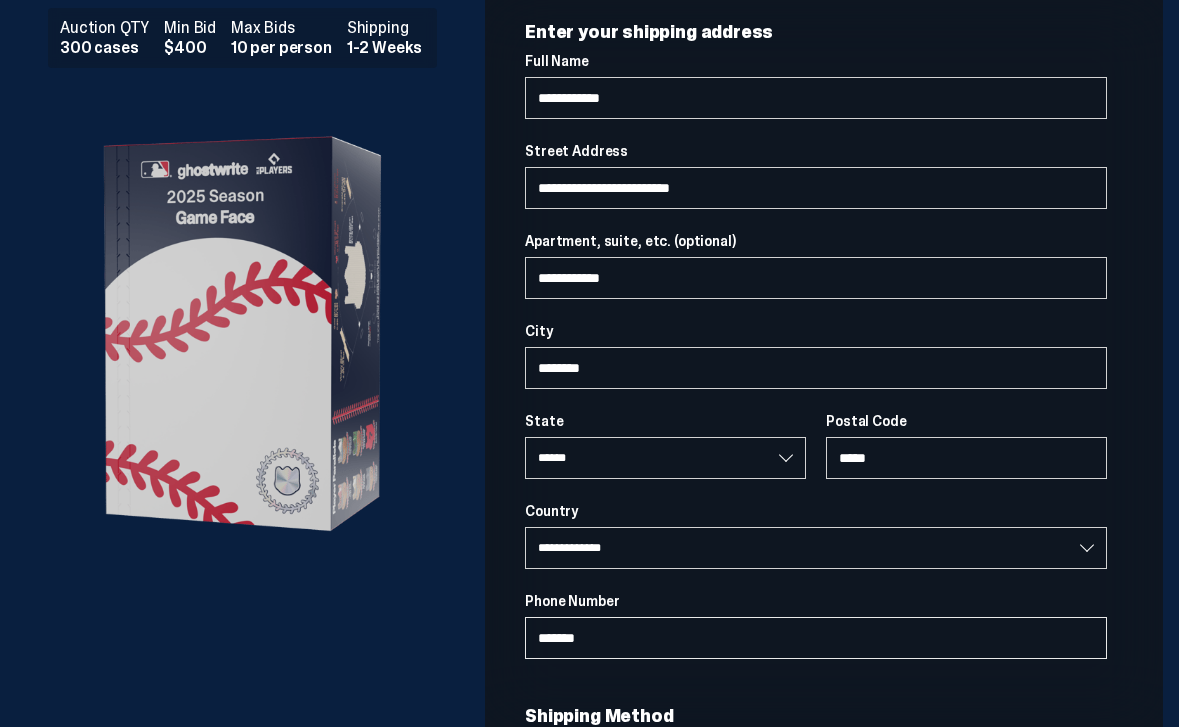 type on "********" 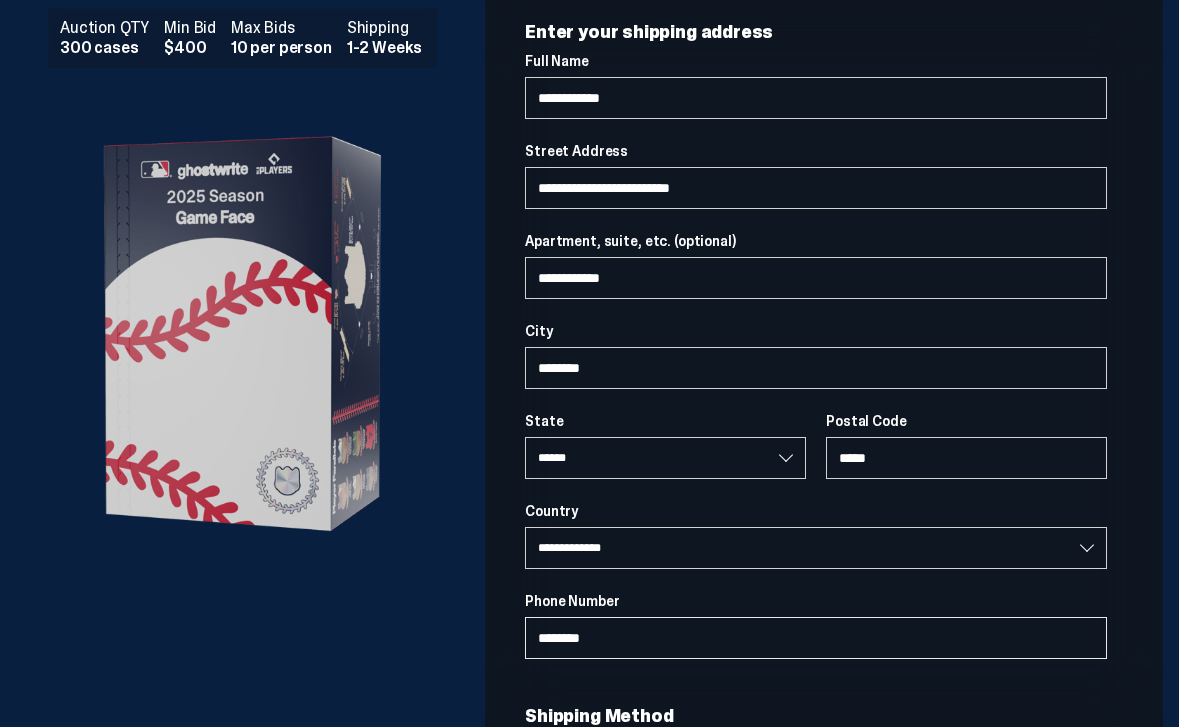 select on "**" 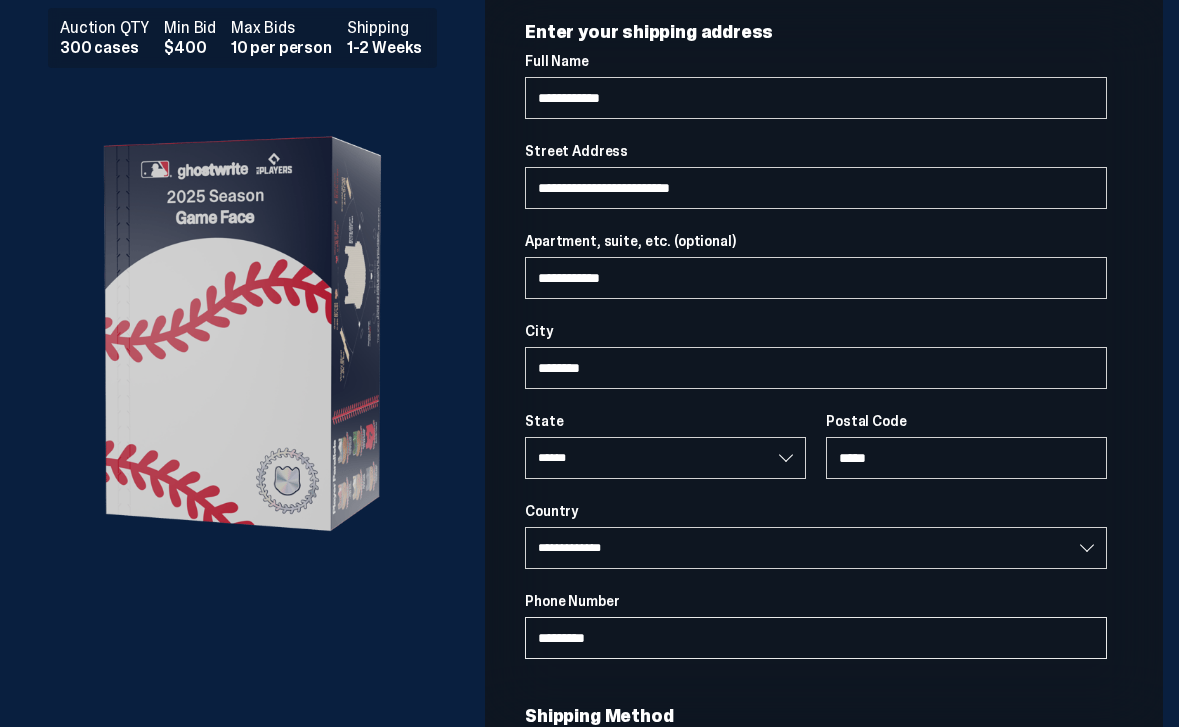 type on "**********" 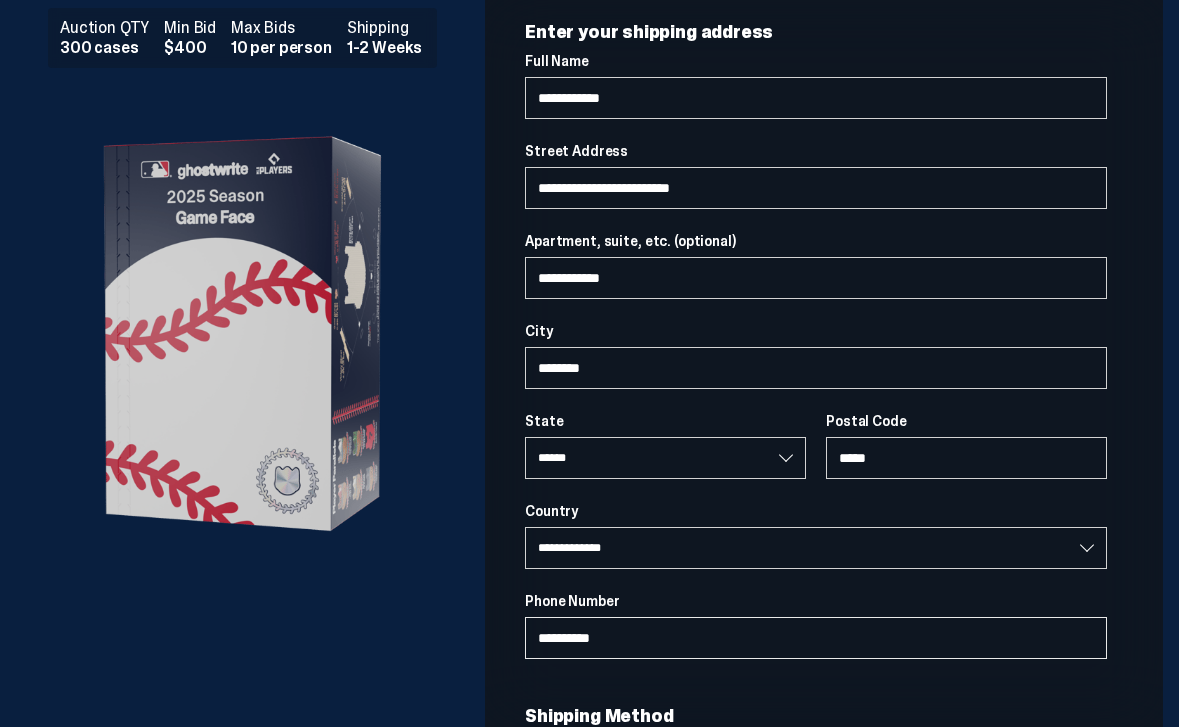 select on "**" 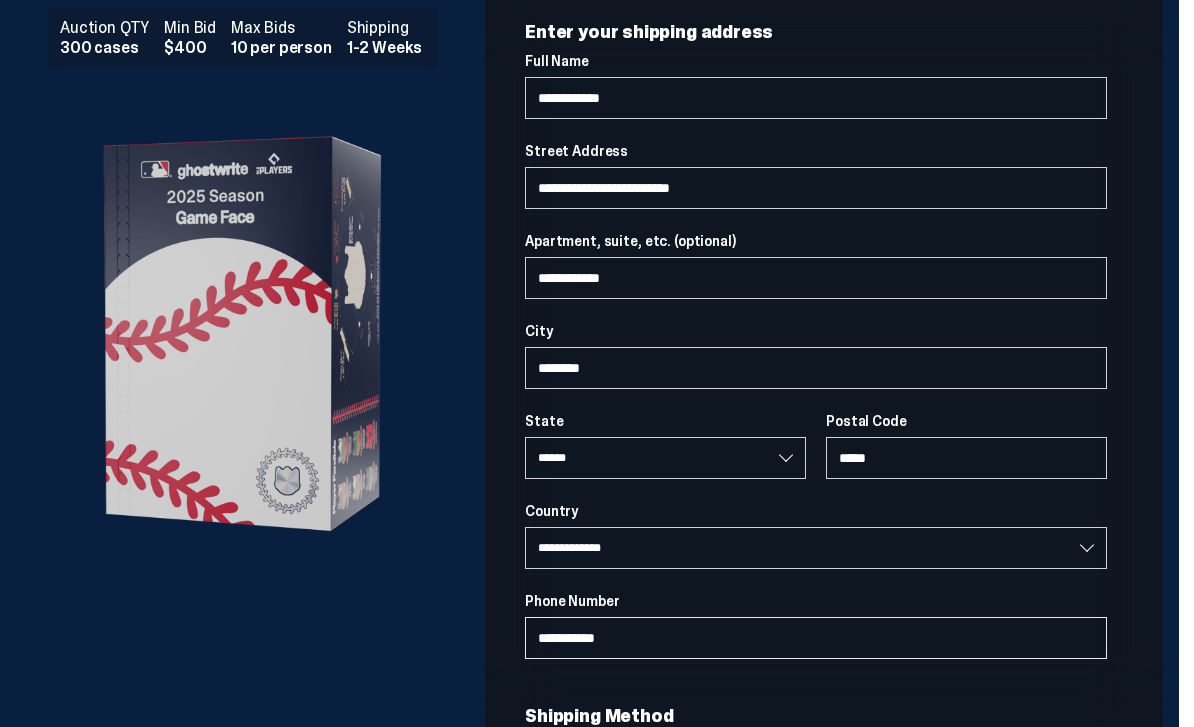 type on "**********" 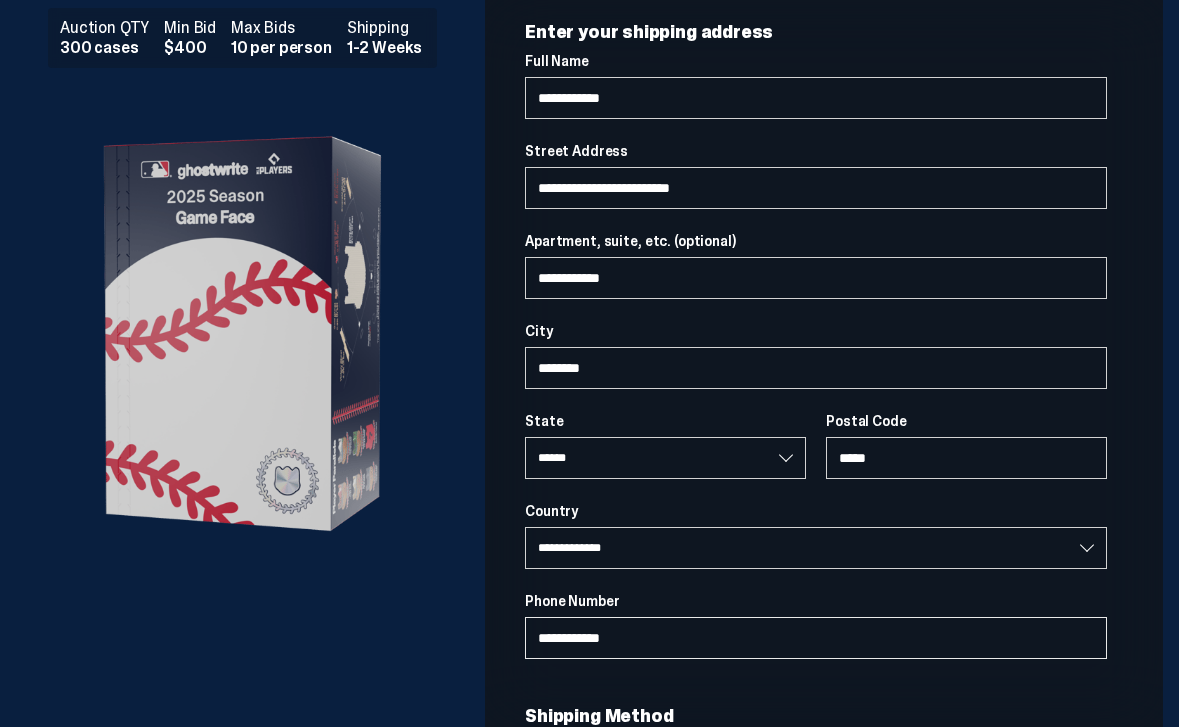 select on "**" 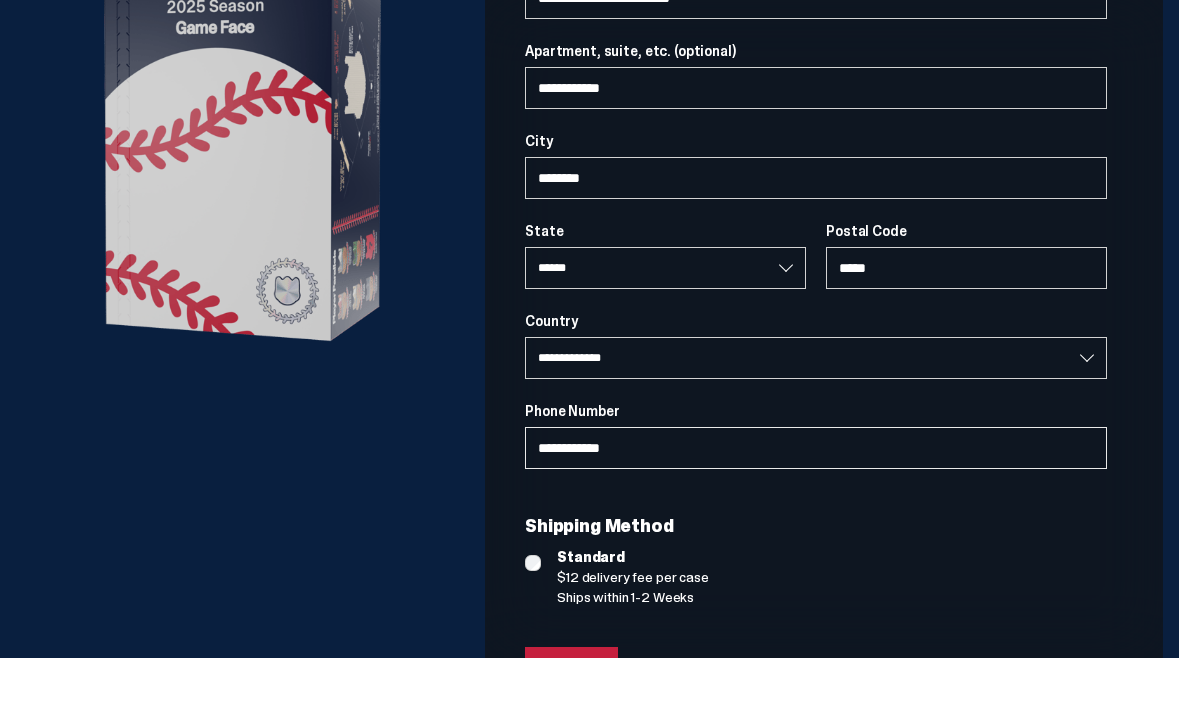 scroll, scrollTop: 216, scrollLeft: 0, axis: vertical 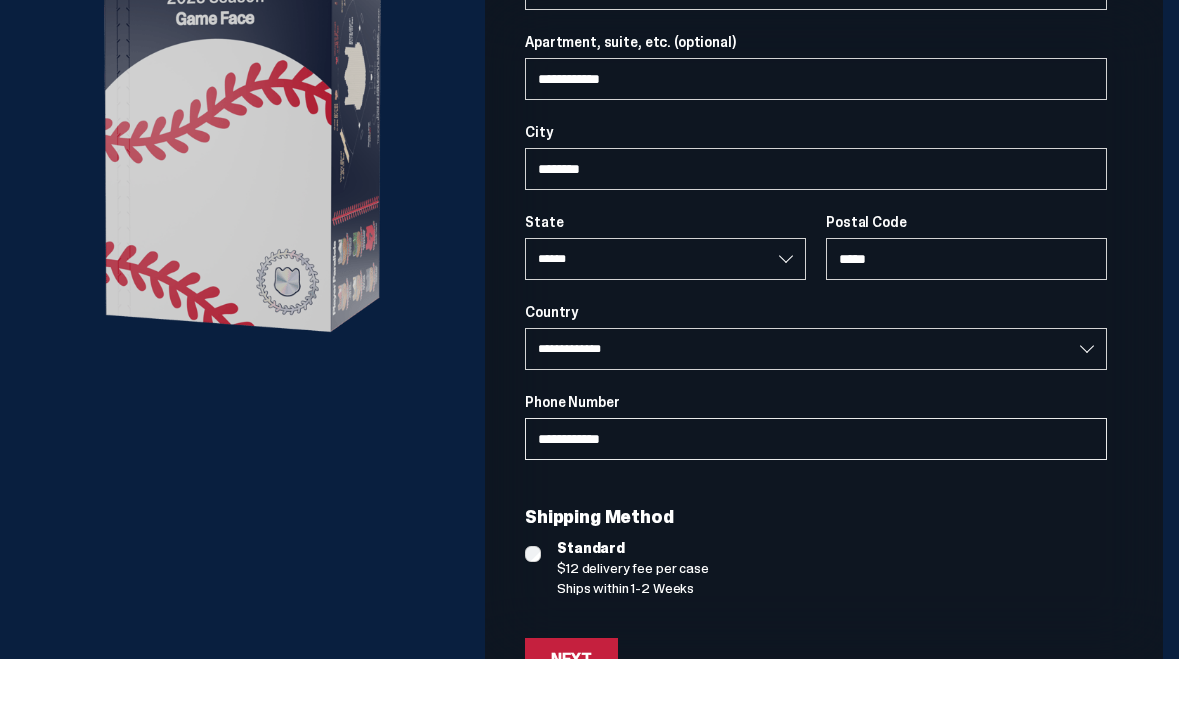 type on "**********" 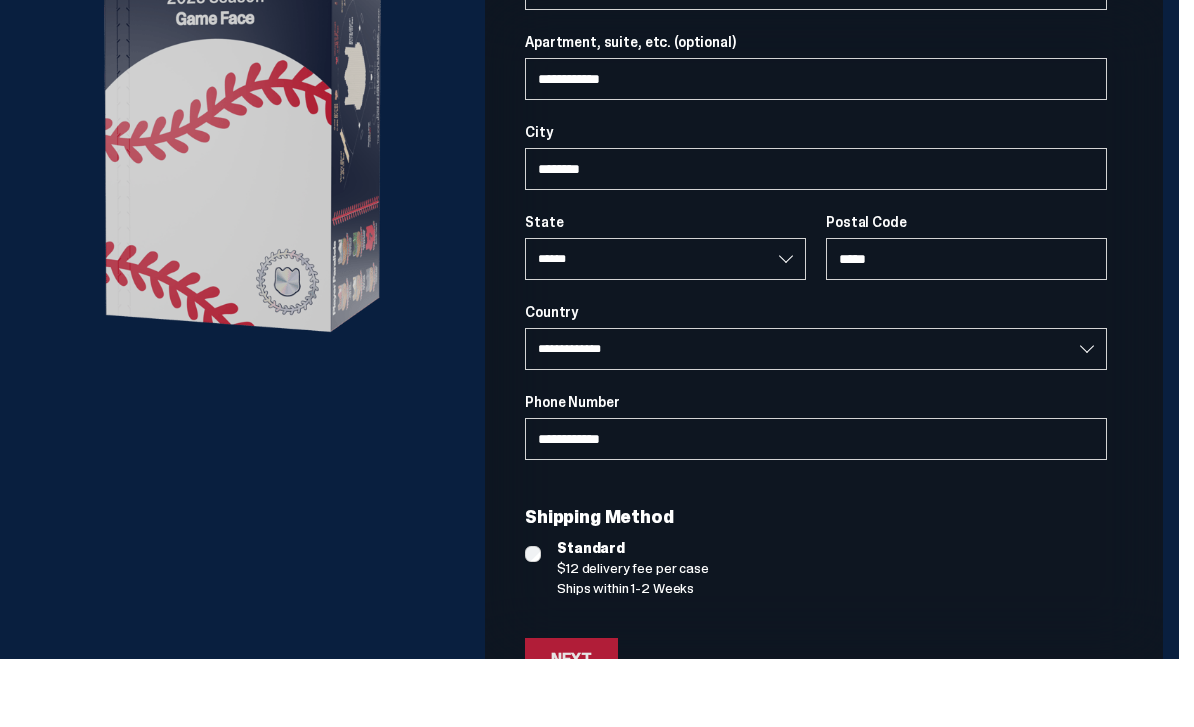 drag, startPoint x: 728, startPoint y: 632, endPoint x: 619, endPoint y: 663, distance: 113.32255 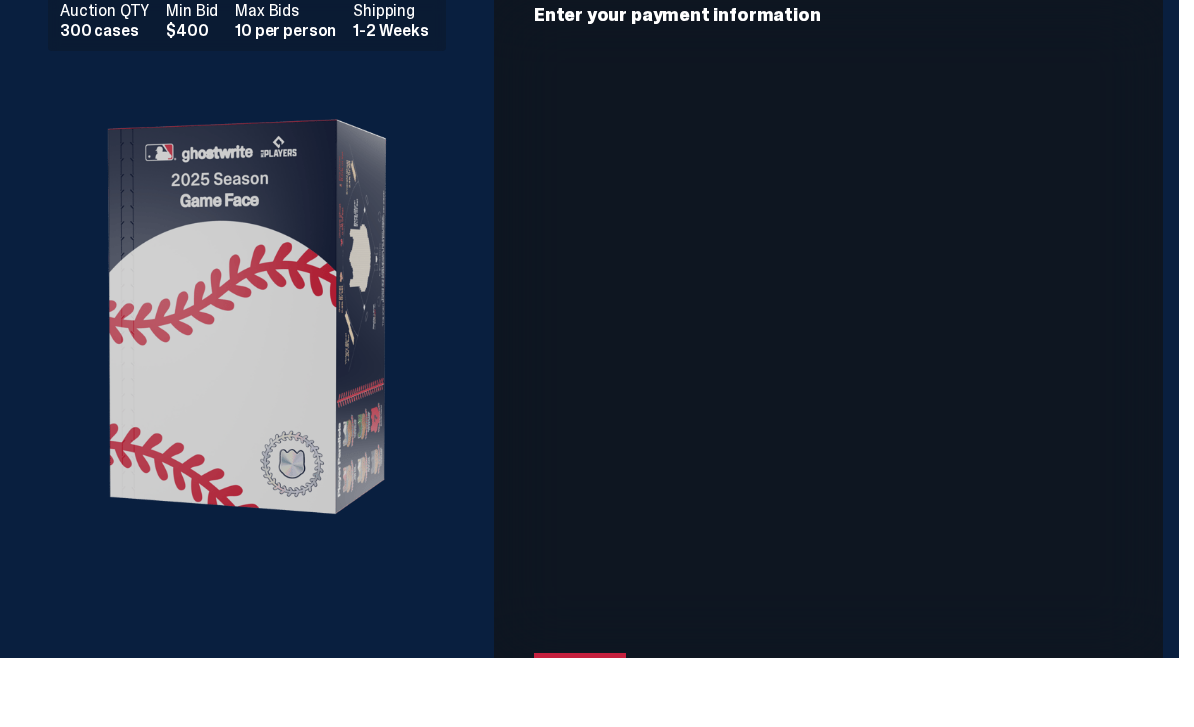 scroll, scrollTop: 103, scrollLeft: 0, axis: vertical 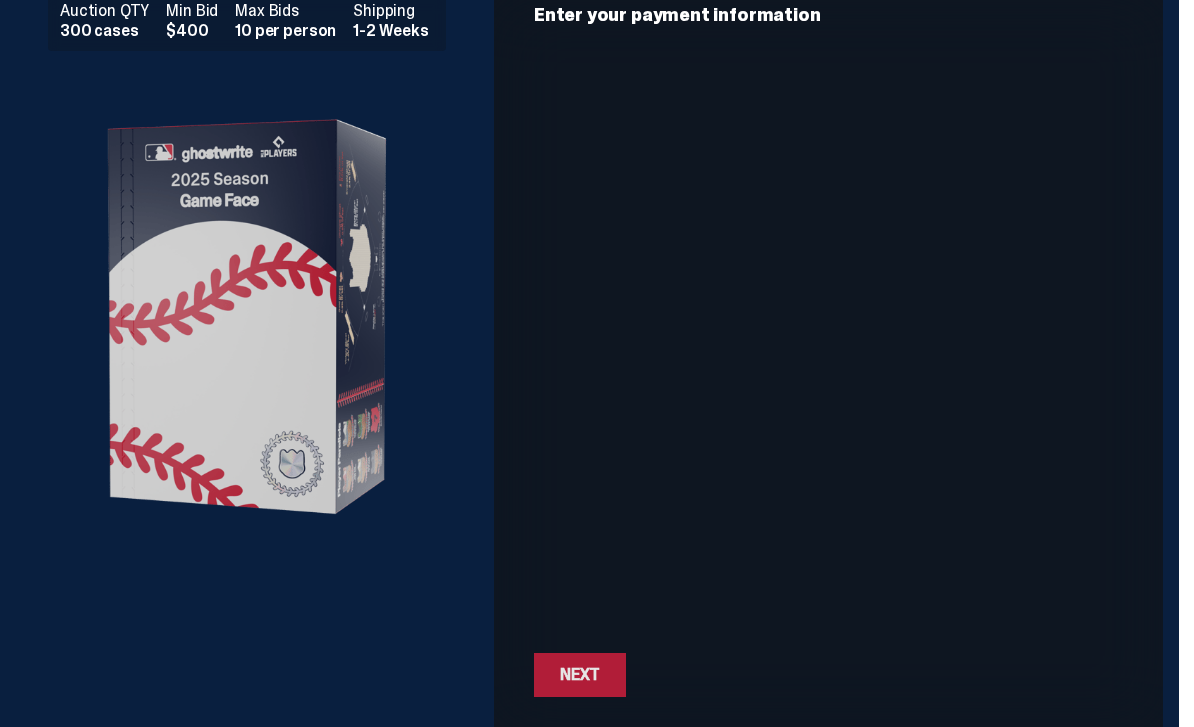 click on "Next" at bounding box center [580, 675] 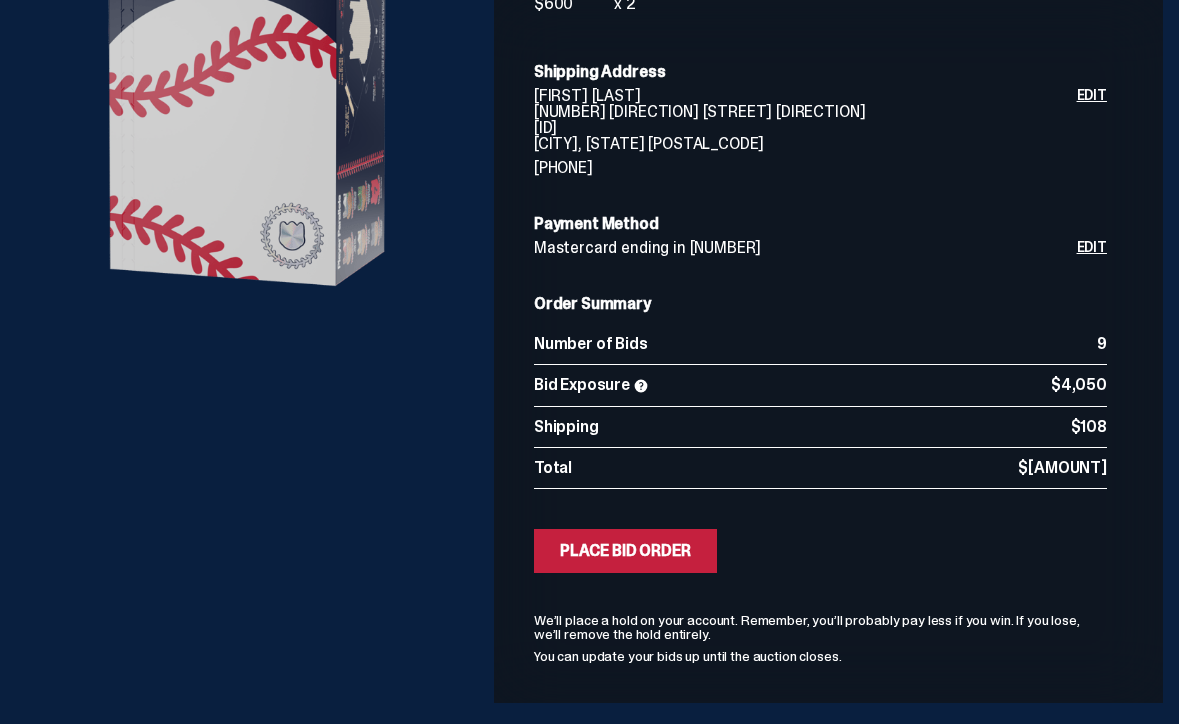 scroll, scrollTop: 327, scrollLeft: 0, axis: vertical 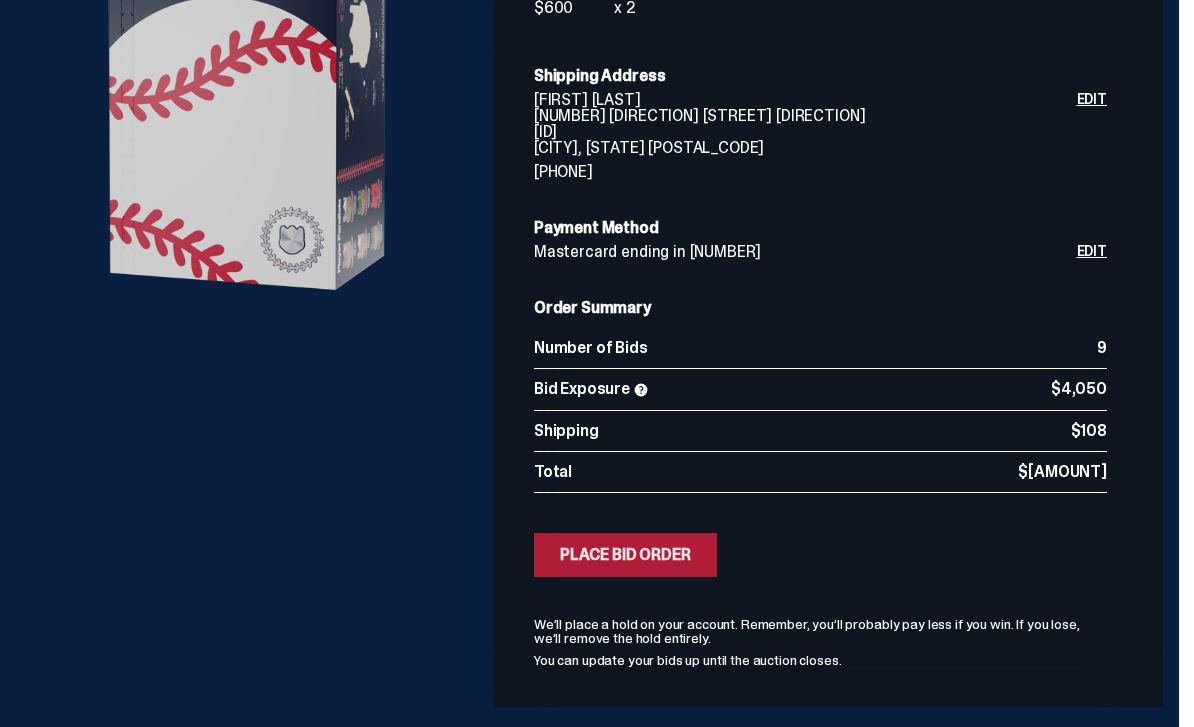 click on "Place Bid Order" at bounding box center (625, 555) 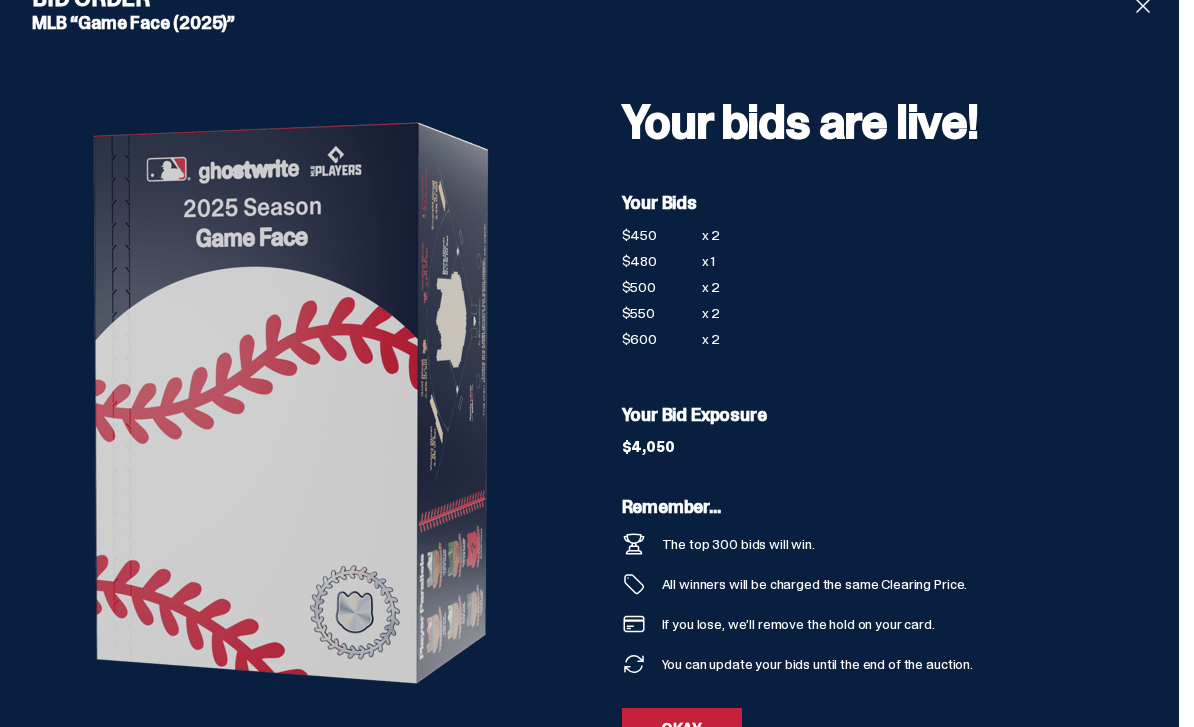scroll, scrollTop: 0, scrollLeft: 0, axis: both 